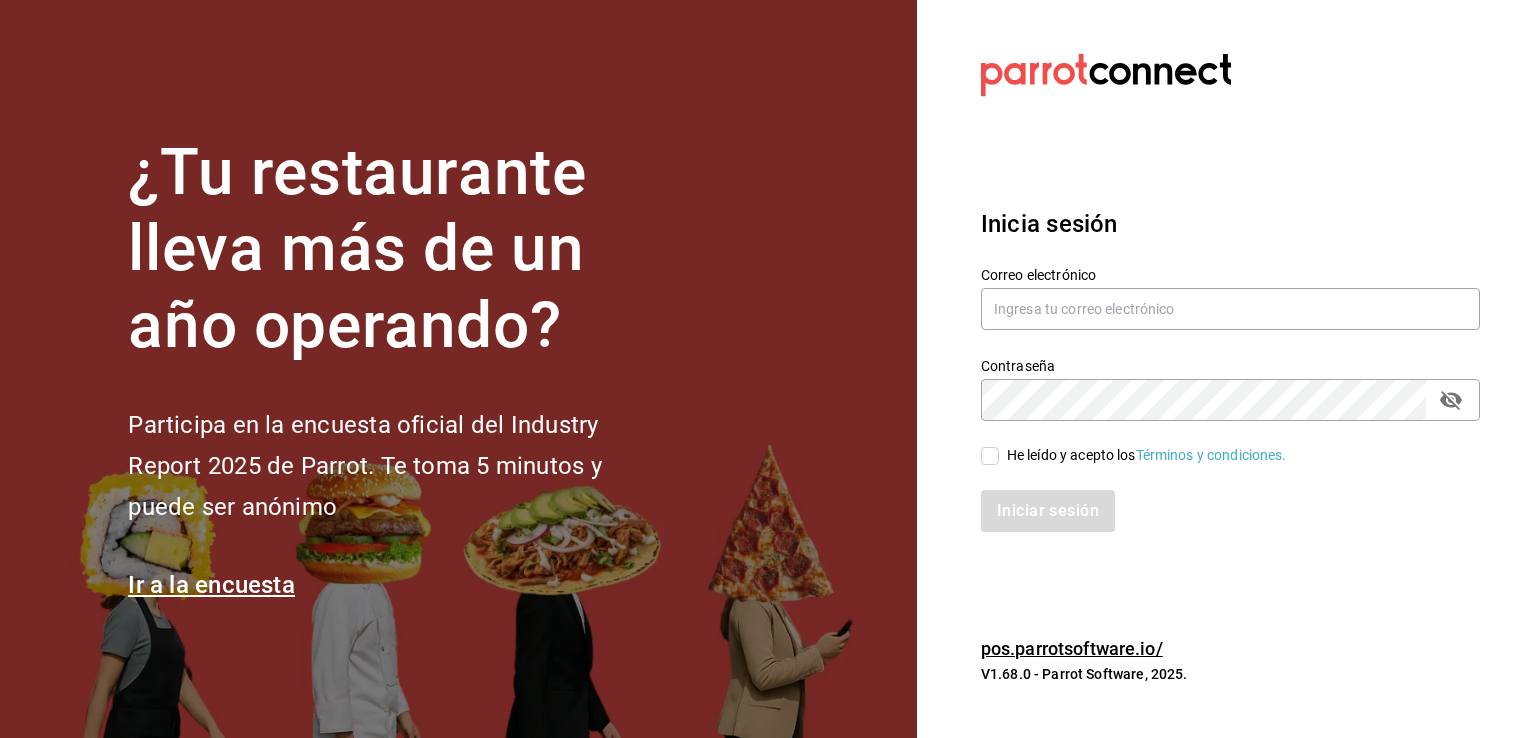 scroll, scrollTop: 0, scrollLeft: 0, axis: both 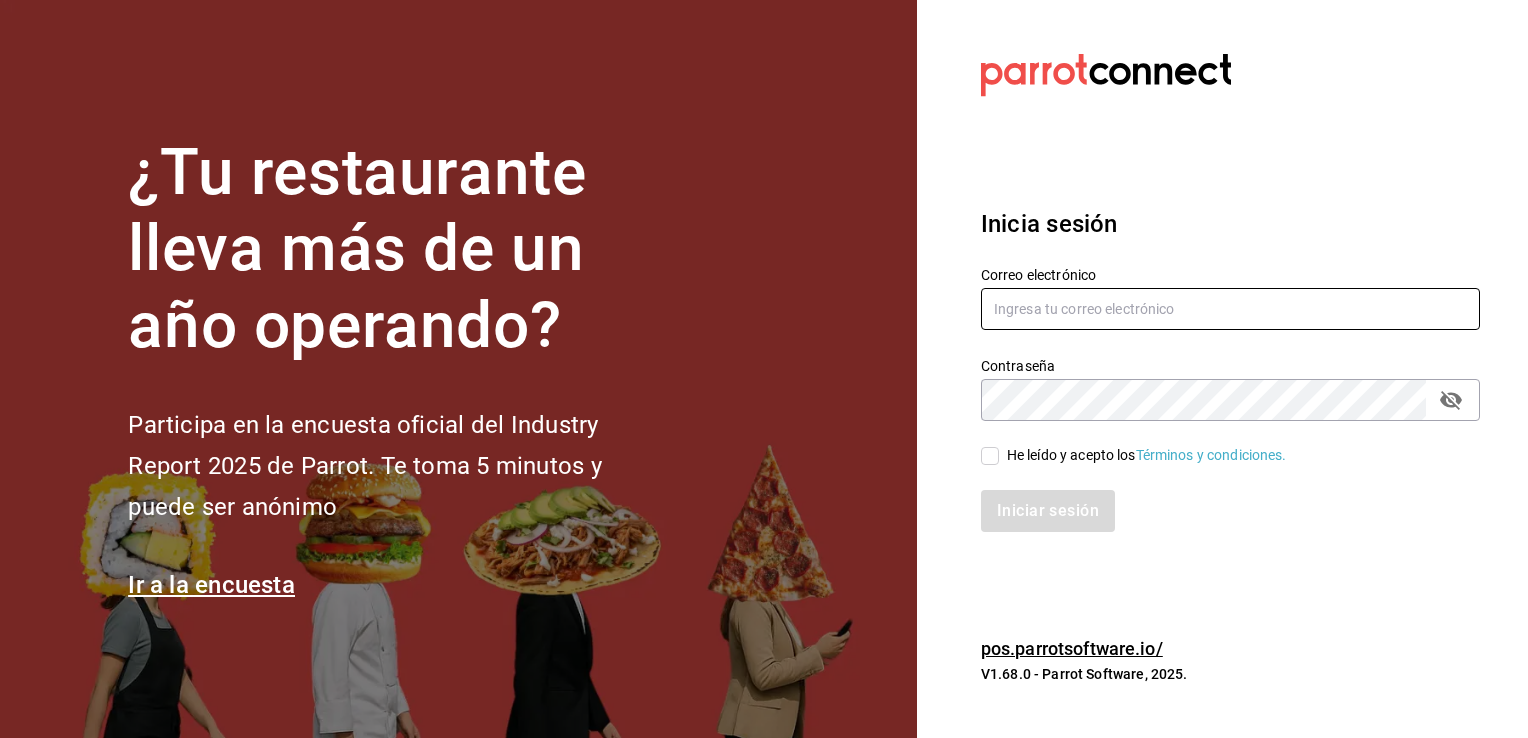 click at bounding box center [1230, 309] 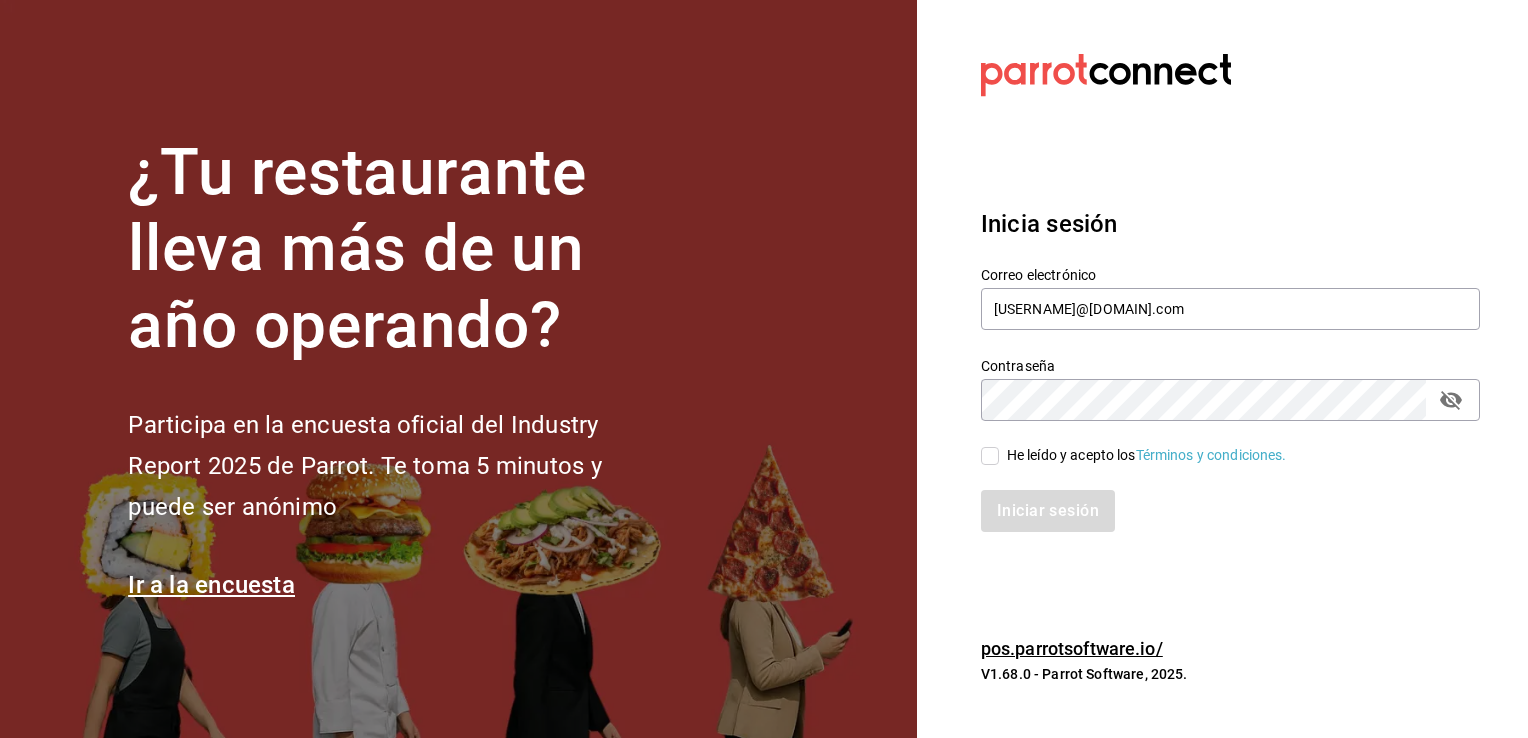 click on "He leído y acepto los  Términos y condiciones." at bounding box center [990, 456] 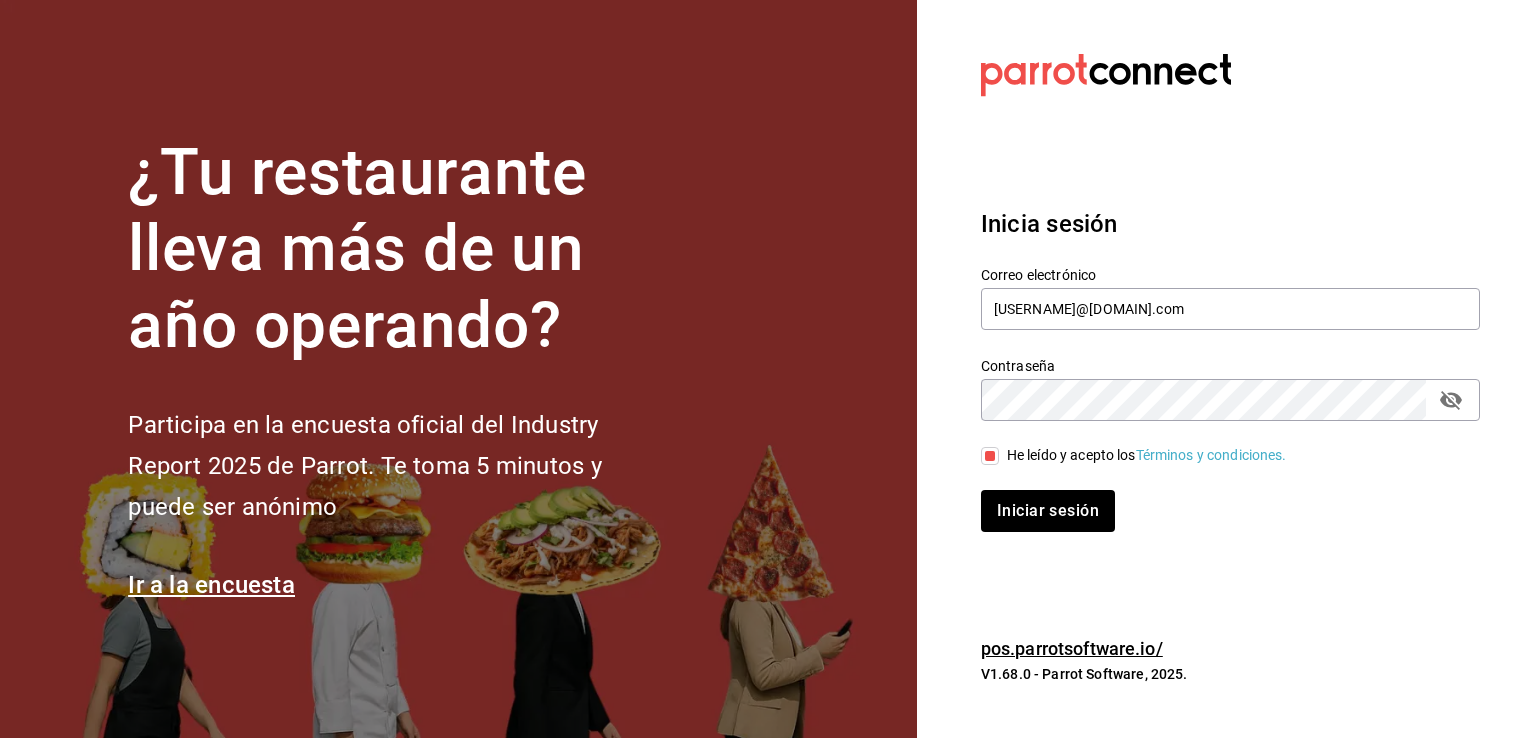 click 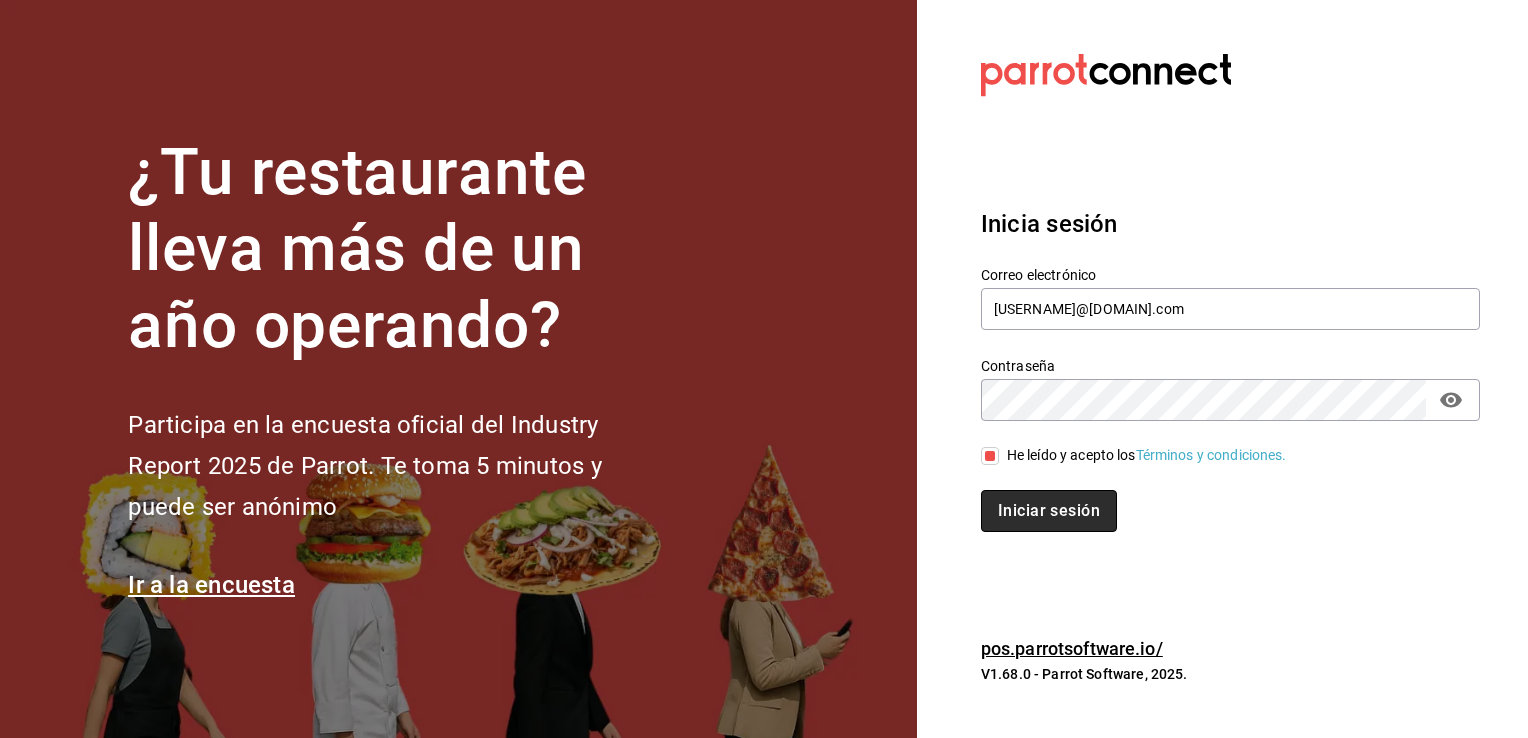 click on "Iniciar sesión" at bounding box center [1049, 511] 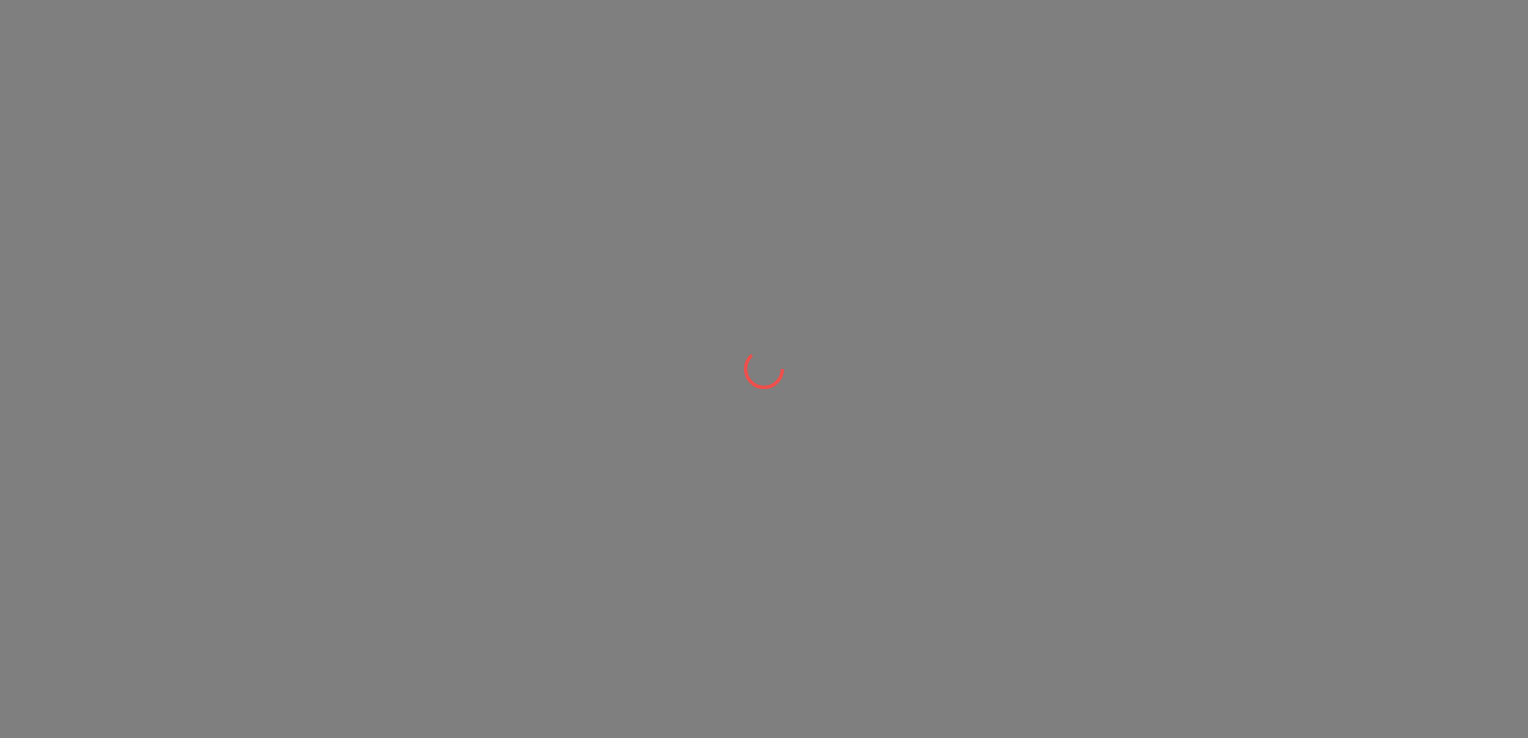 scroll, scrollTop: 0, scrollLeft: 0, axis: both 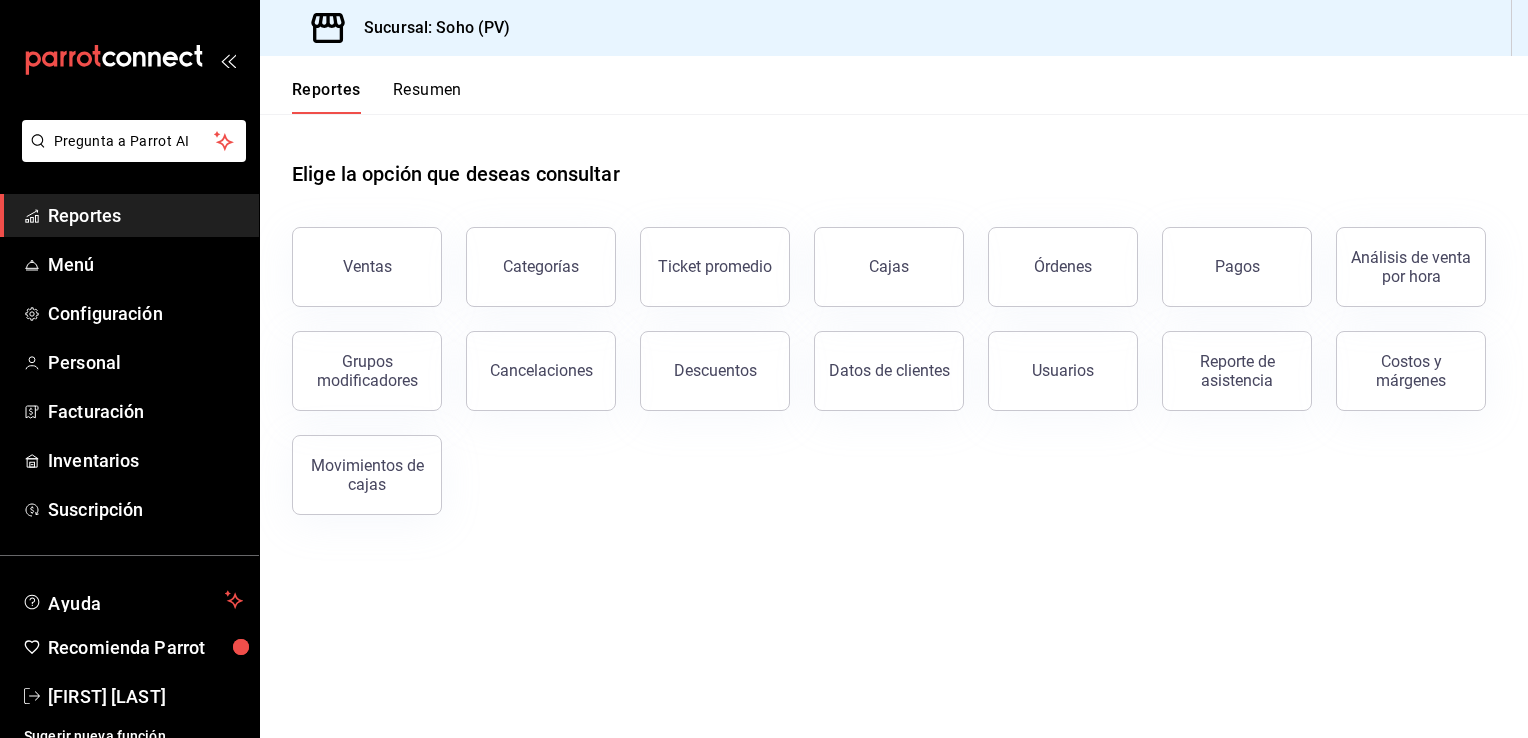 click on "Elige la opción que deseas consultar" at bounding box center [894, 158] 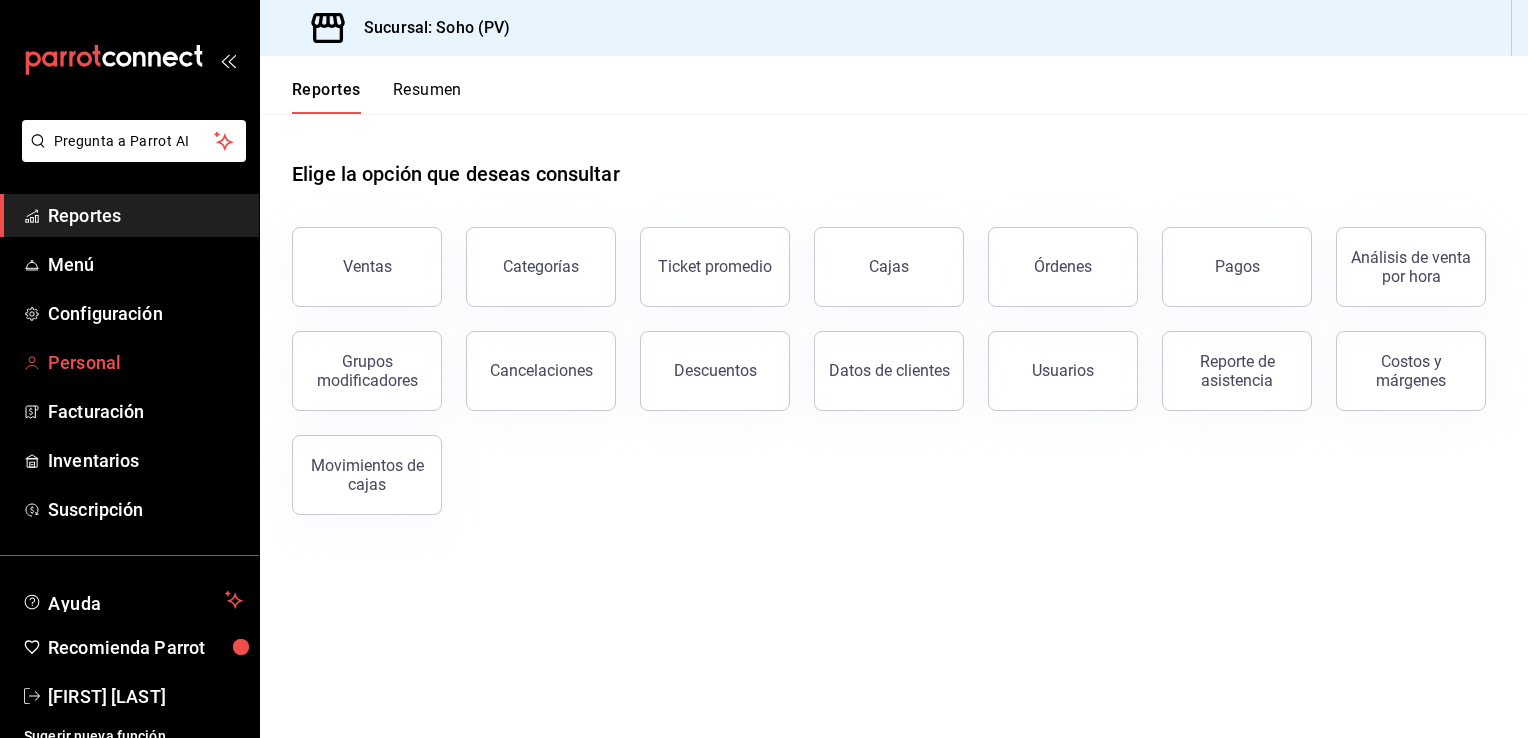 click on "Personal" at bounding box center [145, 362] 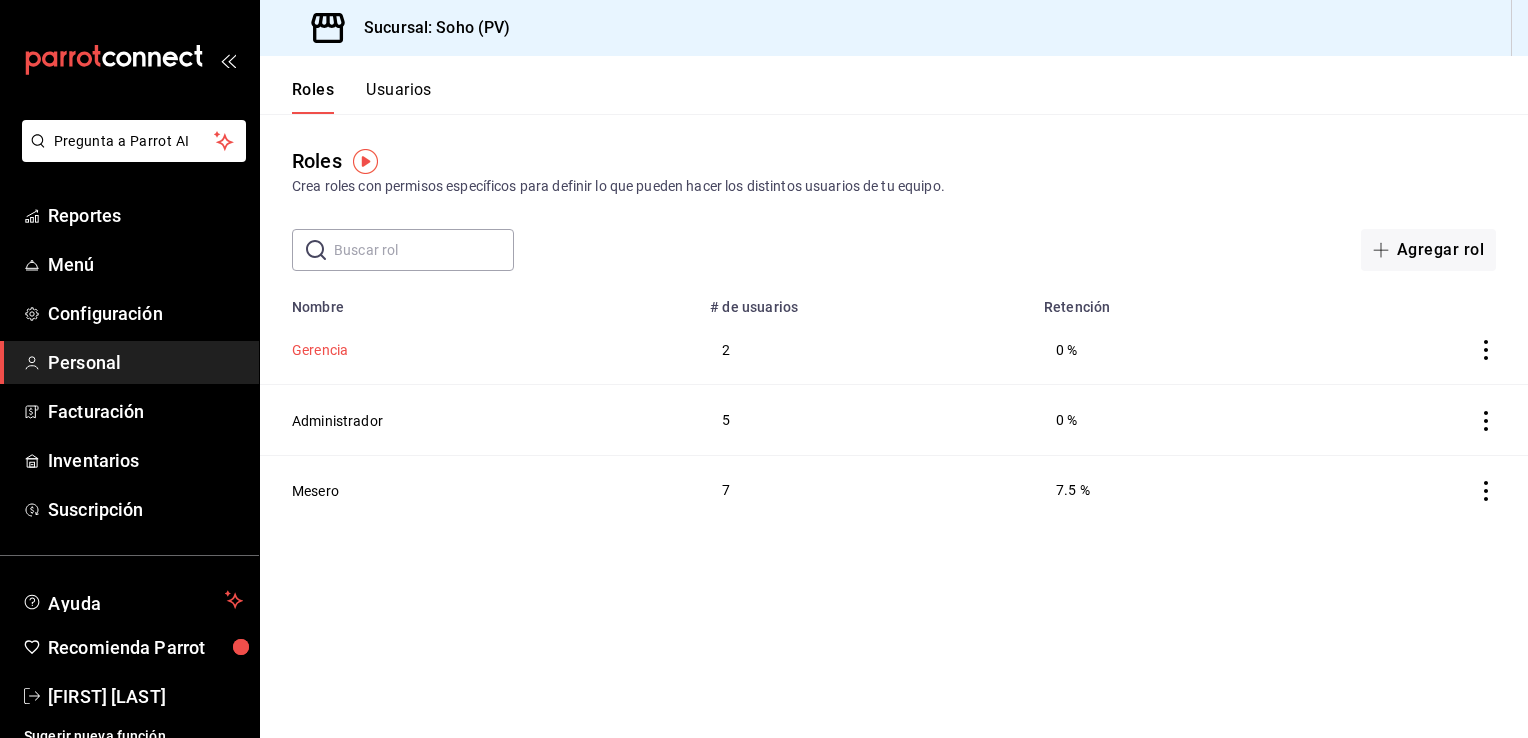 click on "Gerencia" at bounding box center (320, 350) 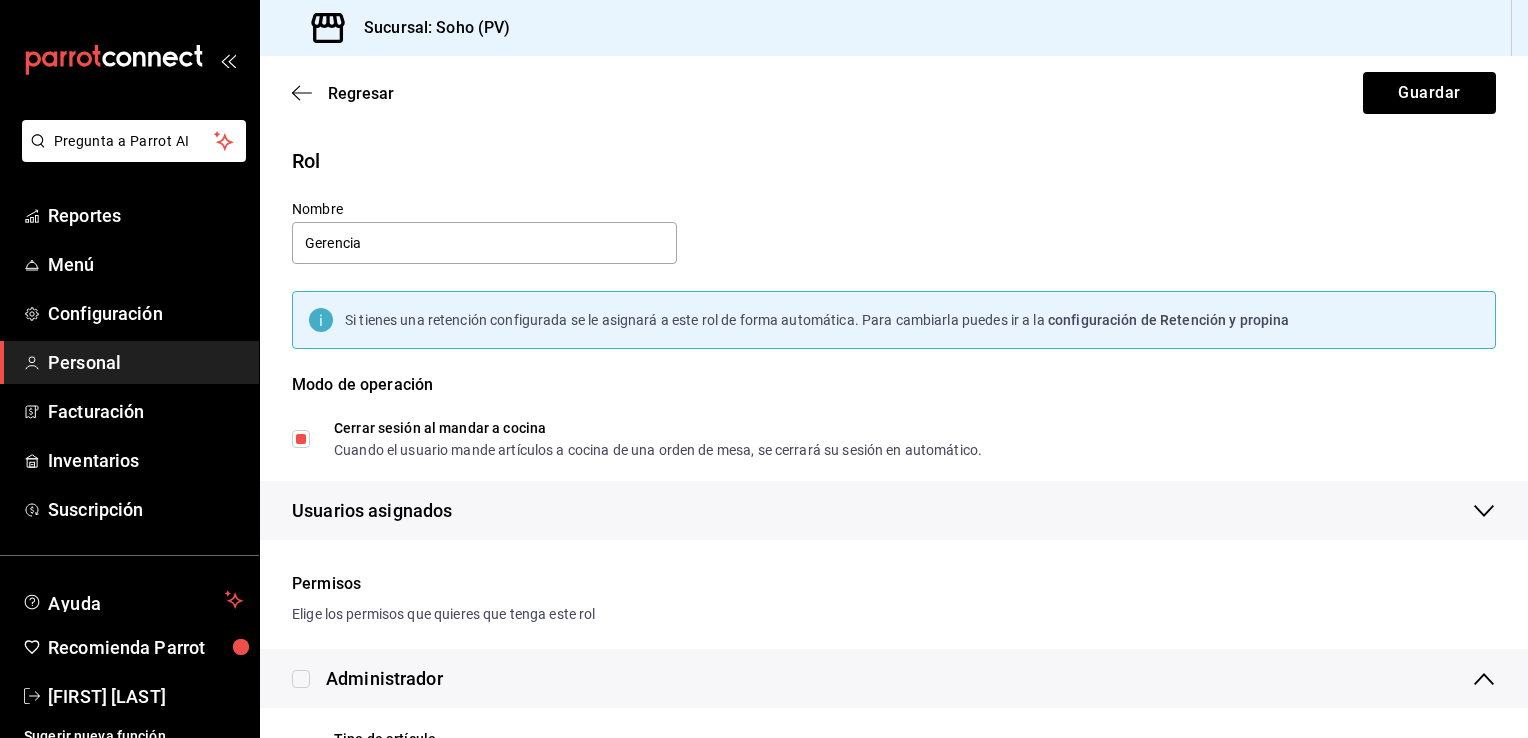 click on "Rol Nombre Gerencia Si tienes una retención configurada se le asignará a este rol de forma automática. Para cambiarla puedes ir a la   configuración de Retención y propina Modo de operación Cerrar sesión al mandar a cocina Cuando el usuario mande artículos a cocina de una orden de mesa, se cerrará su sesión en automático. Usuarios asignados Jose Alejandro Villa Zavala Vanessa Olvera" at bounding box center [882, 331] 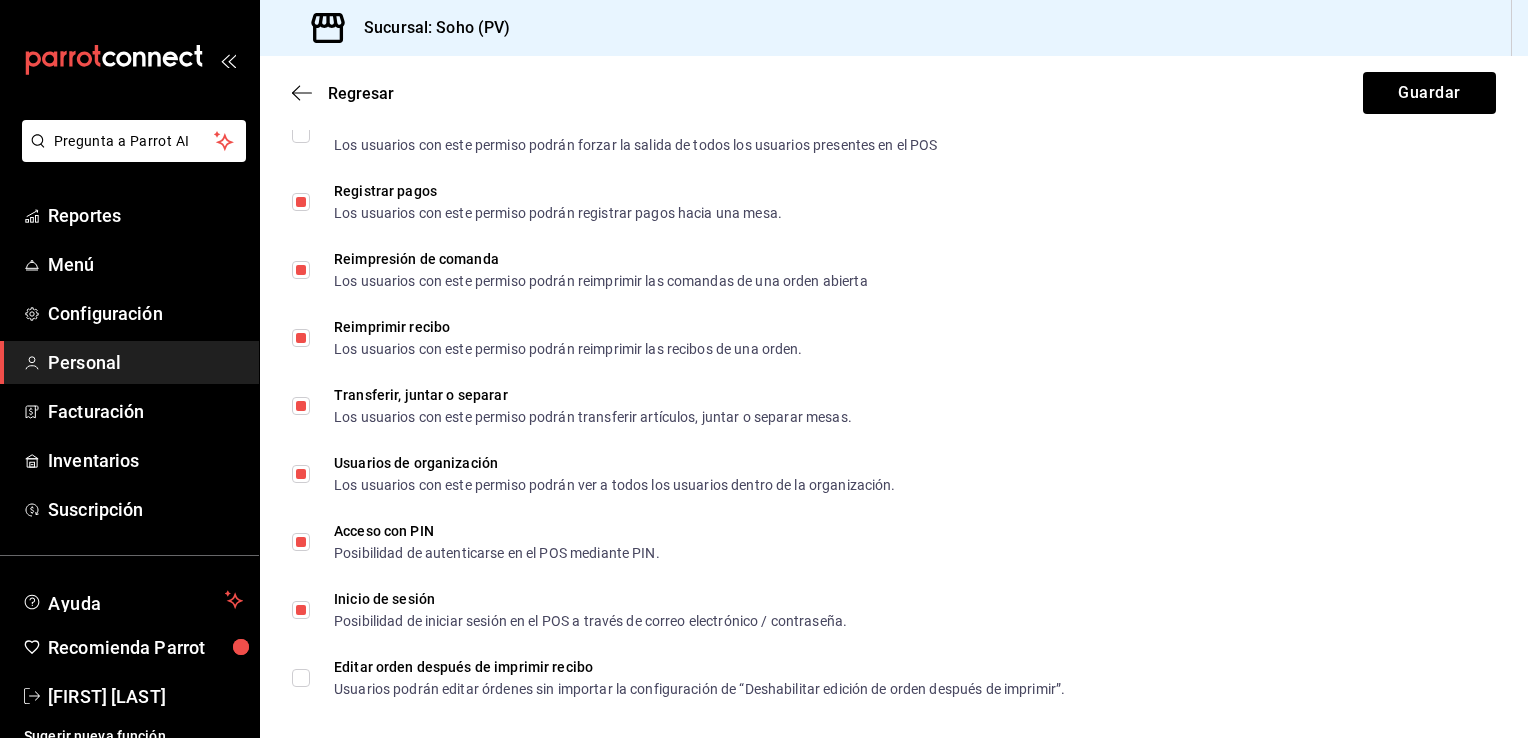 scroll, scrollTop: 3377, scrollLeft: 0, axis: vertical 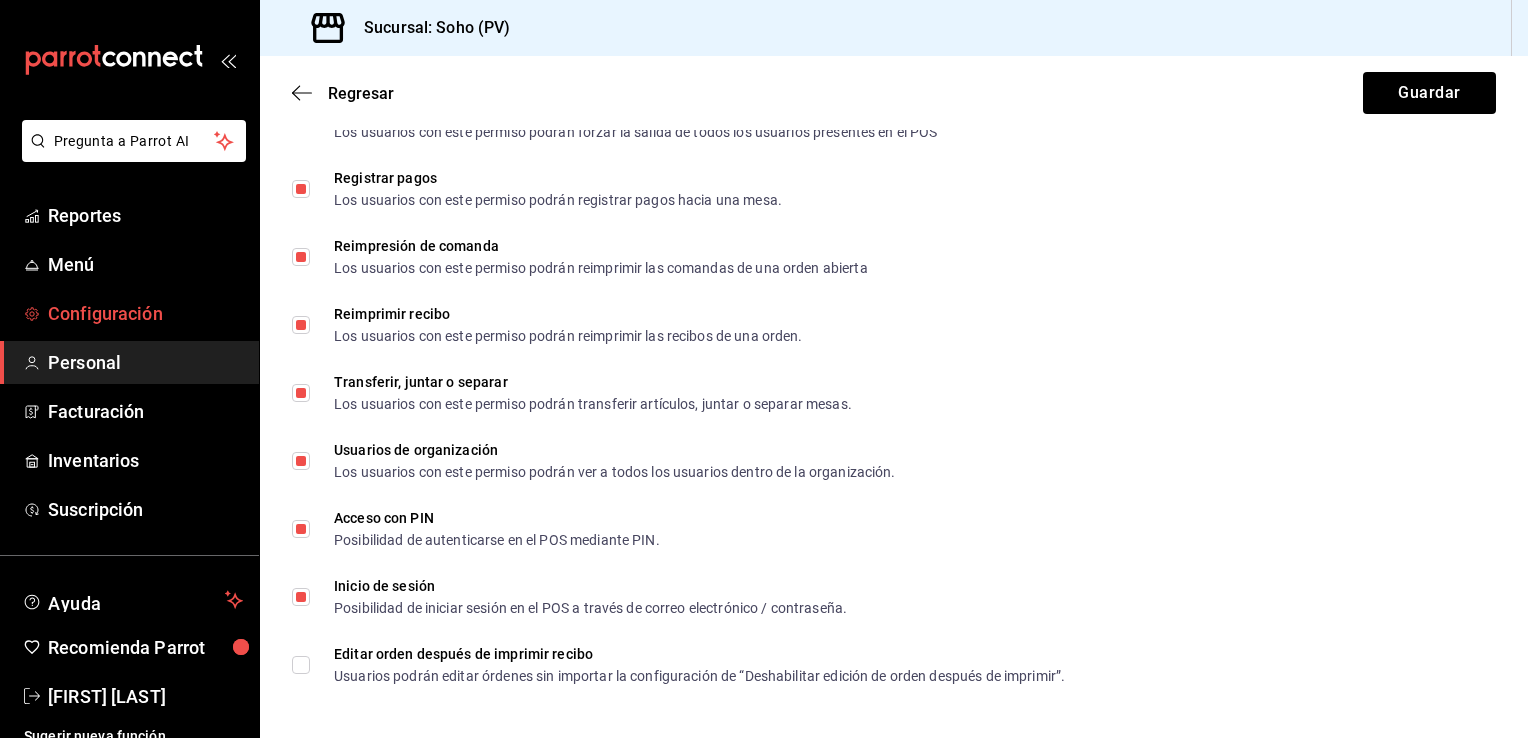 click on "Configuración" at bounding box center [145, 313] 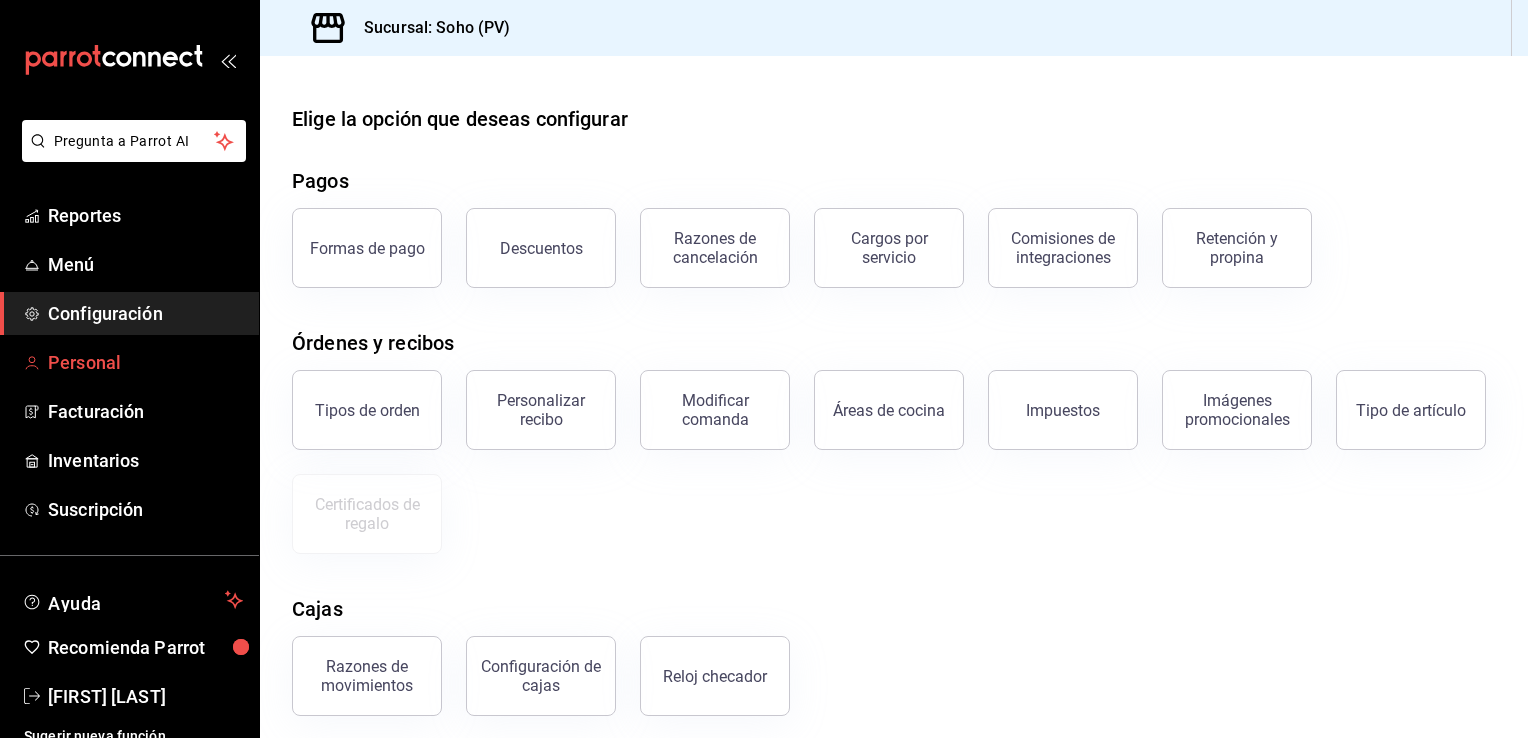 click on "Personal" at bounding box center (145, 362) 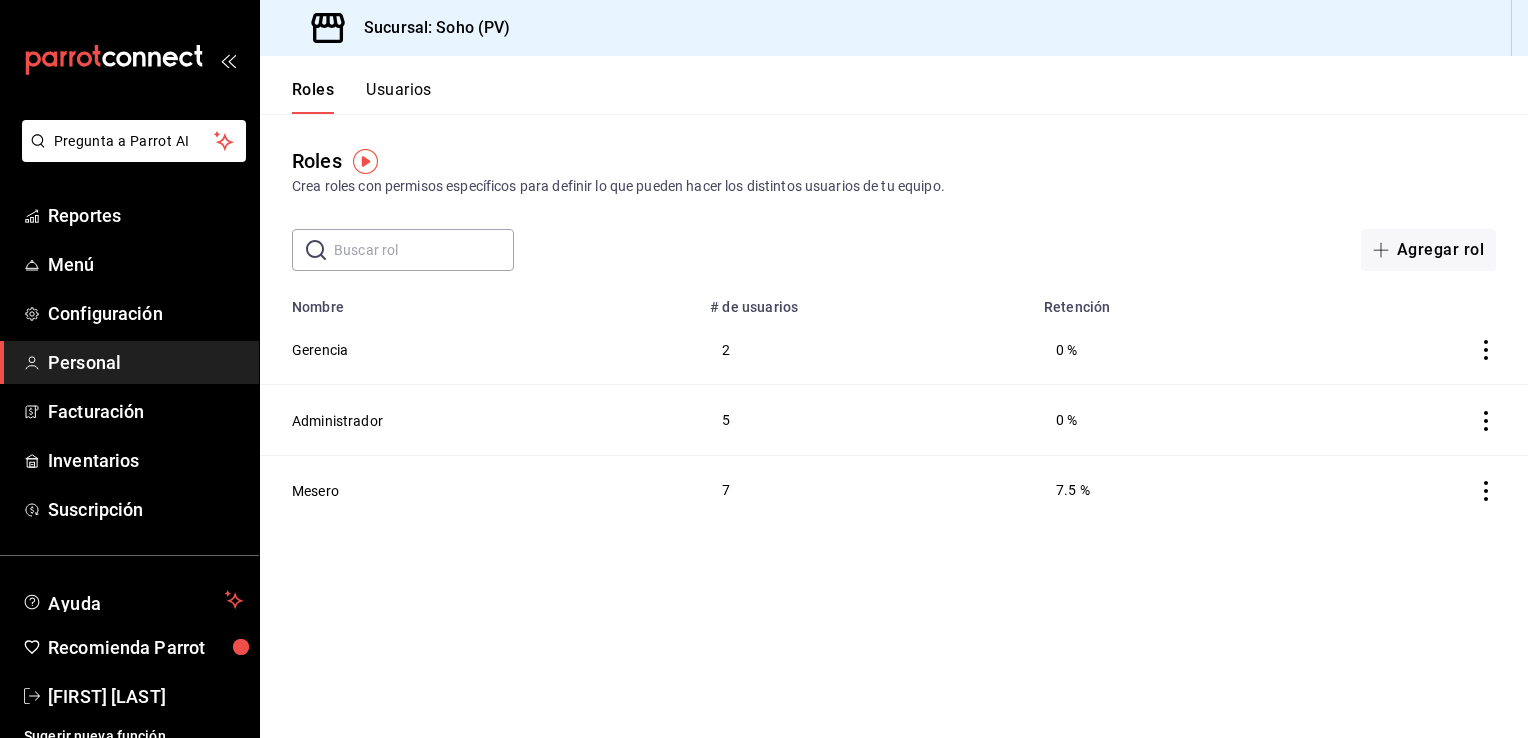 click on "Usuarios" at bounding box center [399, 97] 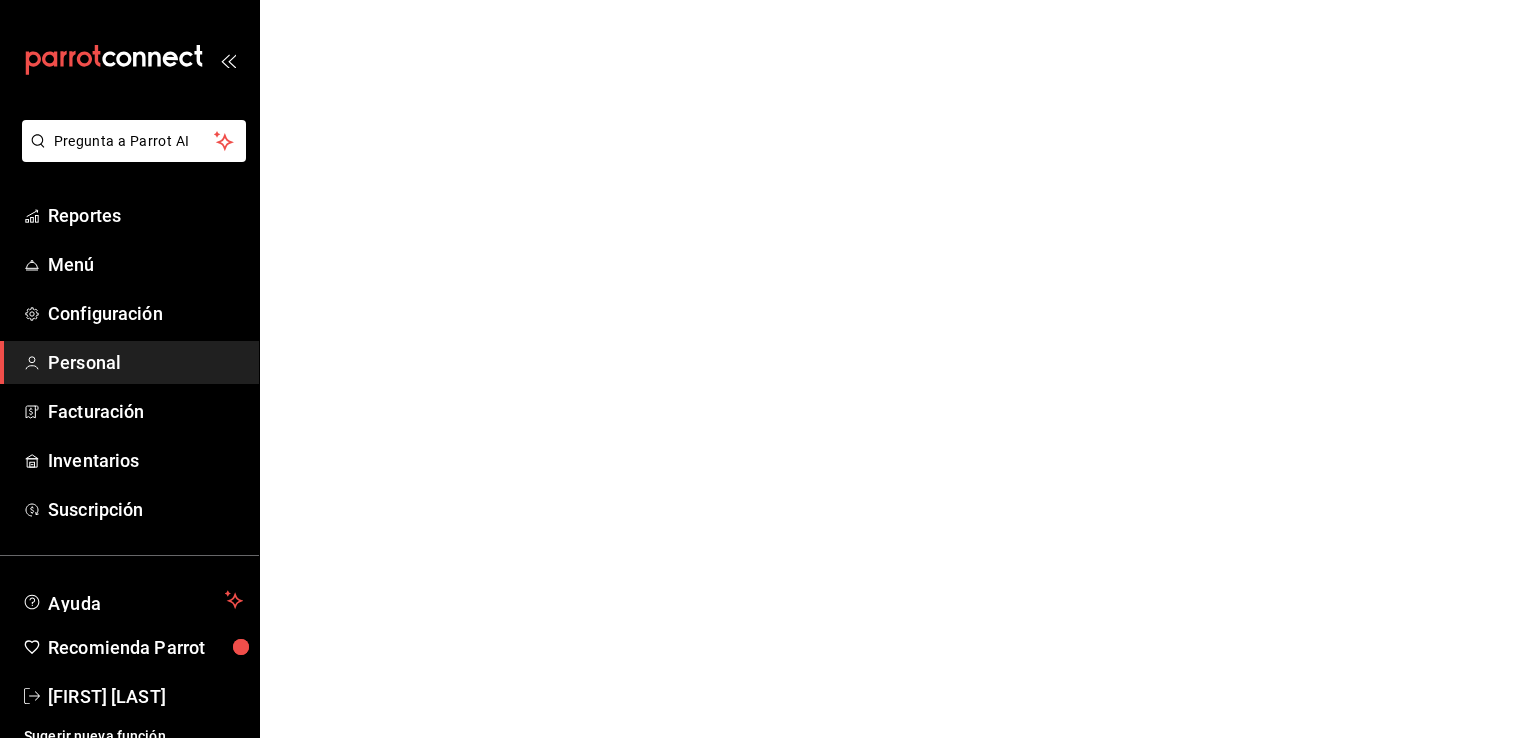 click on "Personal" at bounding box center (145, 362) 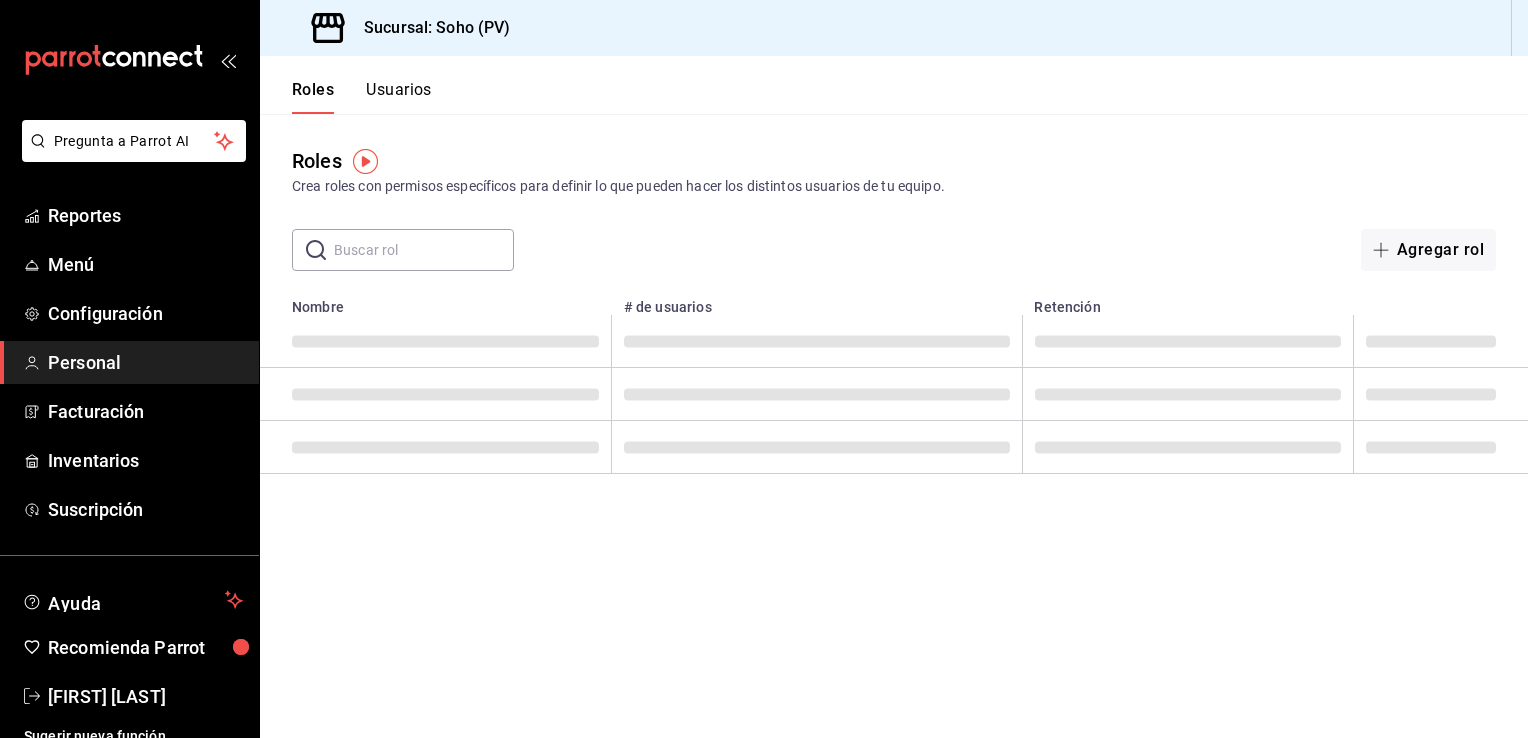 click on "Usuarios" at bounding box center (399, 97) 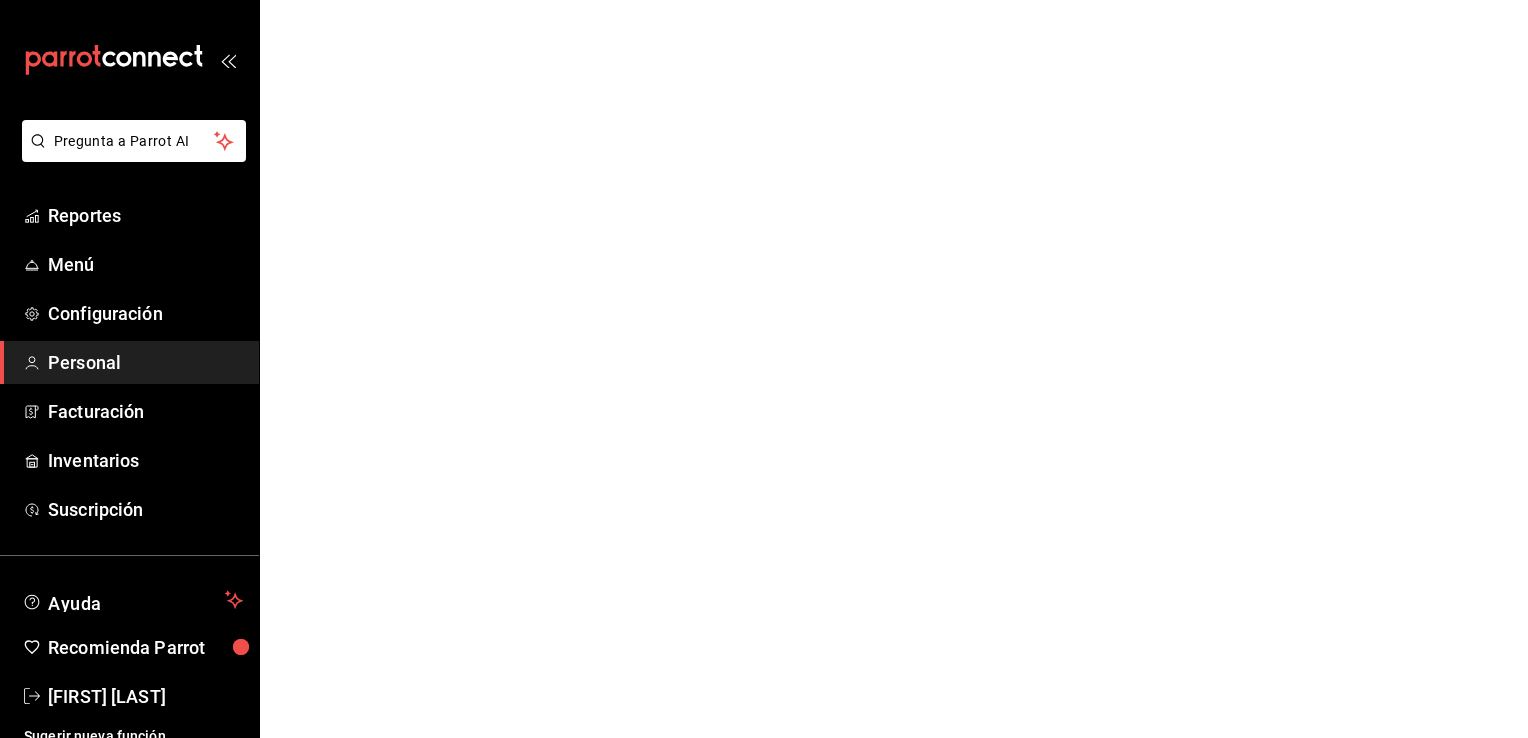 click on "Personal" at bounding box center (145, 362) 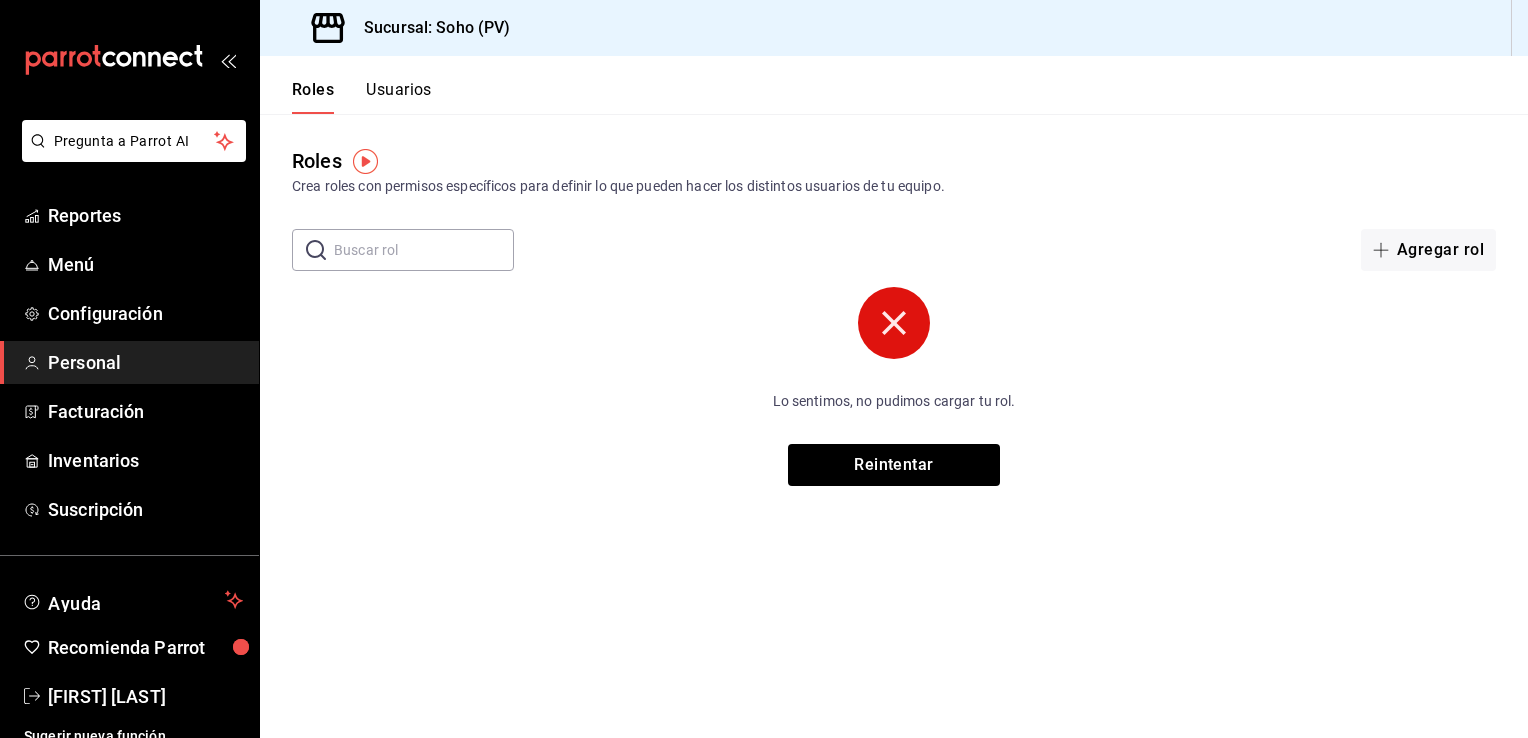 click on "Usuarios" at bounding box center [399, 97] 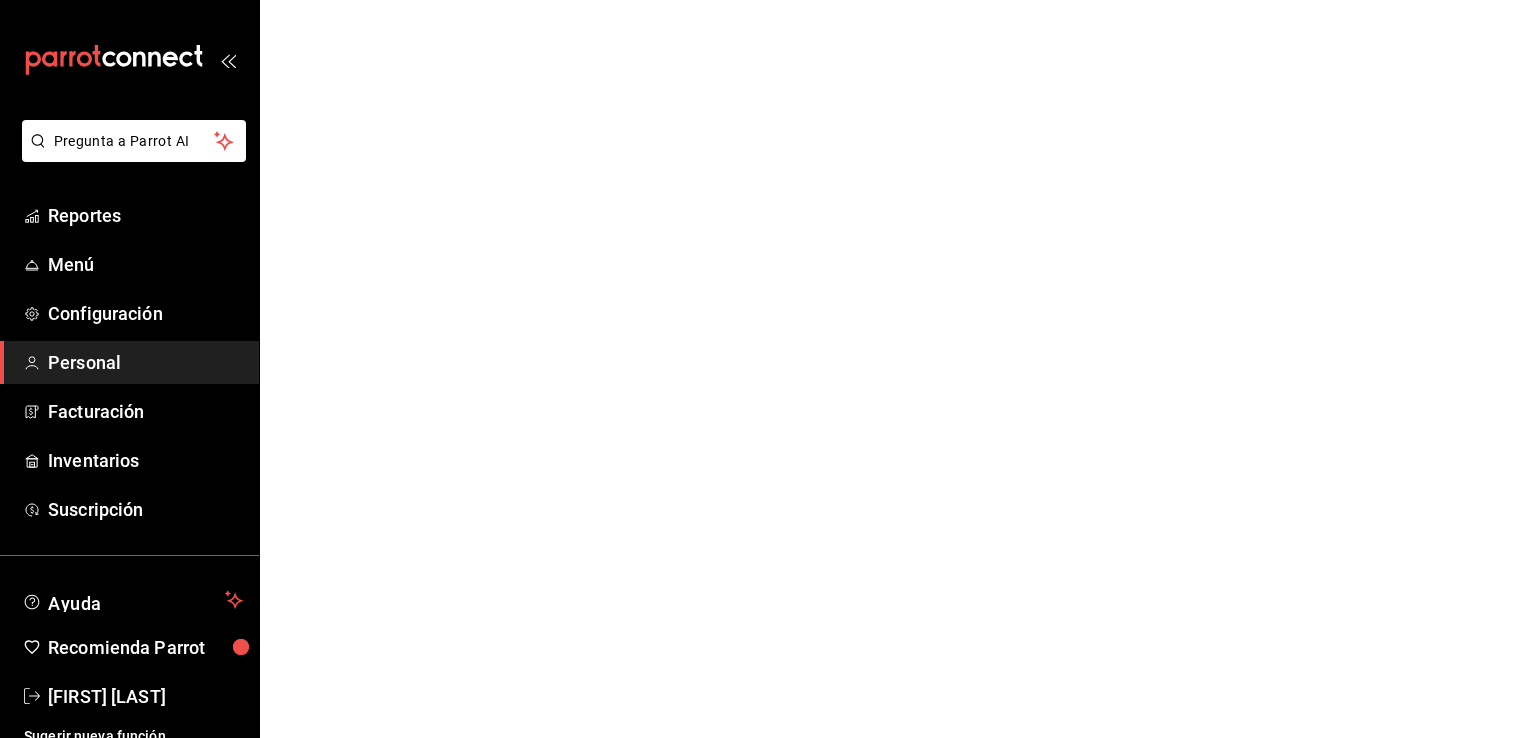 click on "Personal" at bounding box center (145, 362) 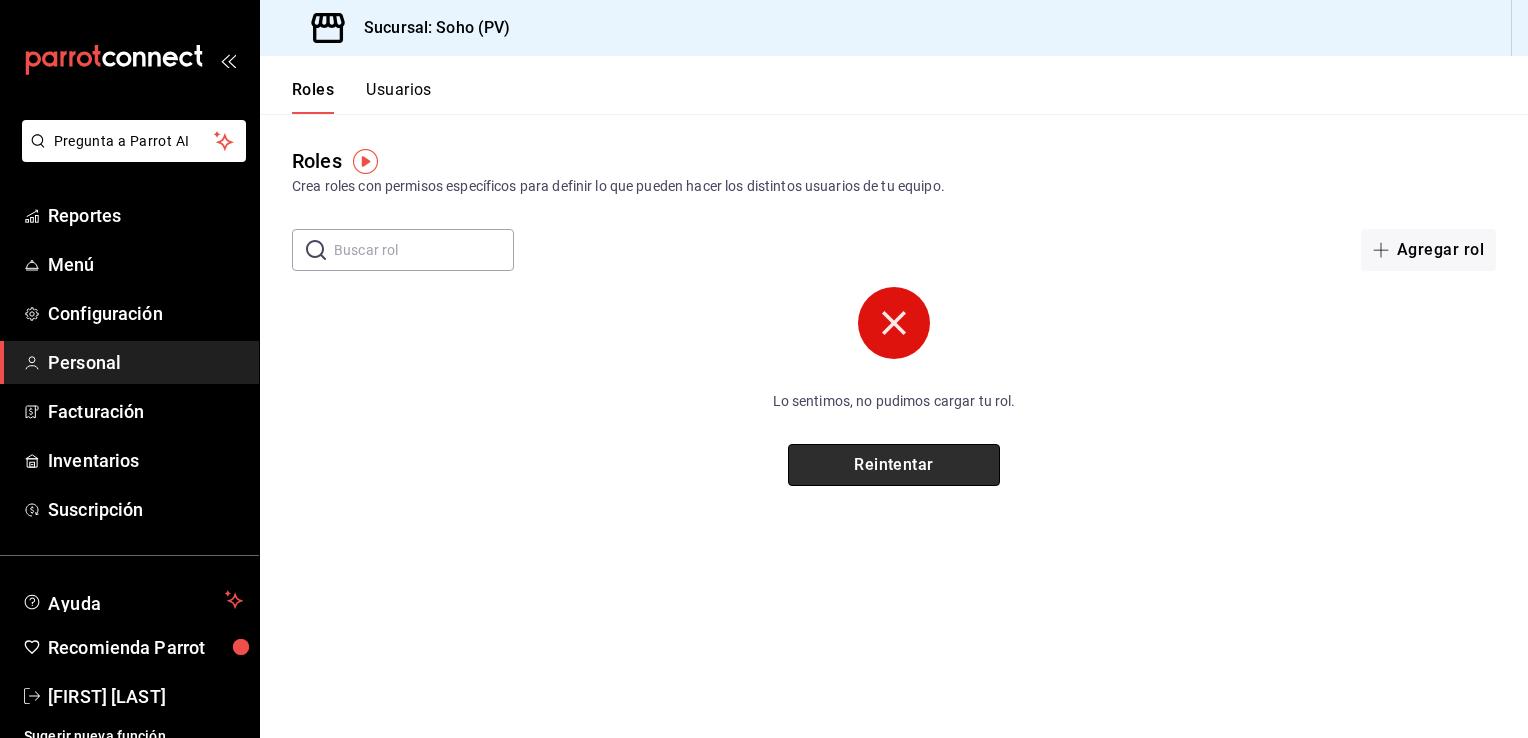 click on "Reintentar" at bounding box center [894, 465] 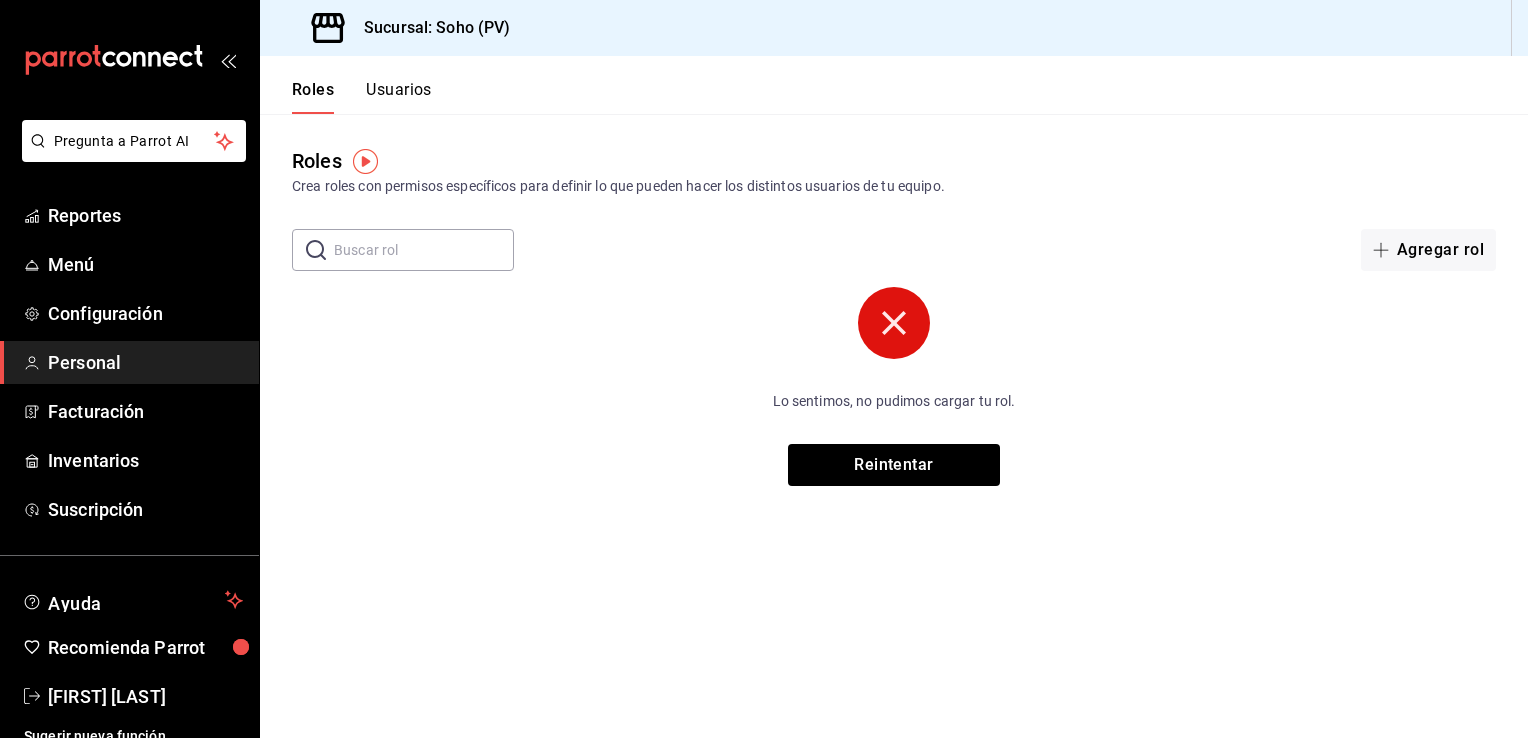 click on "Usuarios" at bounding box center (399, 97) 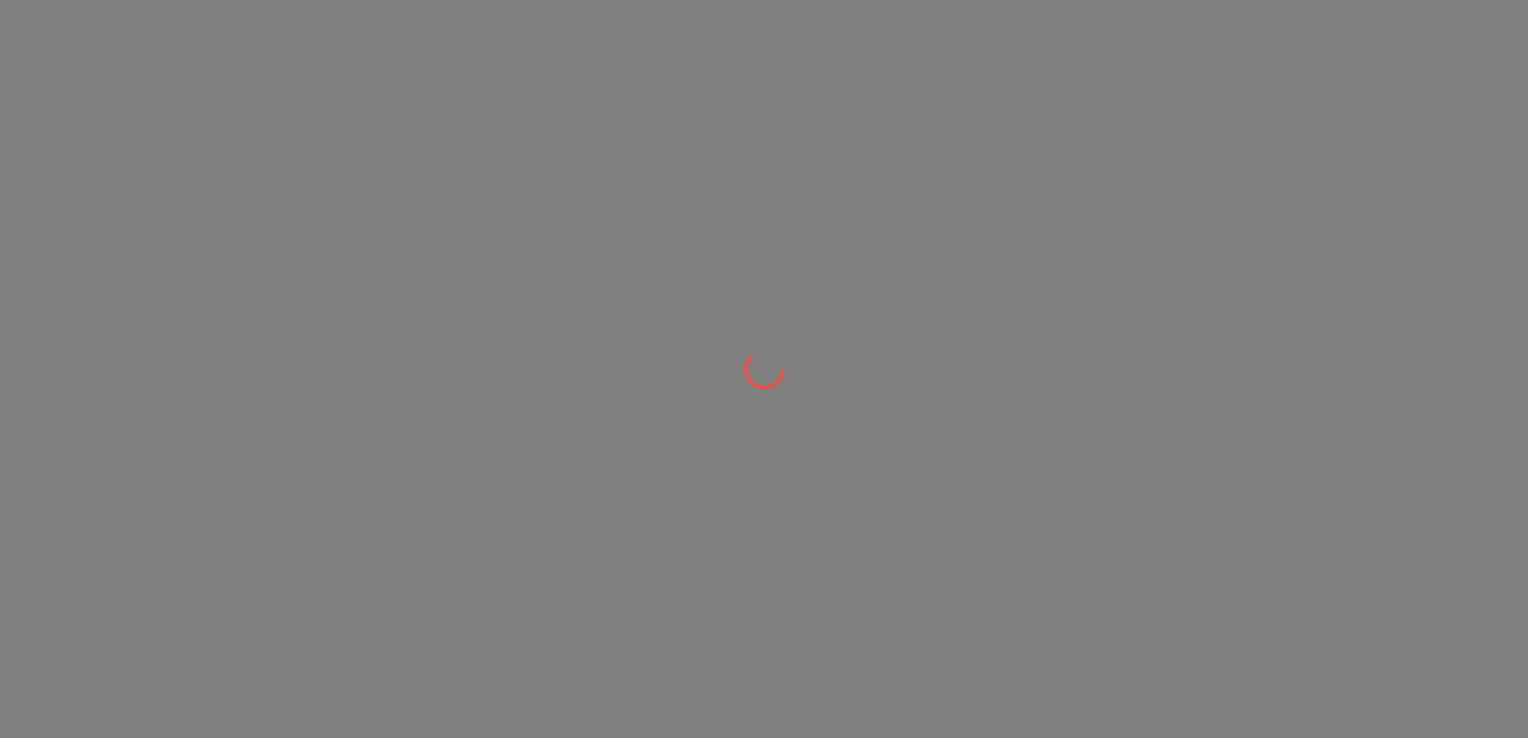 scroll, scrollTop: 0, scrollLeft: 0, axis: both 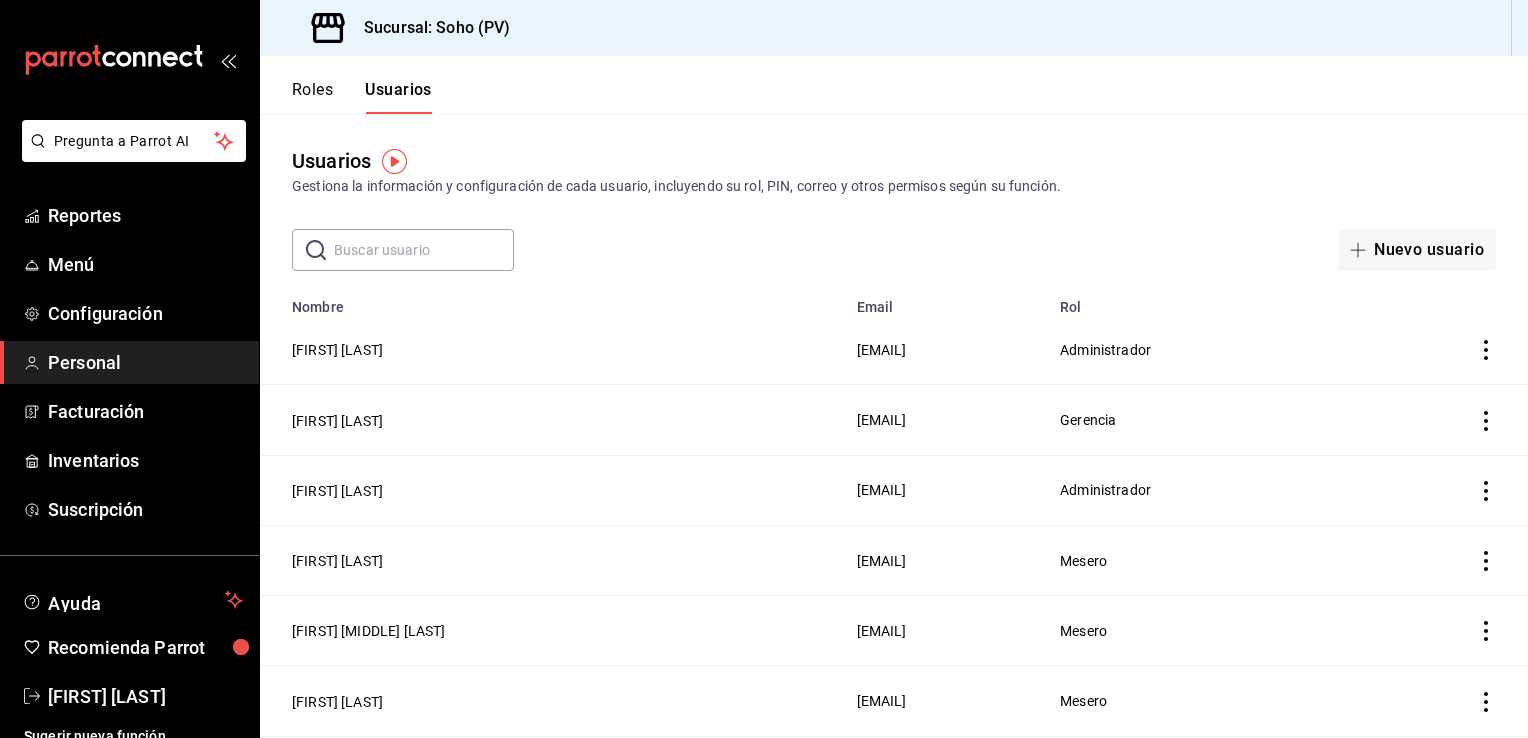 click on "Usuarios Gestiona la información y configuración de cada usuario, incluyendo su rol, PIN, correo y otros permisos según su función. ​ ​ Nuevo usuario" at bounding box center [894, 192] 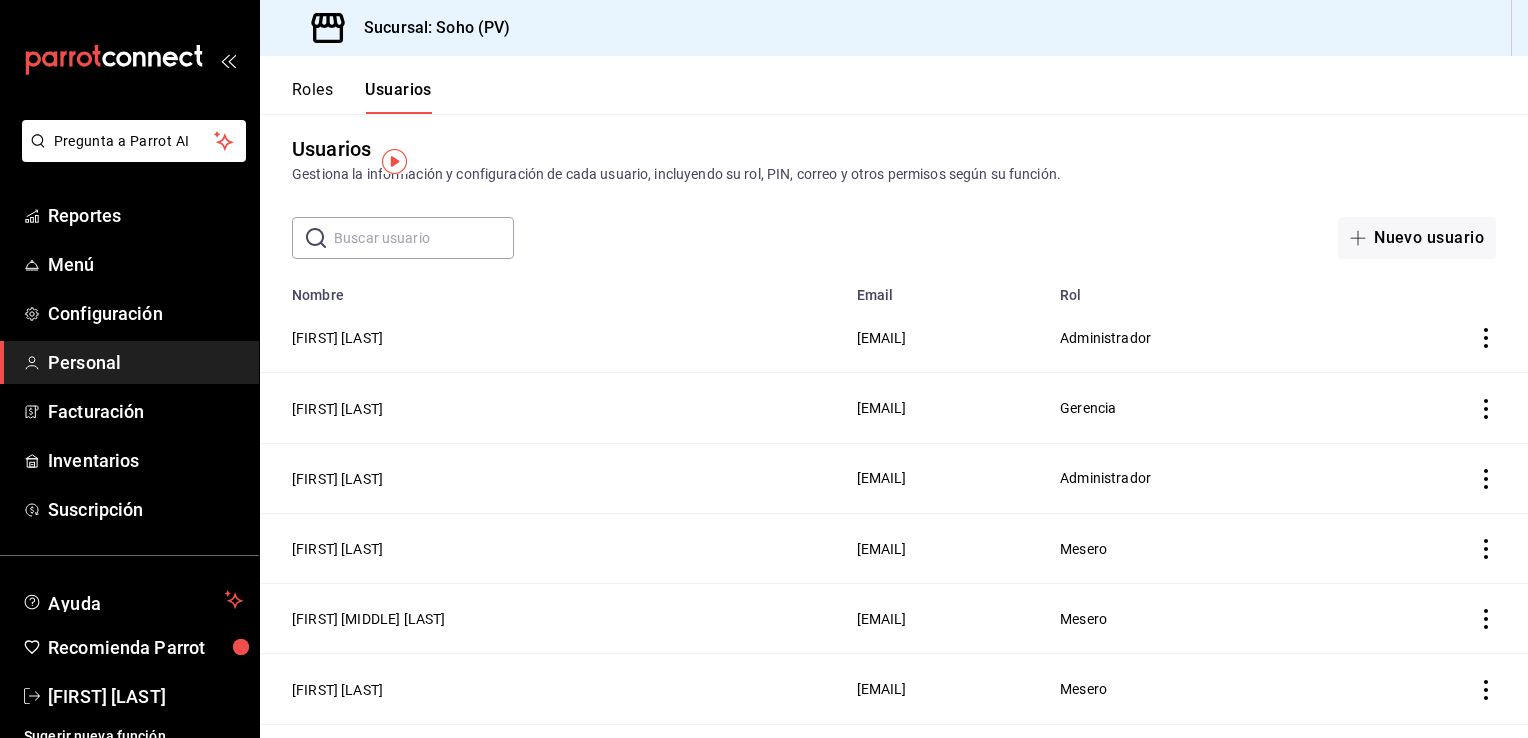 scroll, scrollTop: 0, scrollLeft: 0, axis: both 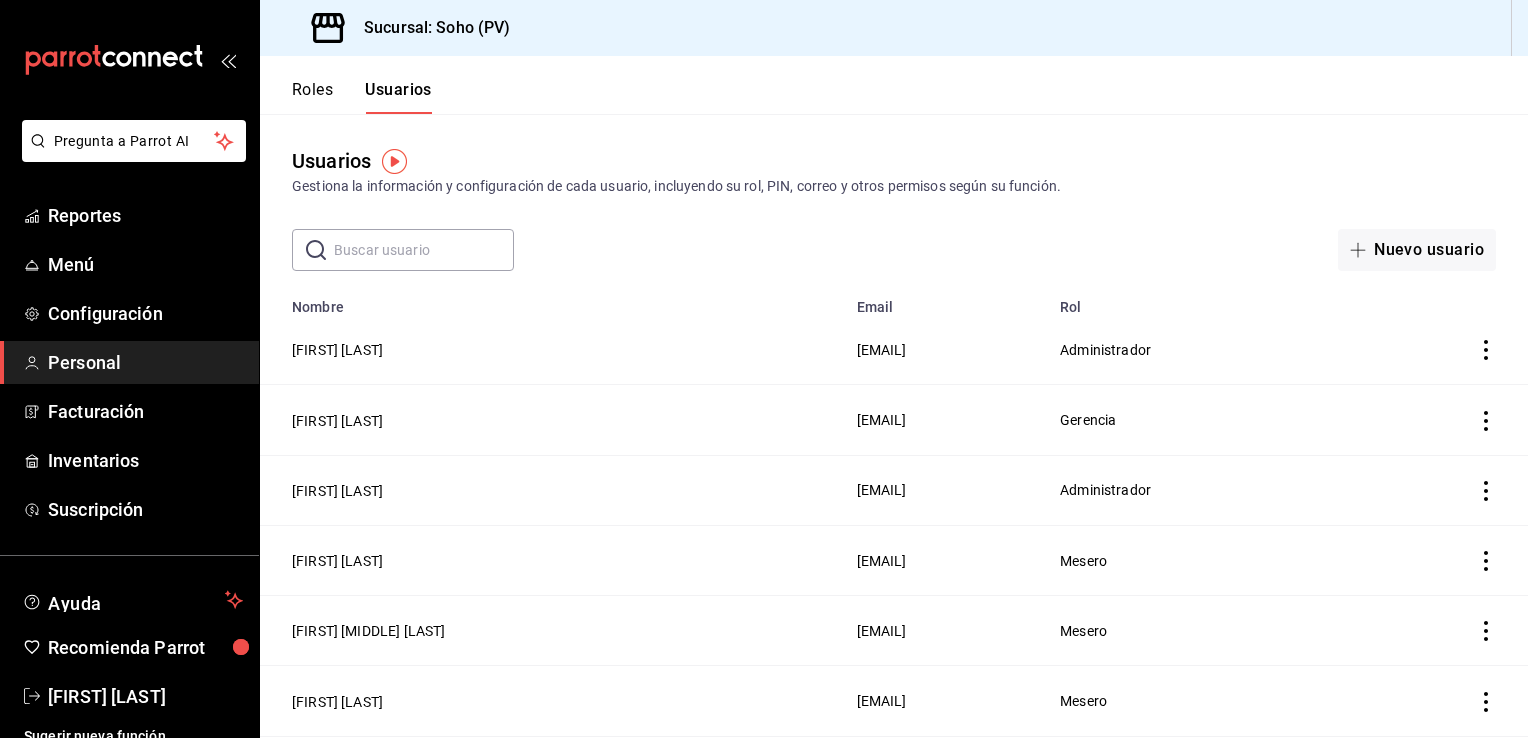 click 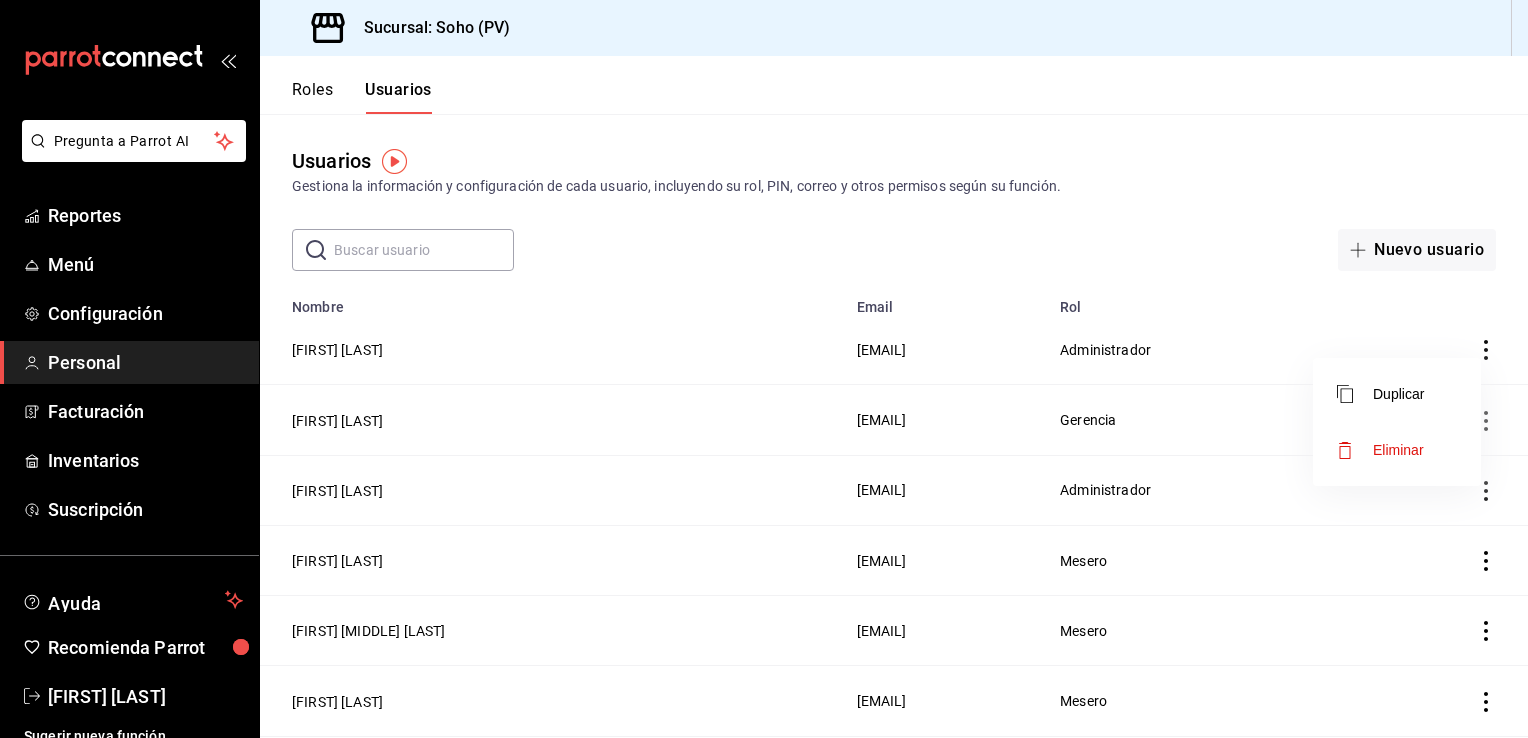 click at bounding box center [764, 369] 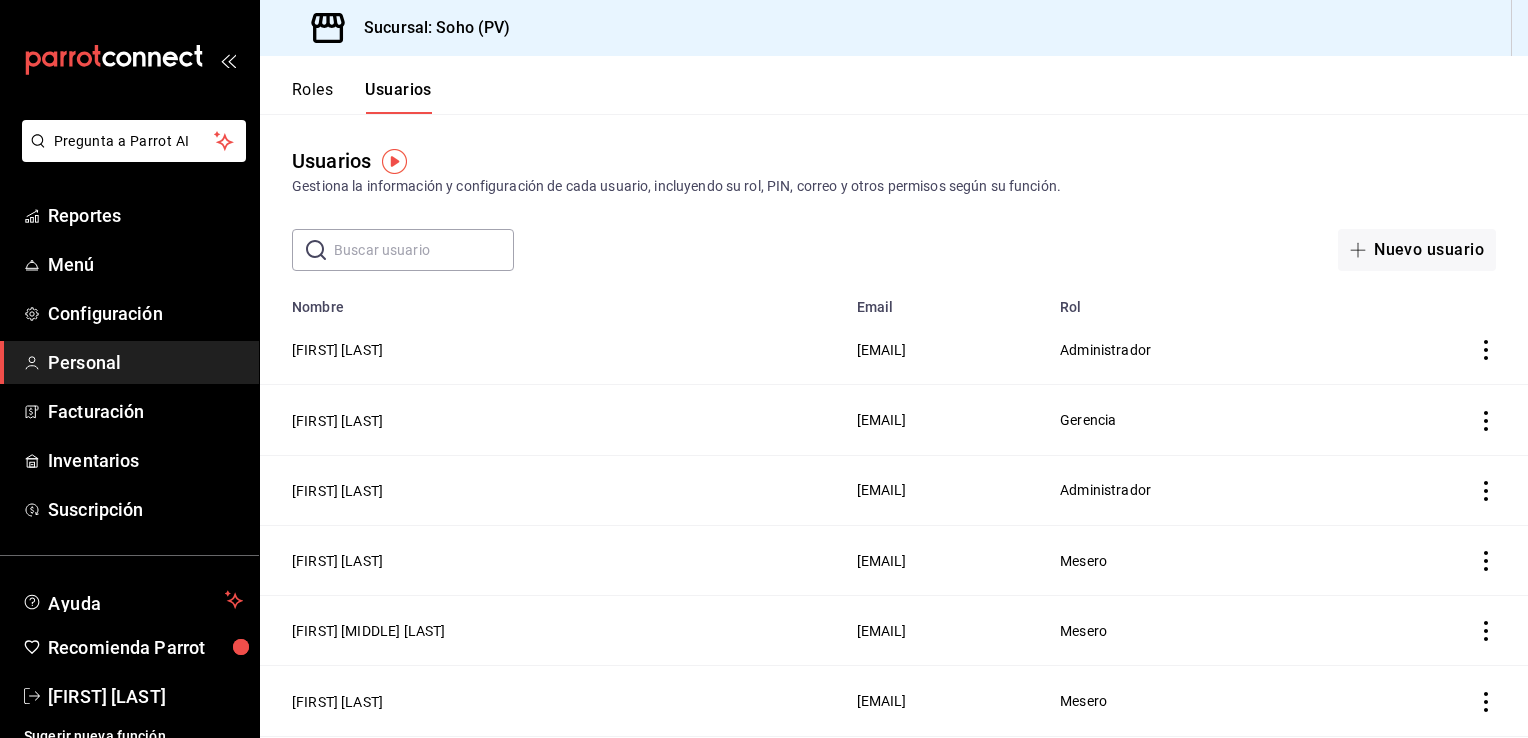 click at bounding box center (424, 250) 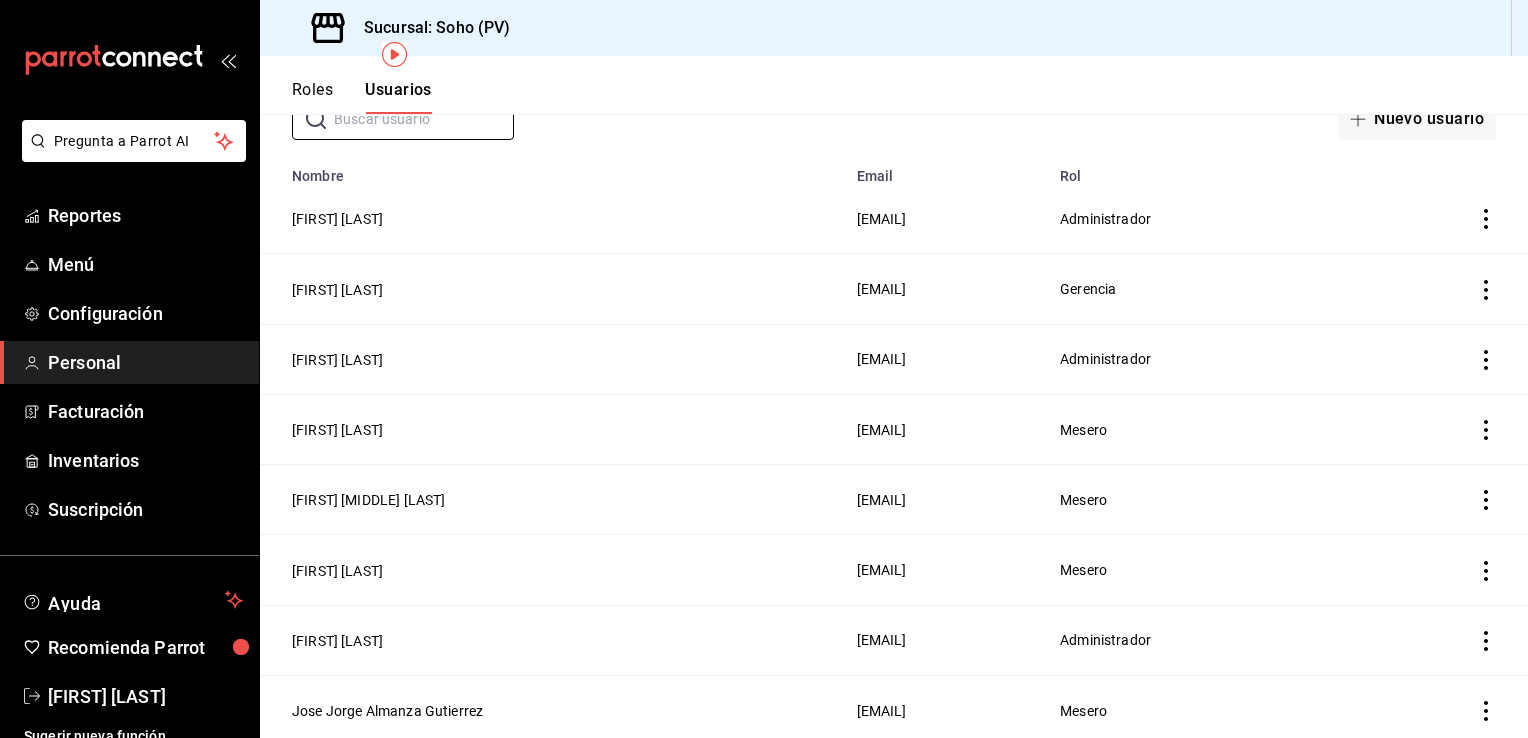 scroll, scrollTop: 0, scrollLeft: 0, axis: both 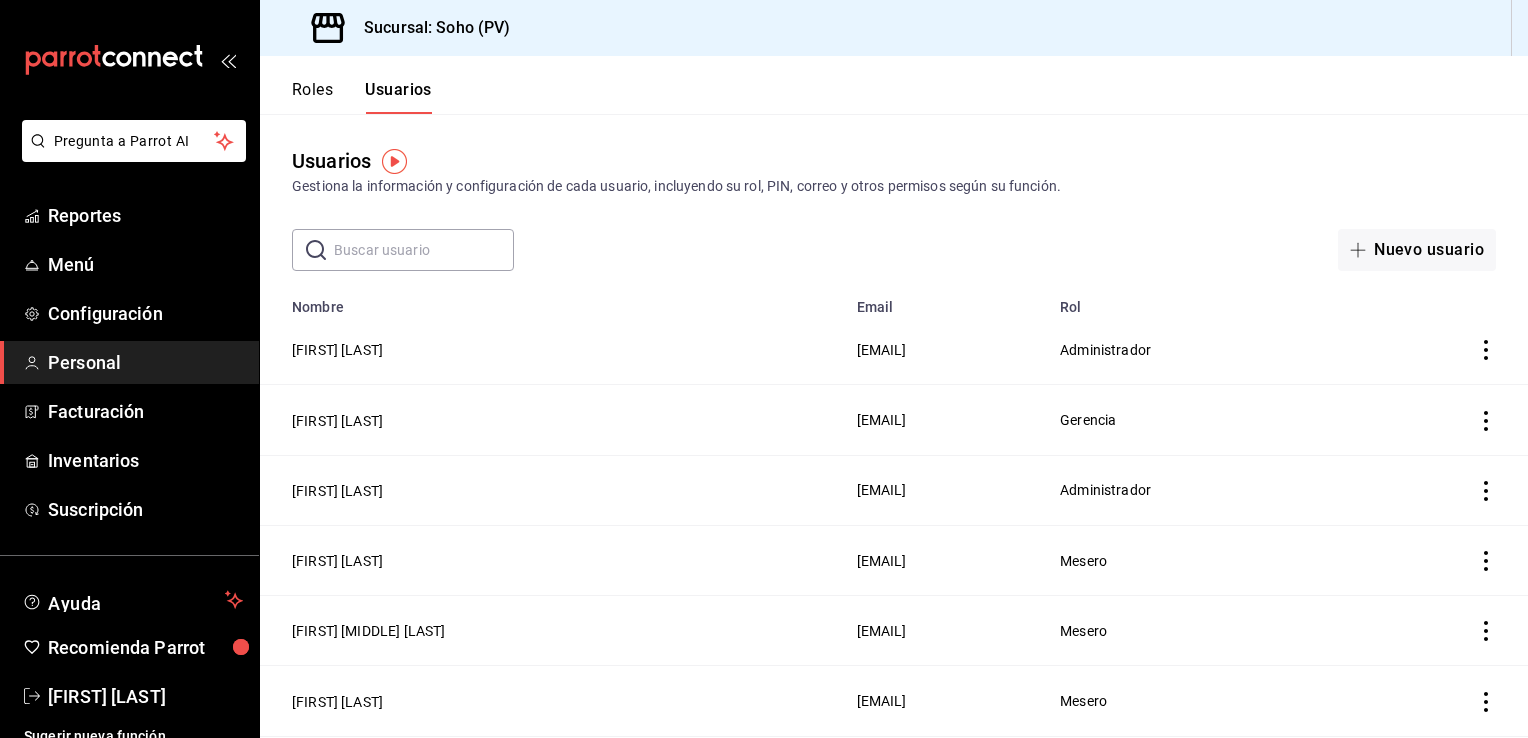 click at bounding box center (424, 250) 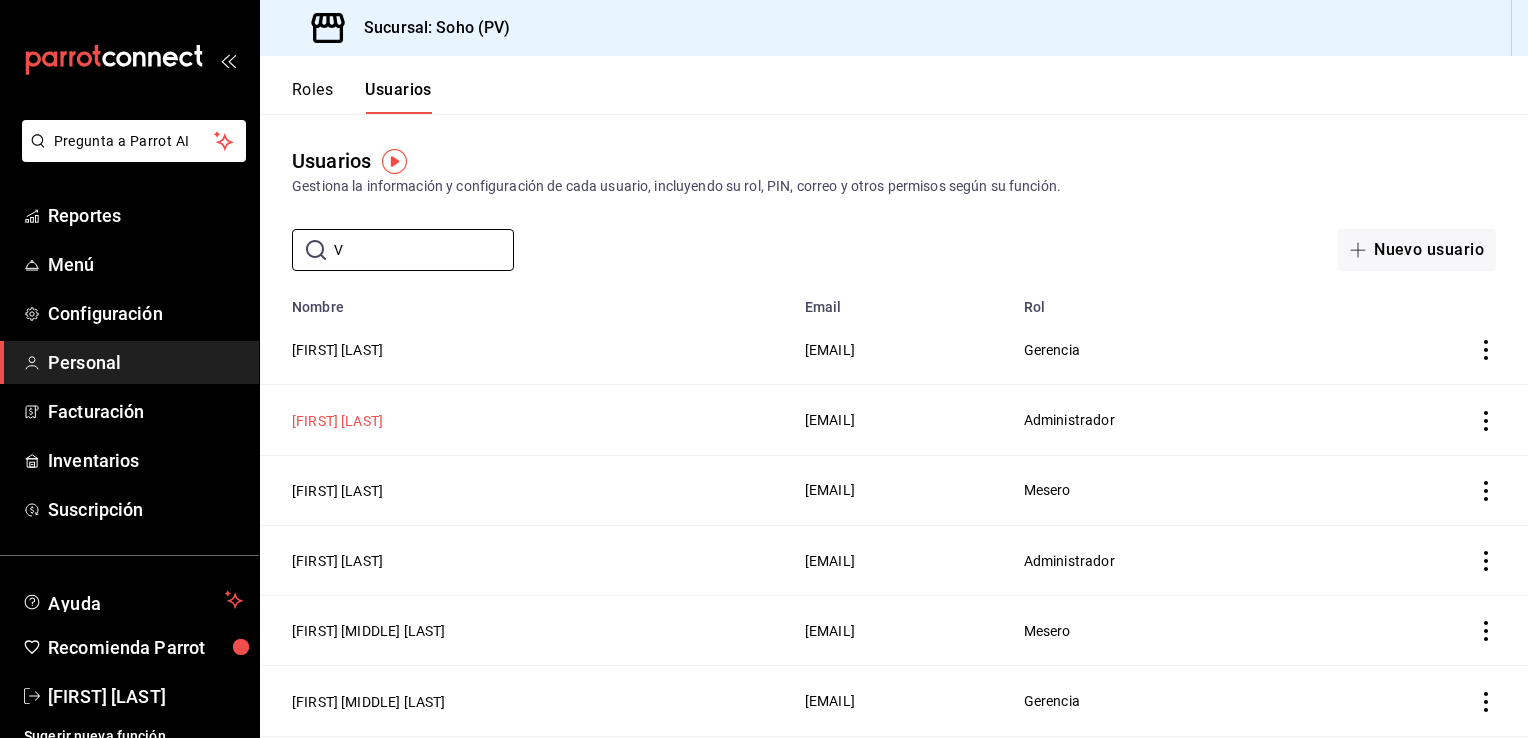 type on "V" 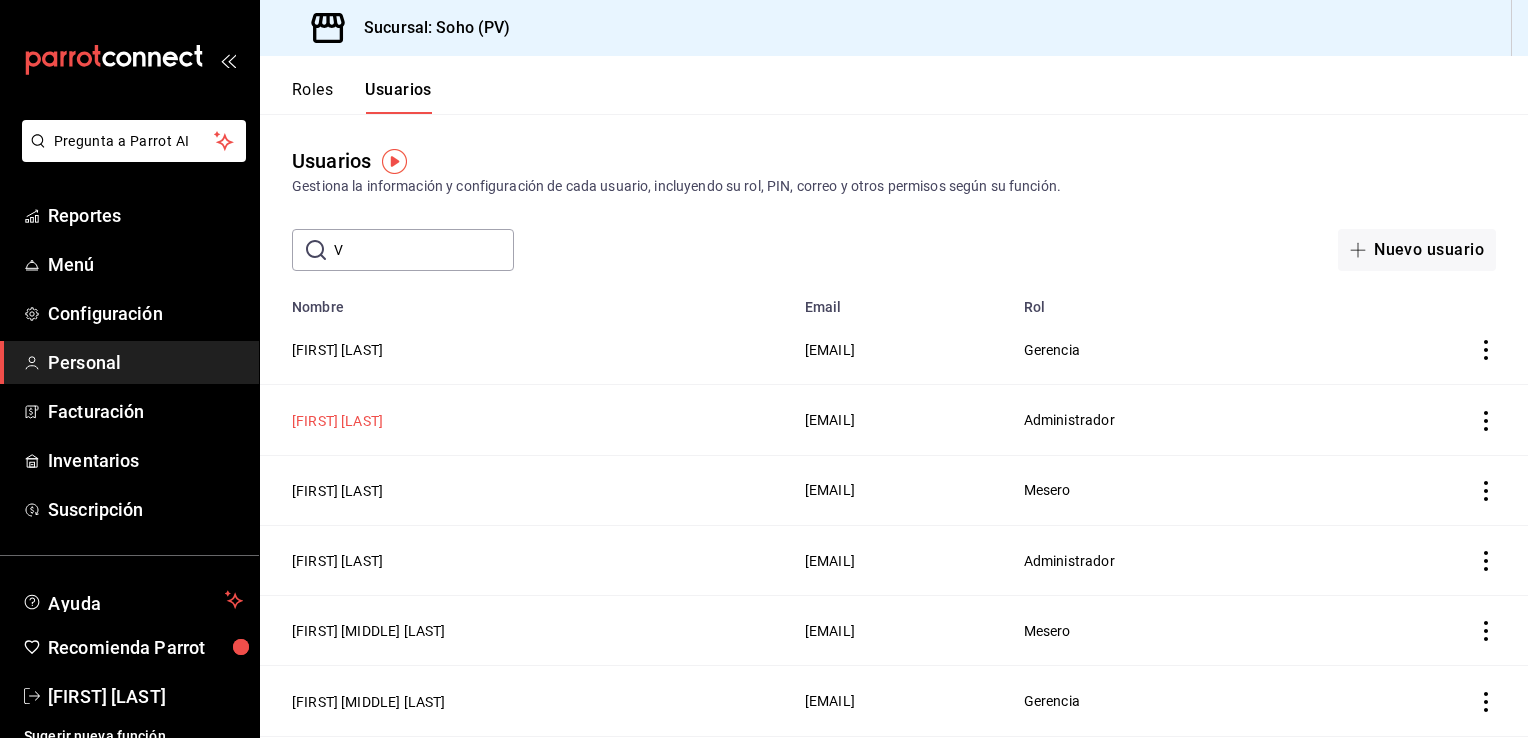 click on "[FIRST] [LAST]" at bounding box center [337, 421] 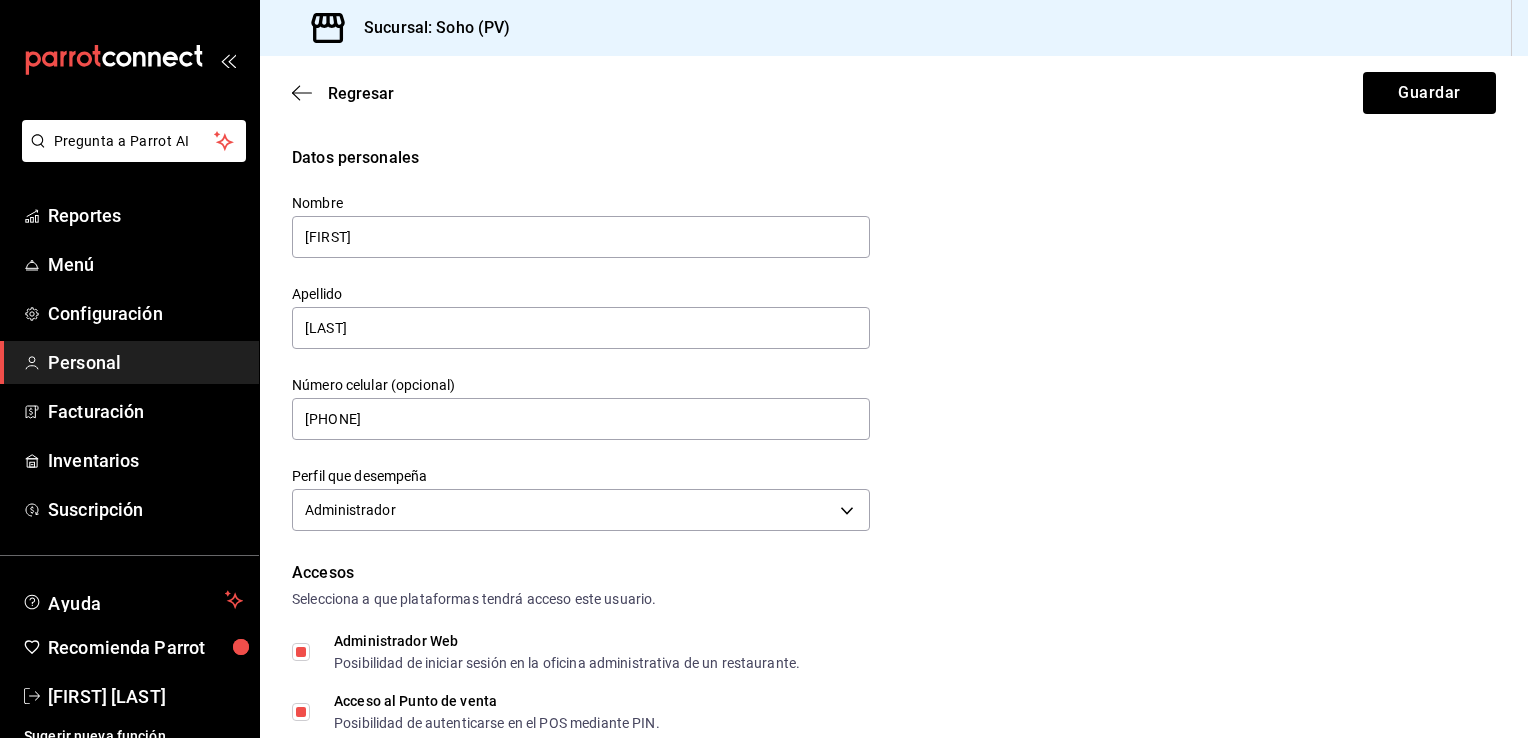 click 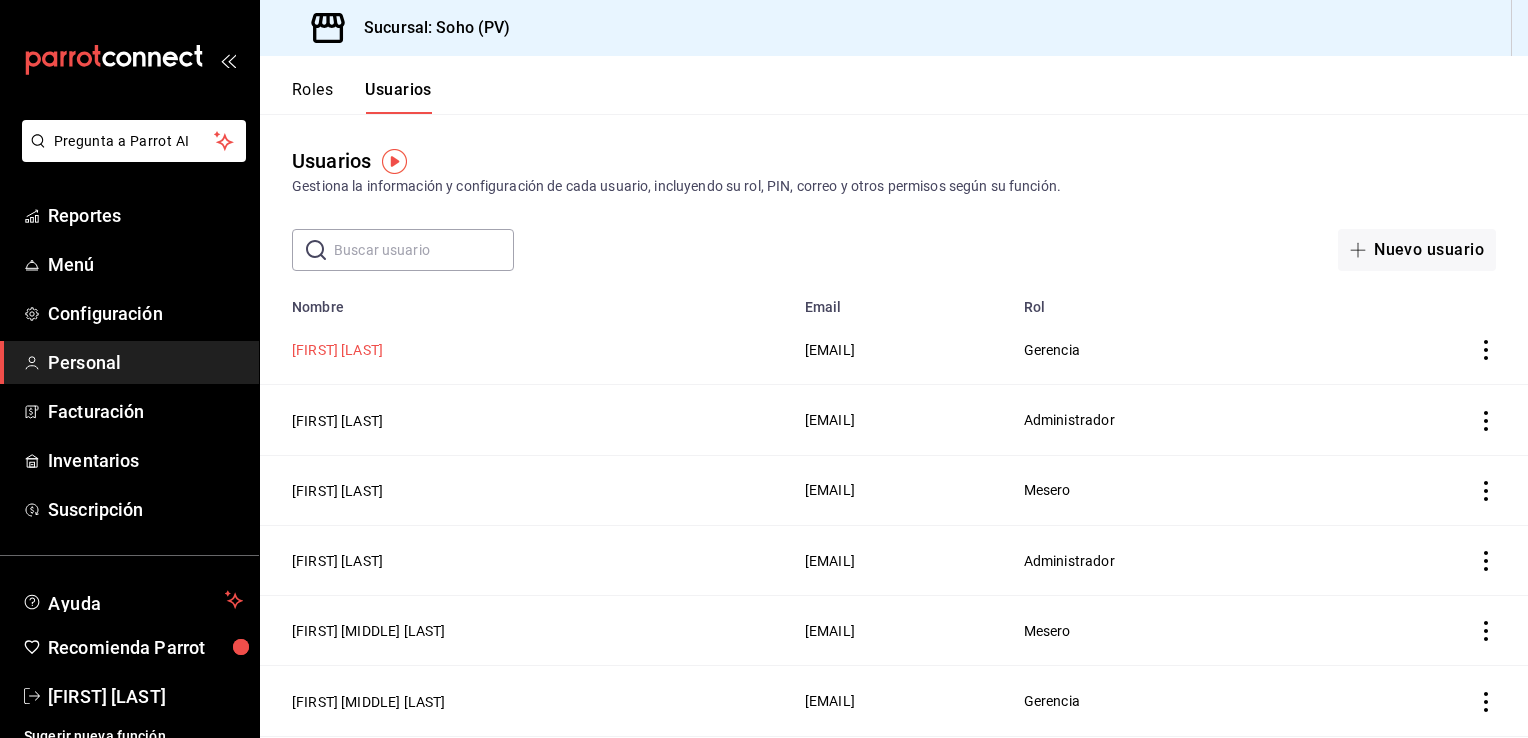 click on "[FIRST] [LAST]" at bounding box center (337, 350) 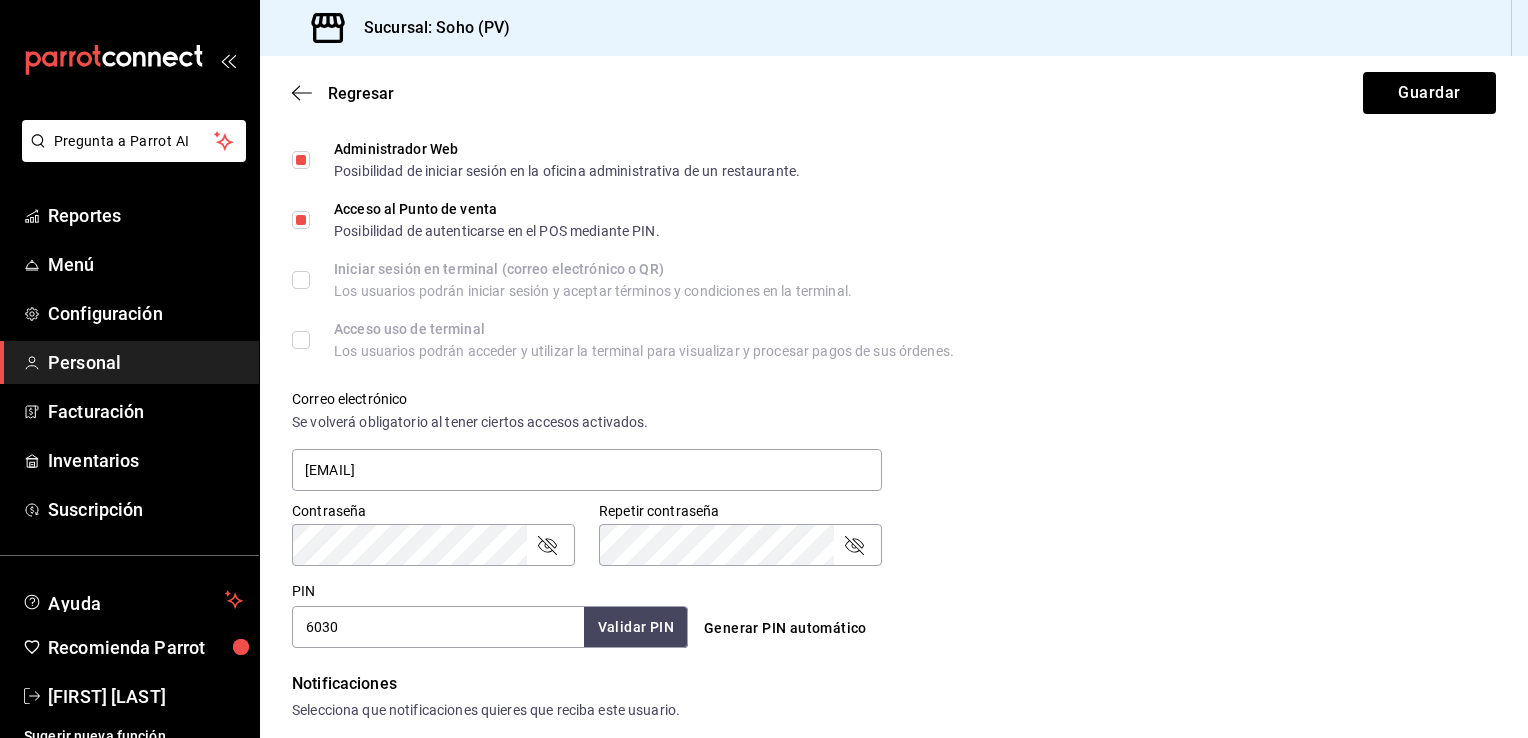 scroll, scrollTop: 500, scrollLeft: 0, axis: vertical 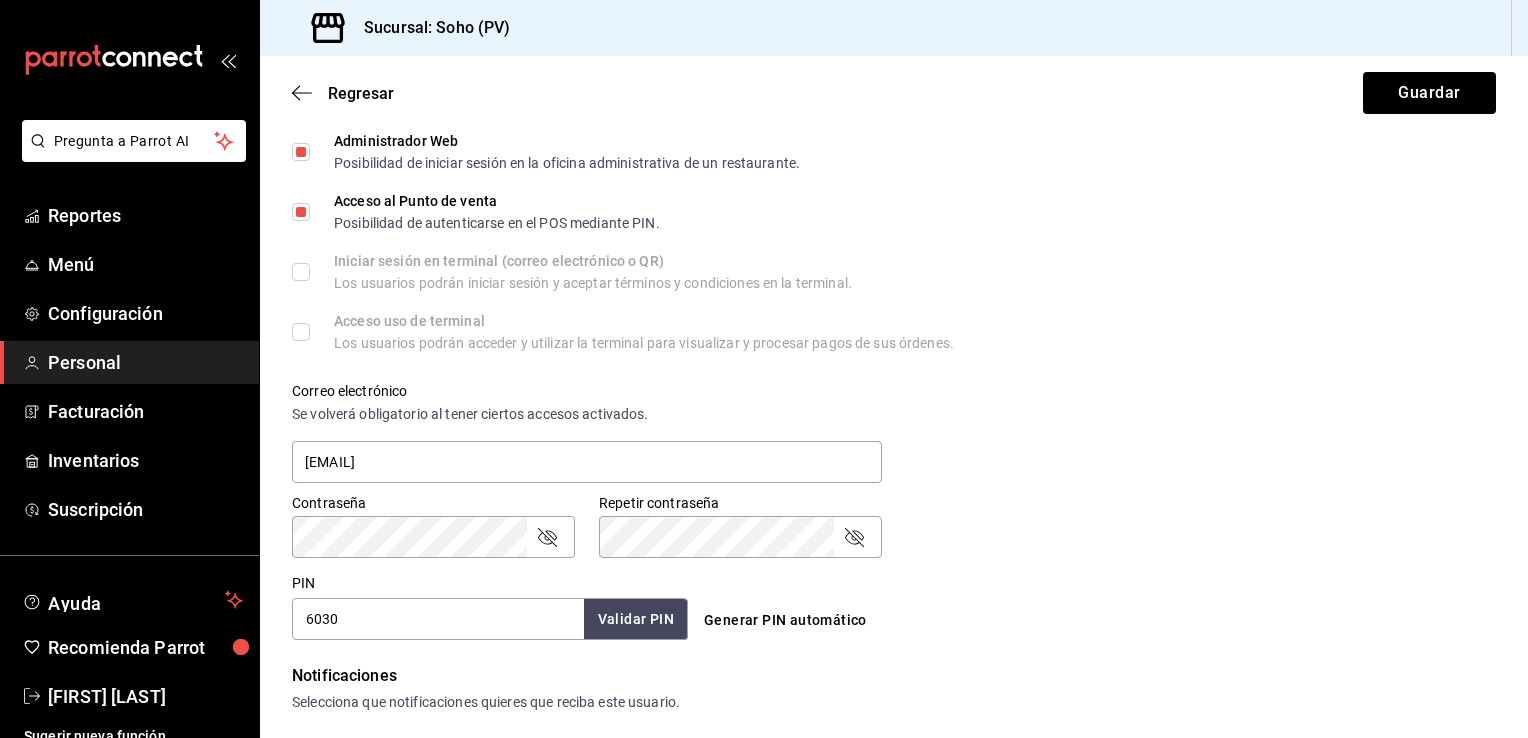click 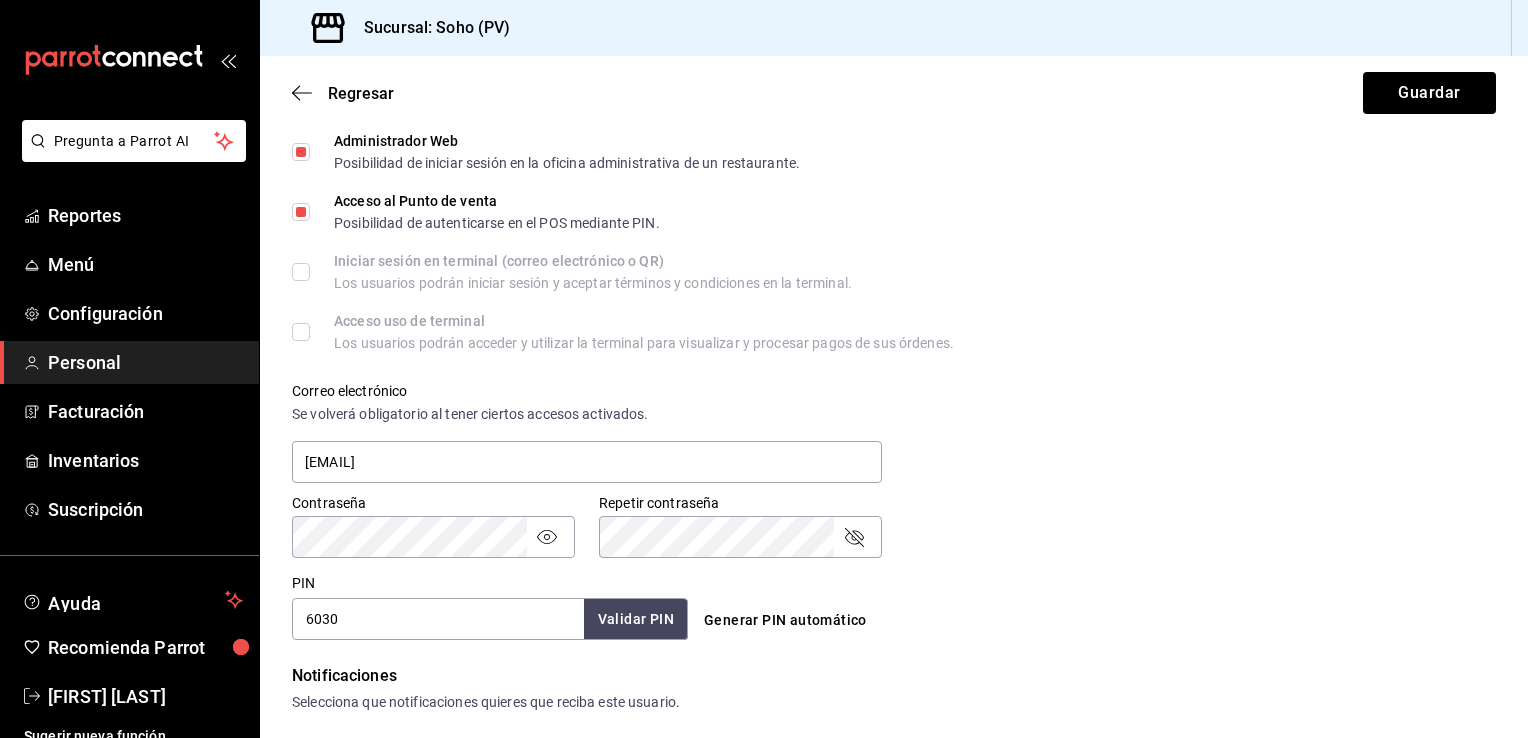 click on "Contraseña" at bounding box center (433, 537) 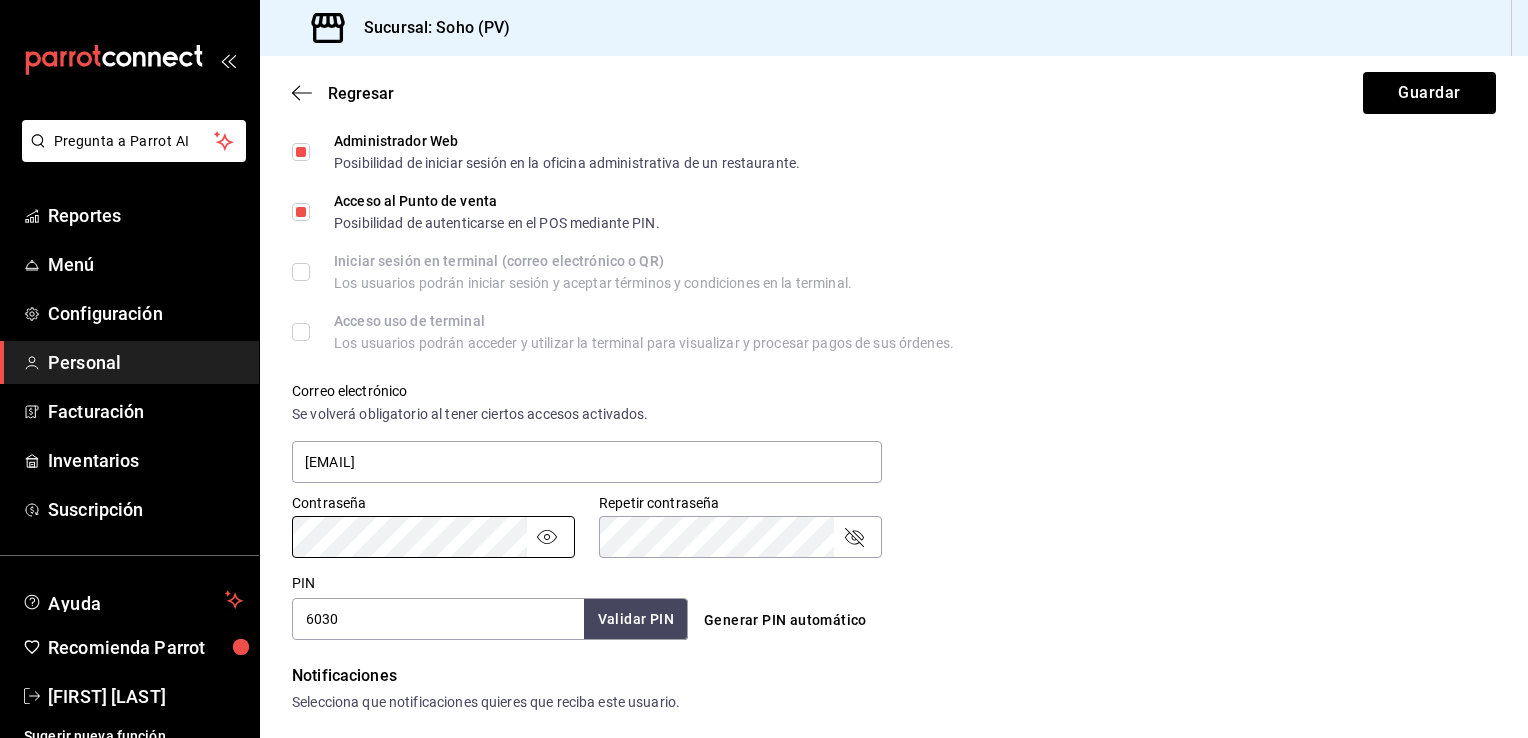 click 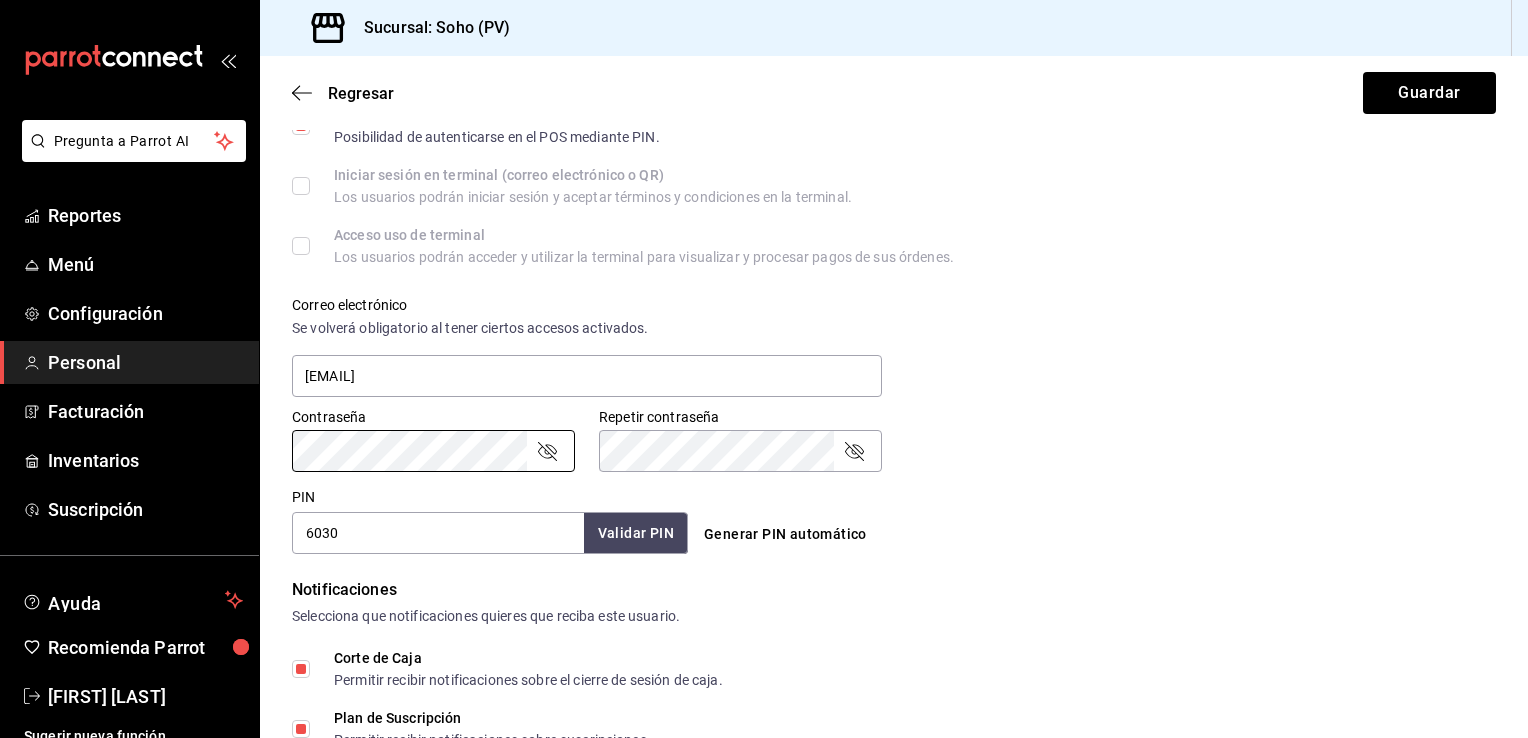 scroll, scrollTop: 600, scrollLeft: 0, axis: vertical 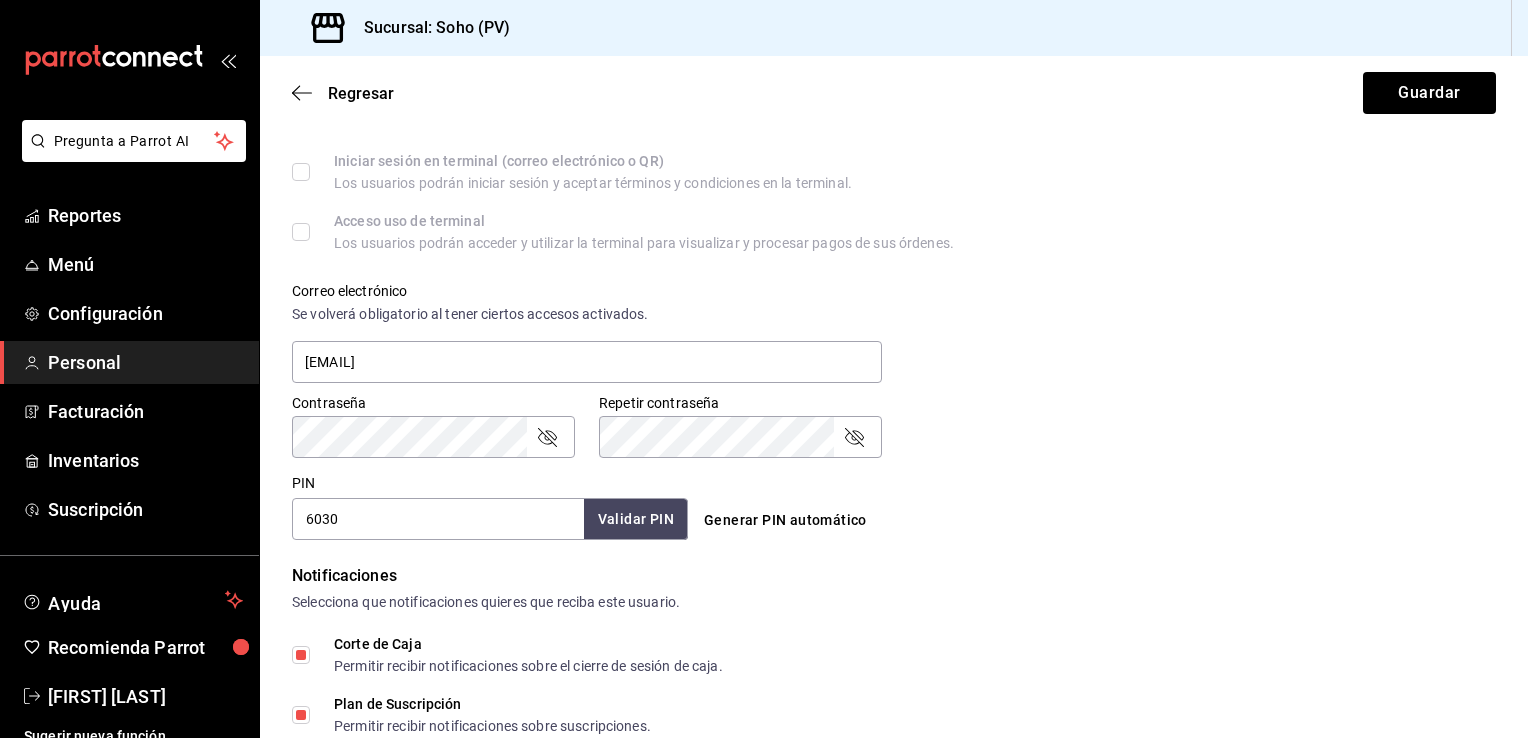 click 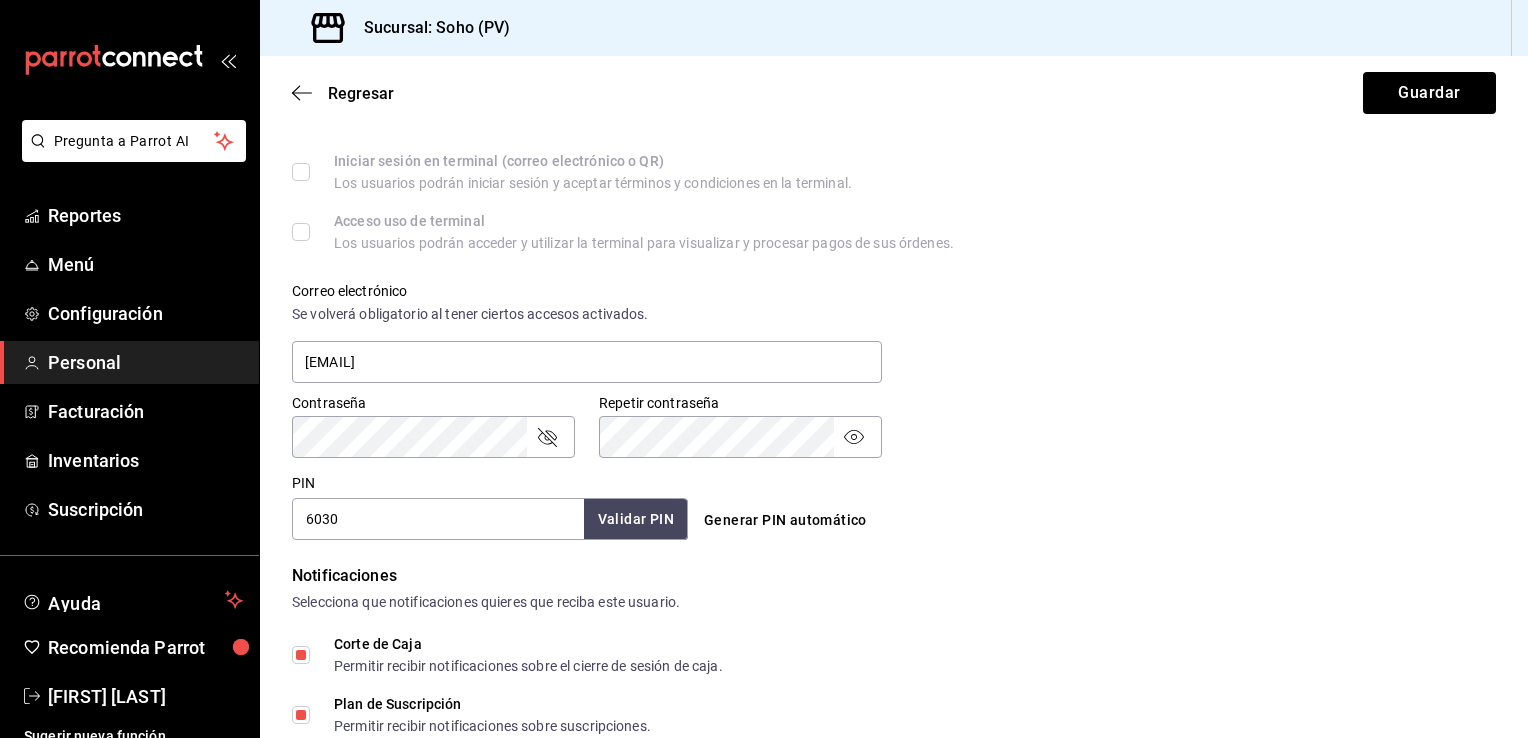 click 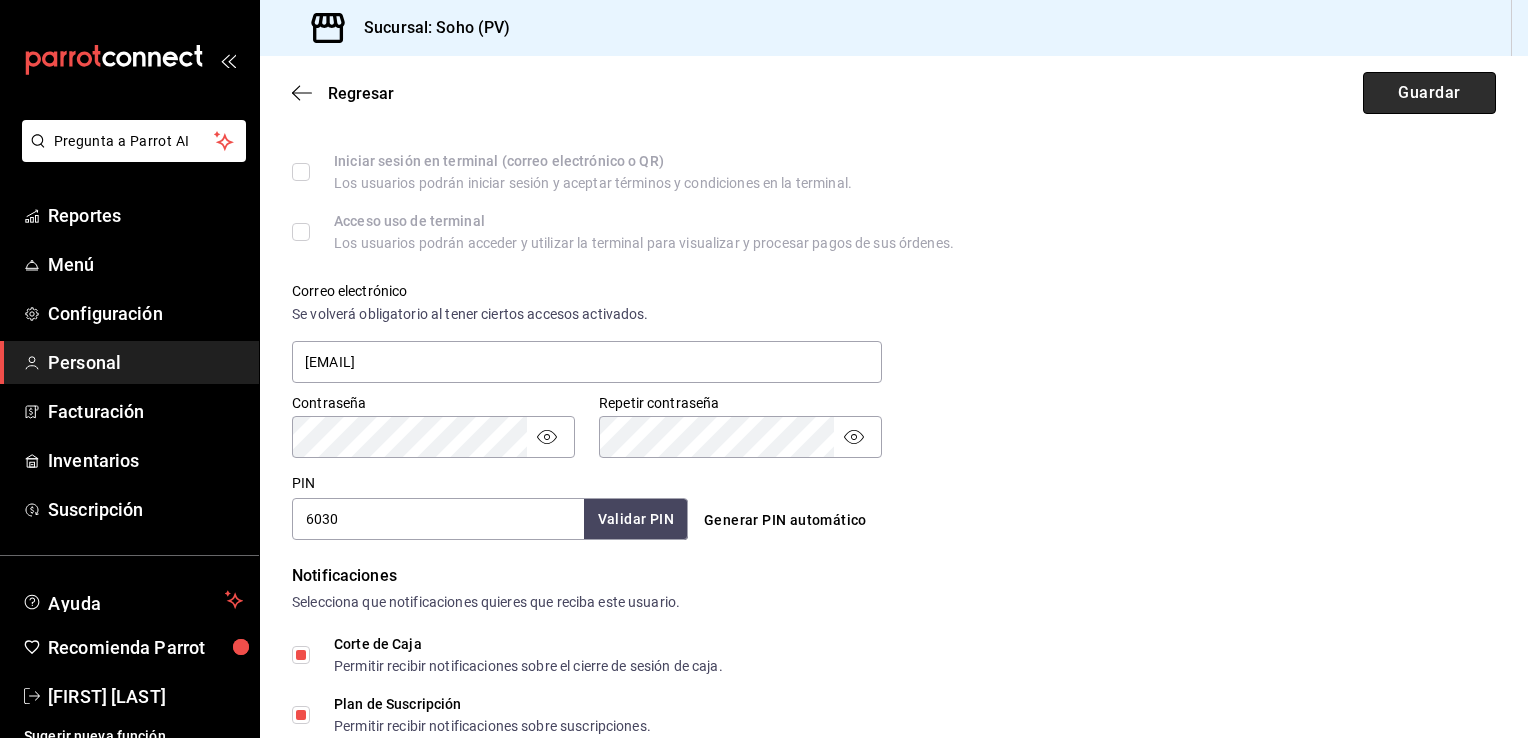 click on "Guardar" at bounding box center [1429, 93] 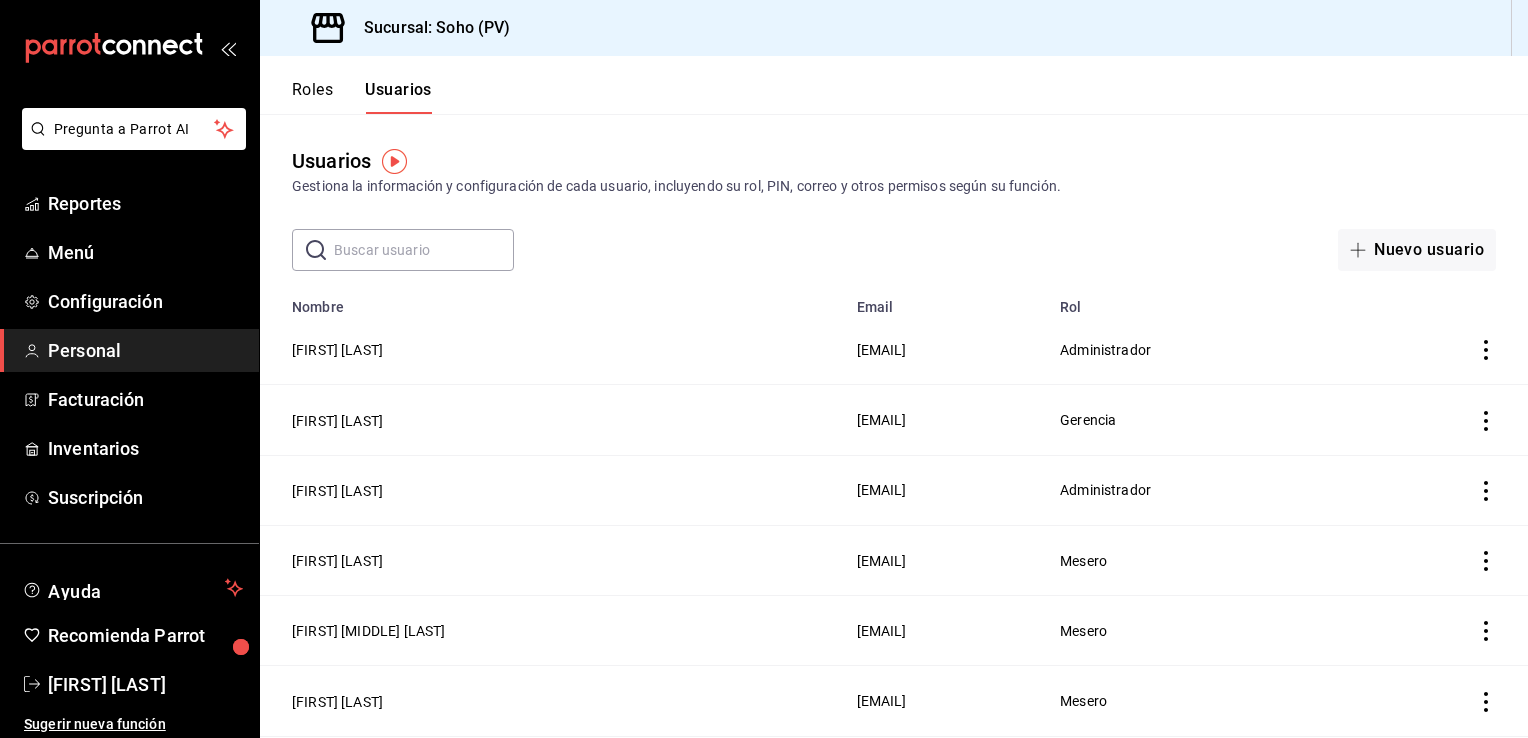 scroll, scrollTop: 16, scrollLeft: 0, axis: vertical 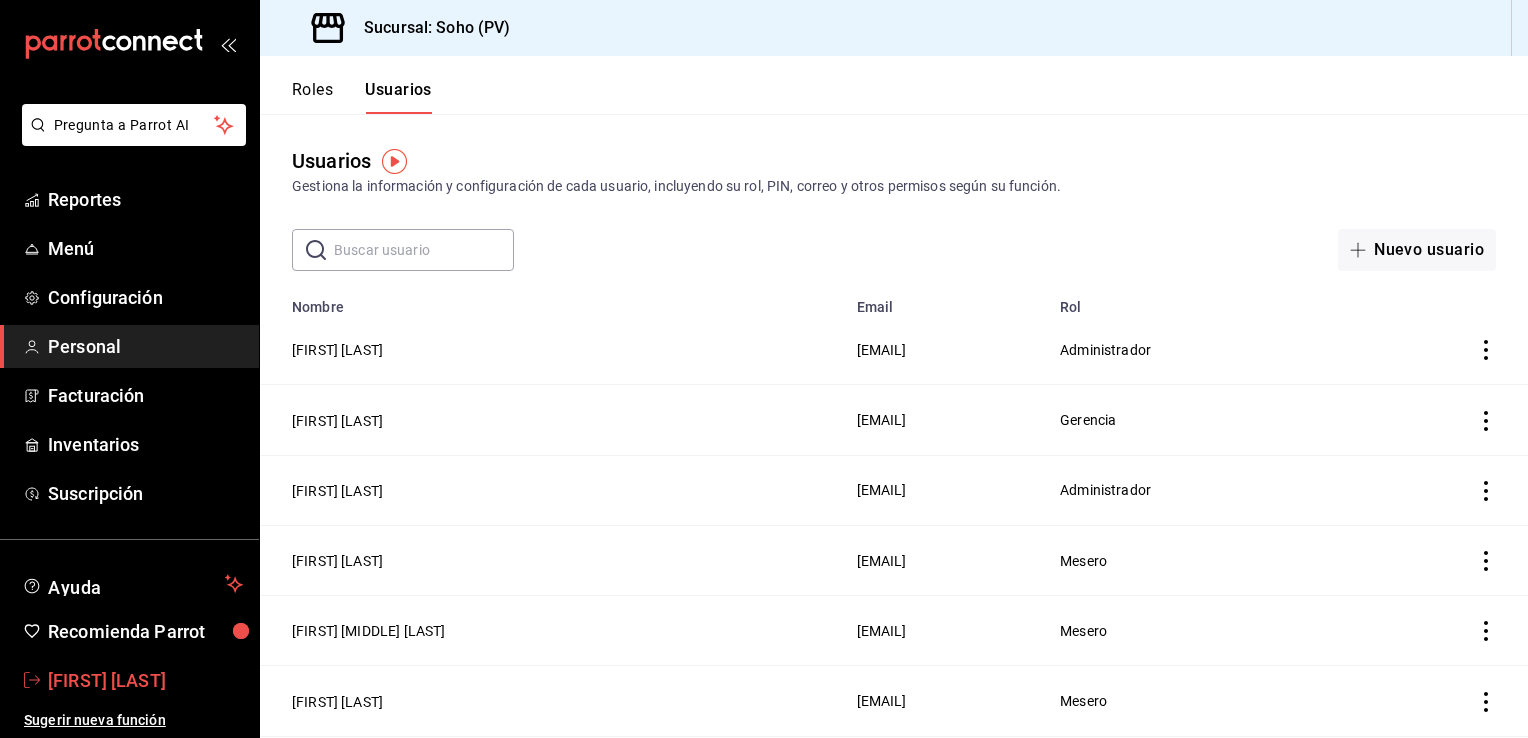 click on "[FIRST] [LAST]" at bounding box center [145, 680] 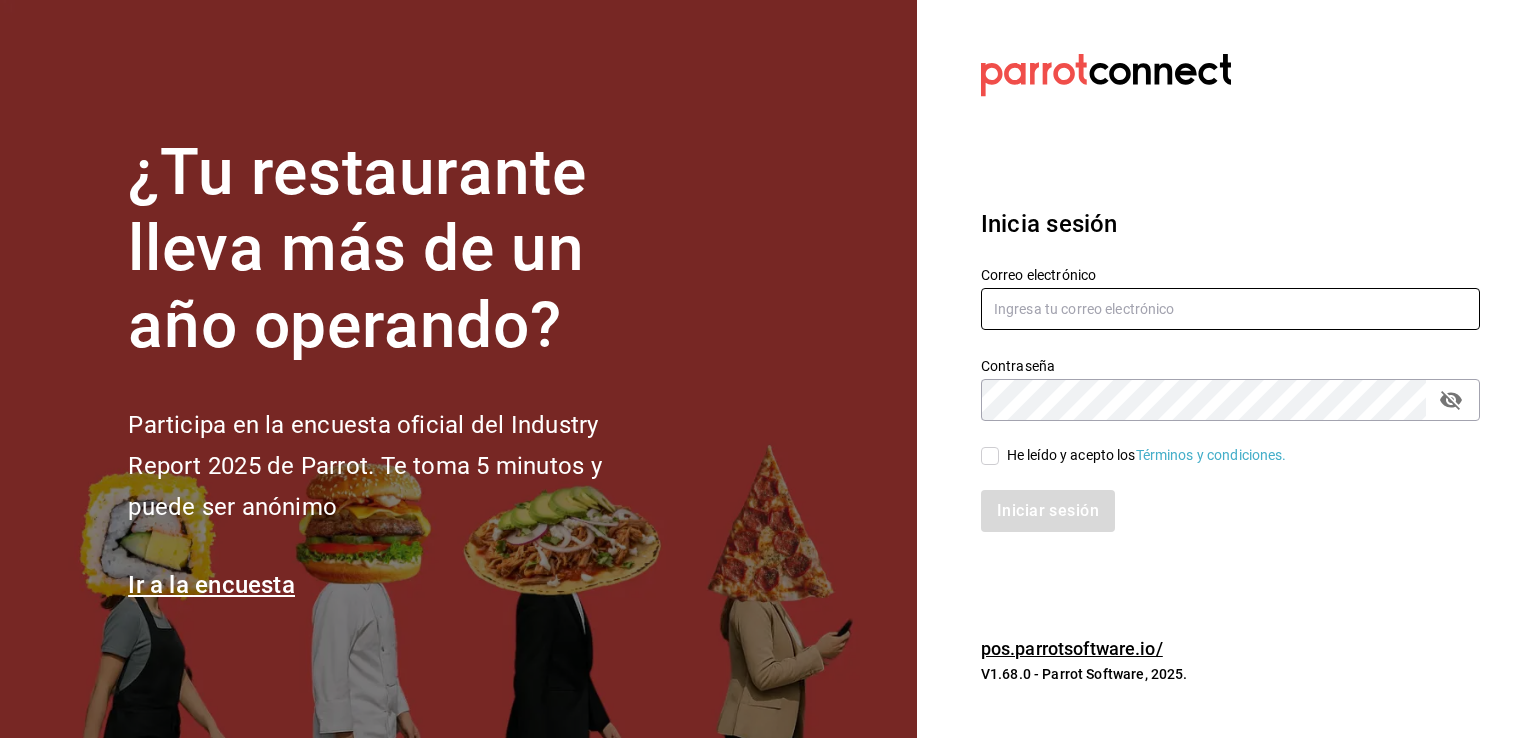 click at bounding box center [1230, 309] 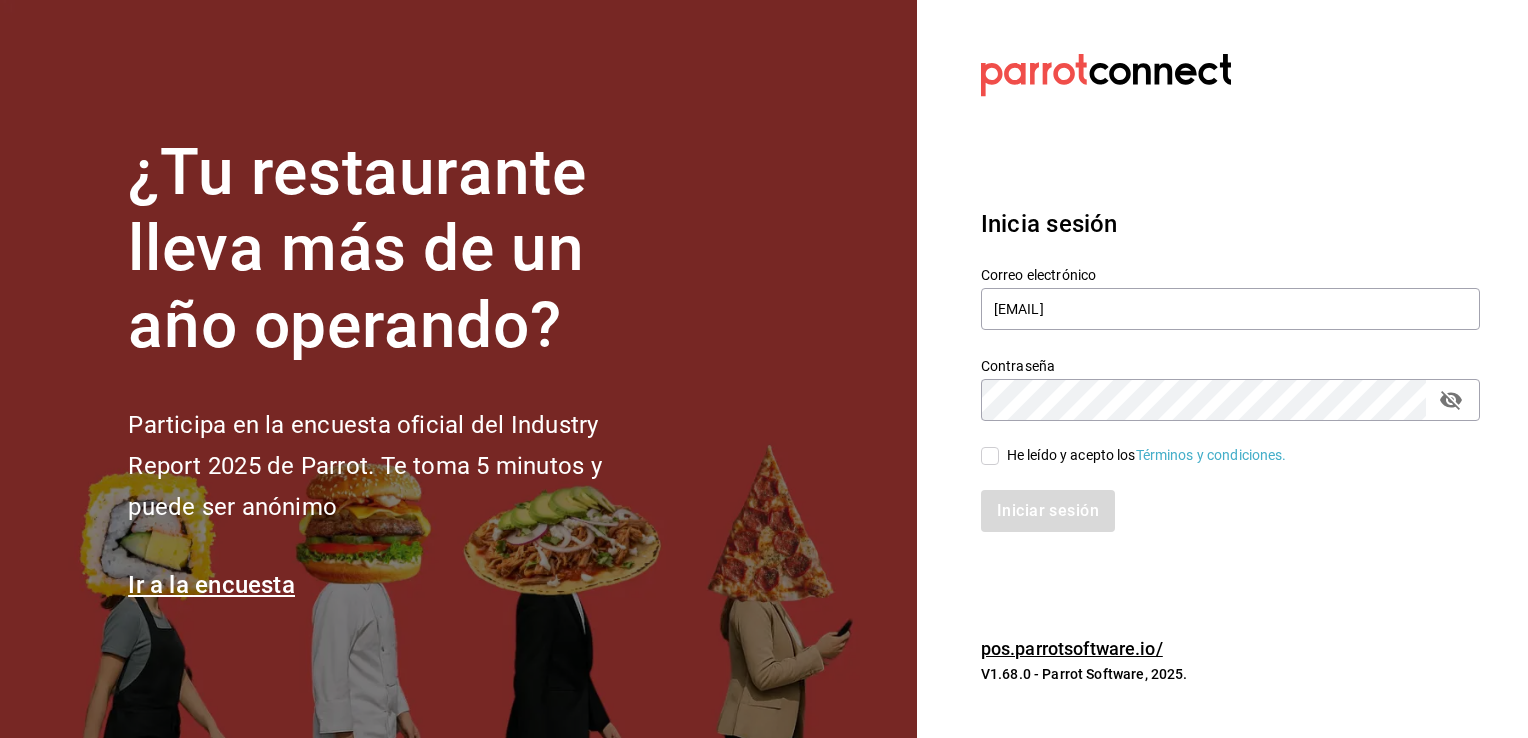 click on "He leído y acepto los  Términos y condiciones." at bounding box center [990, 456] 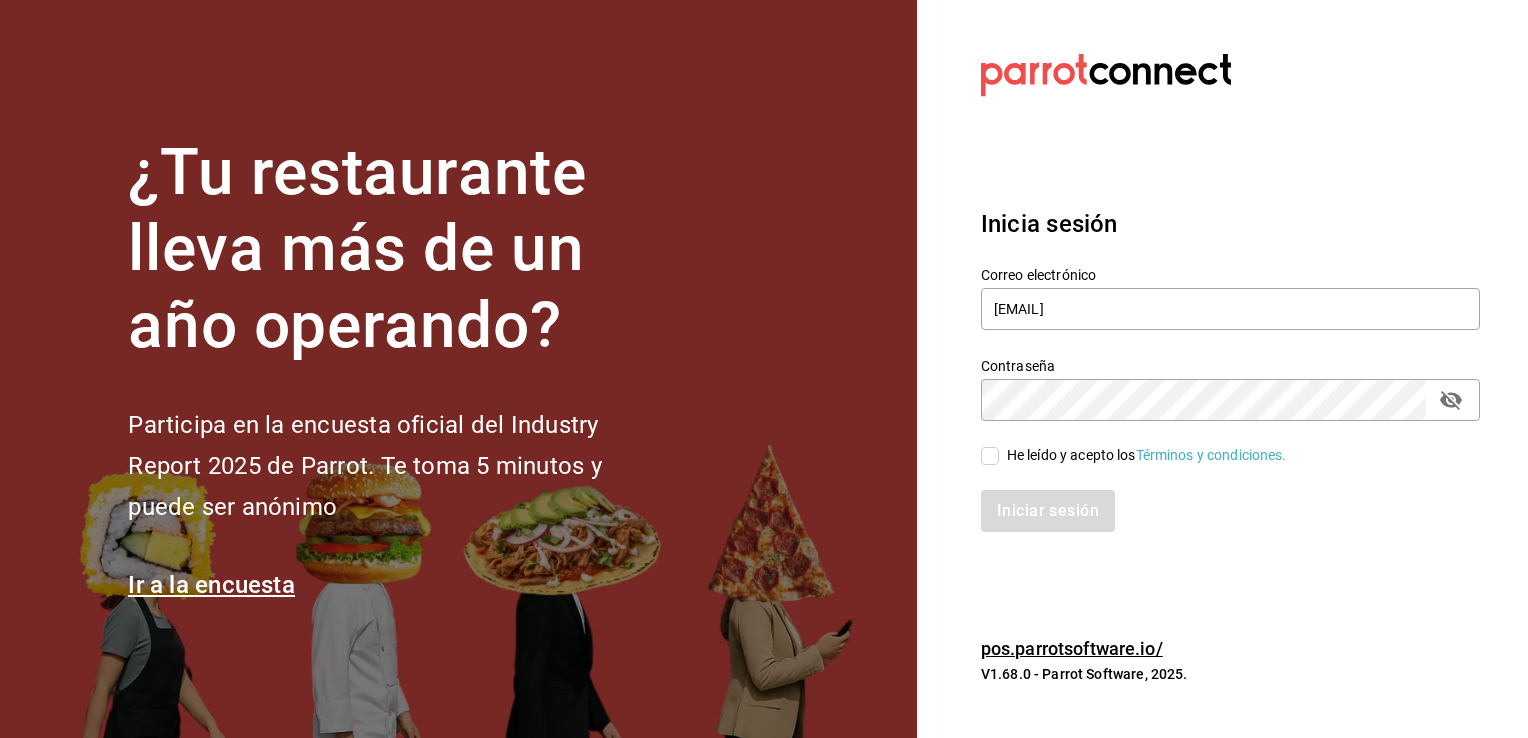 checkbox on "true" 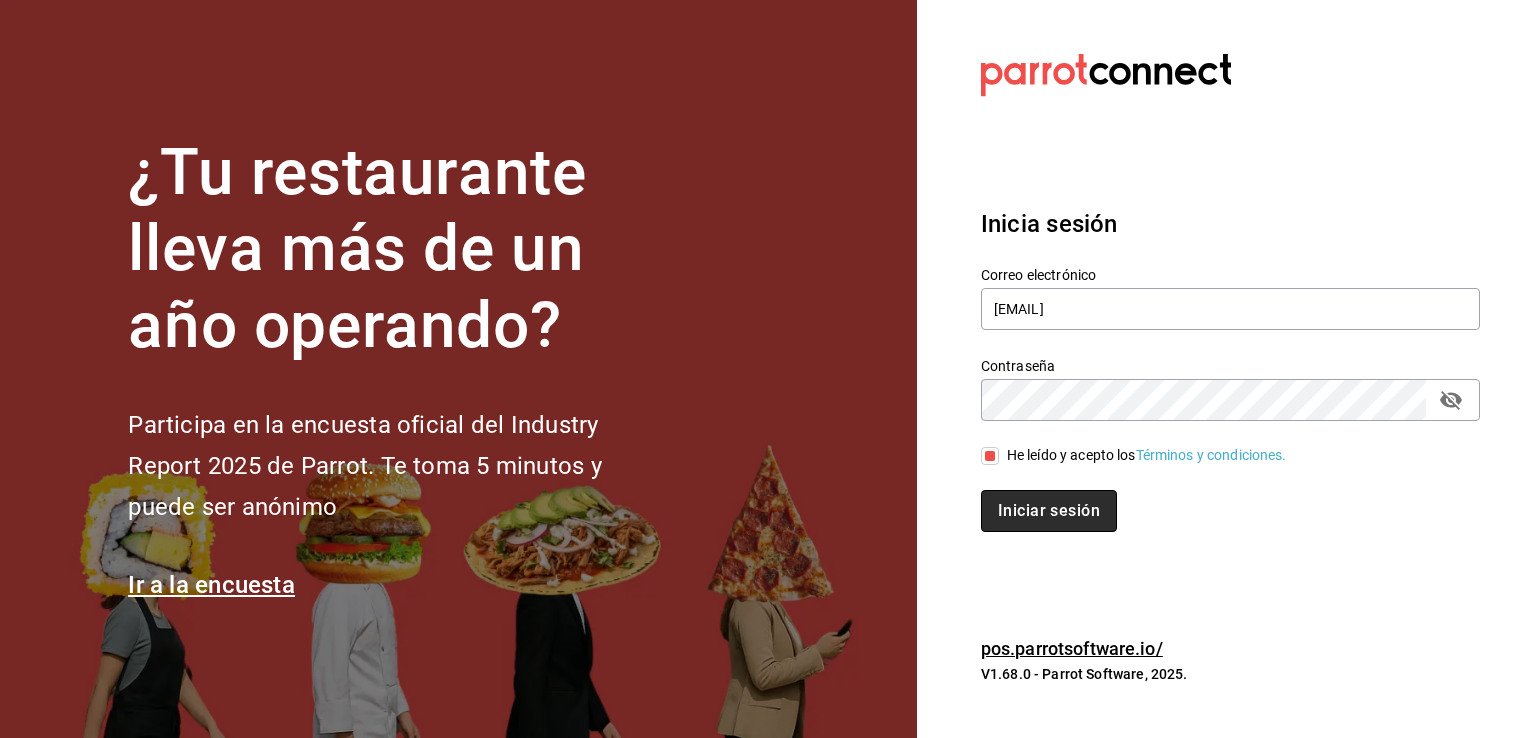click on "Iniciar sesión" at bounding box center [1049, 511] 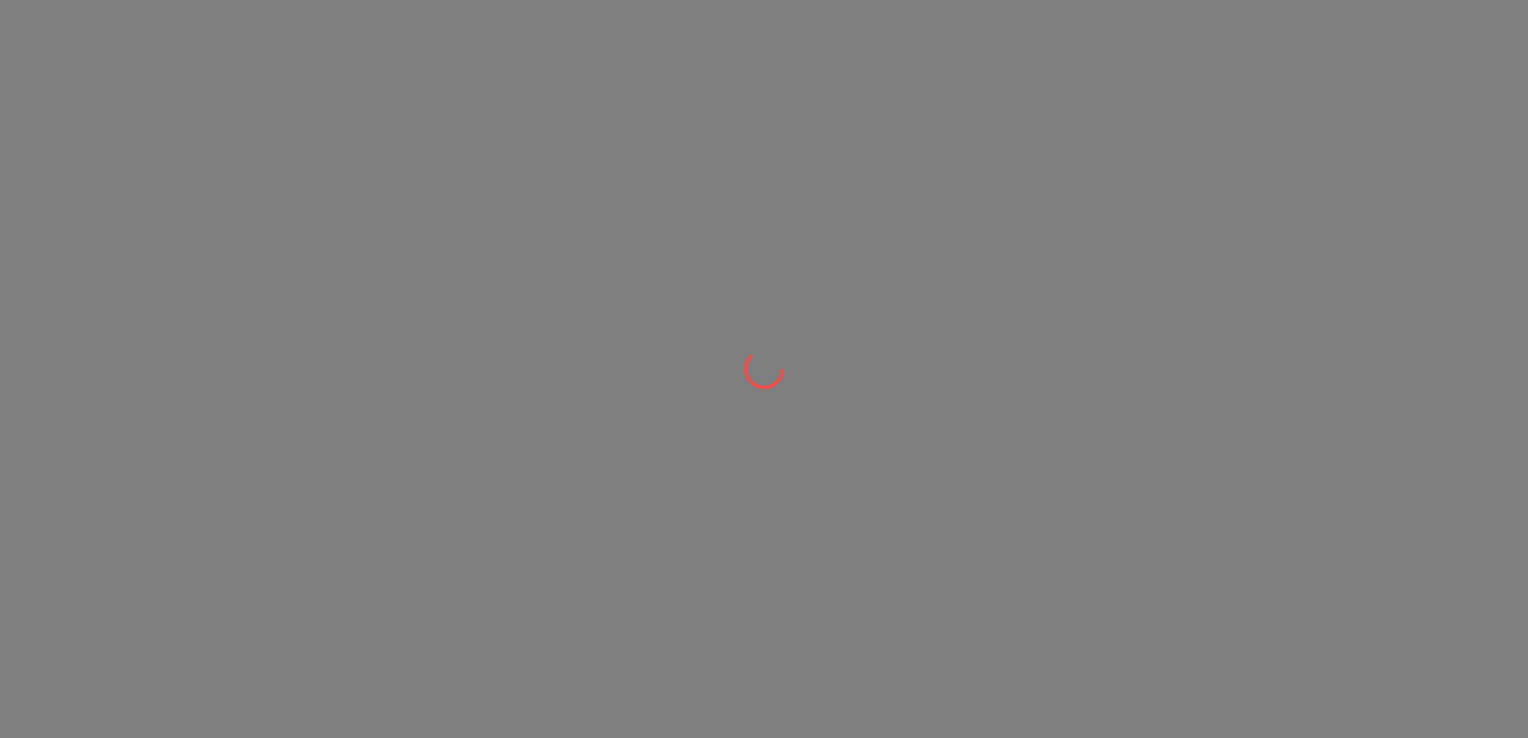 scroll, scrollTop: 0, scrollLeft: 0, axis: both 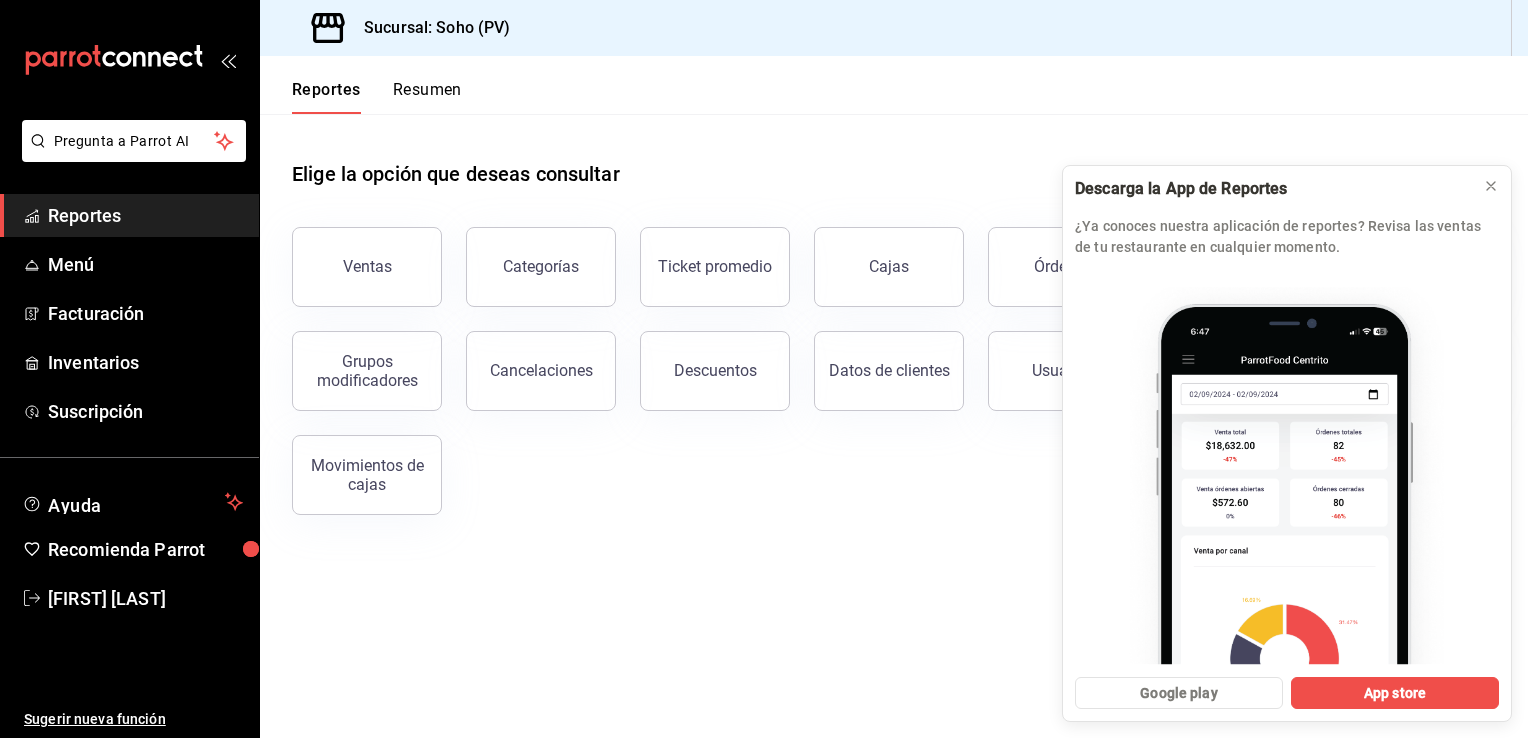 click on "Reportes" at bounding box center (145, 215) 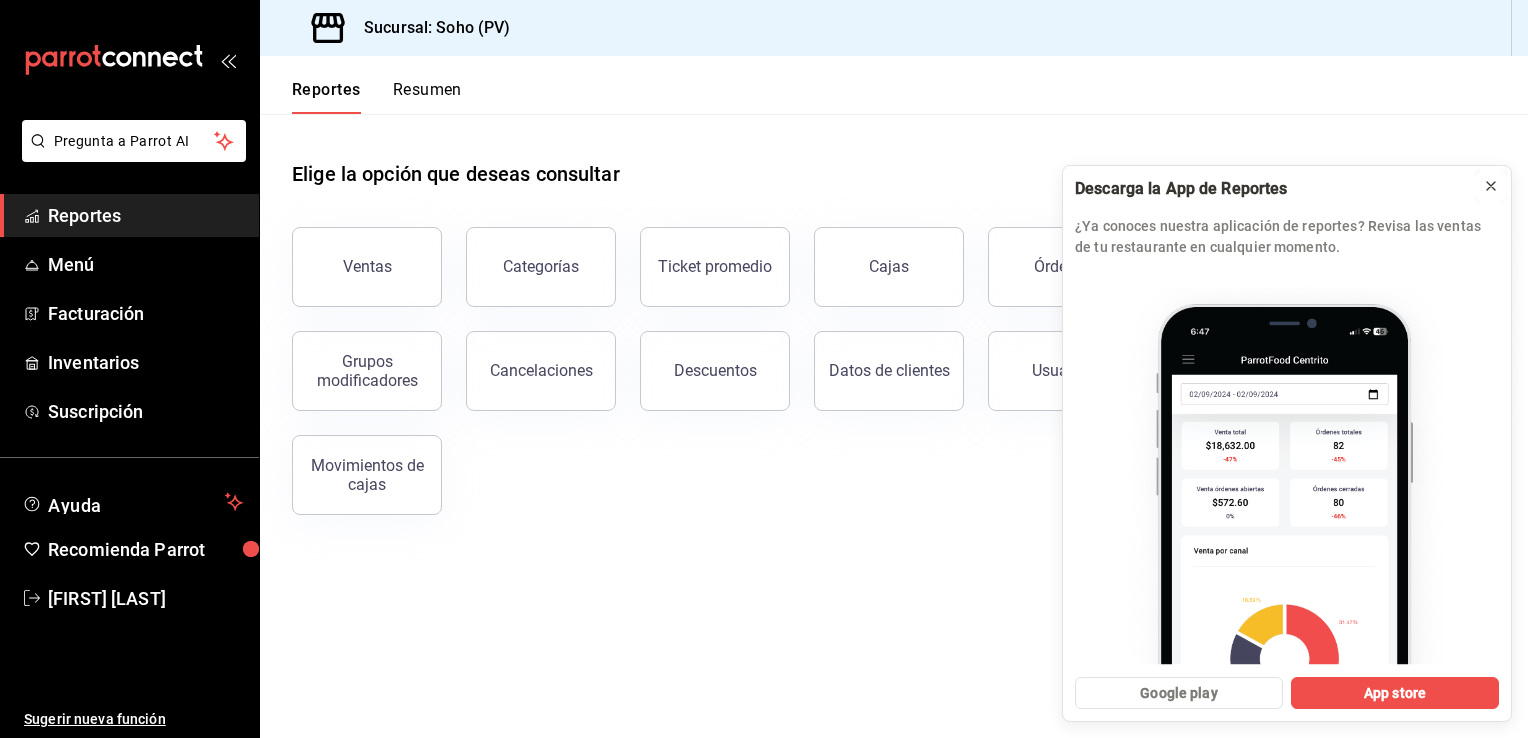 click 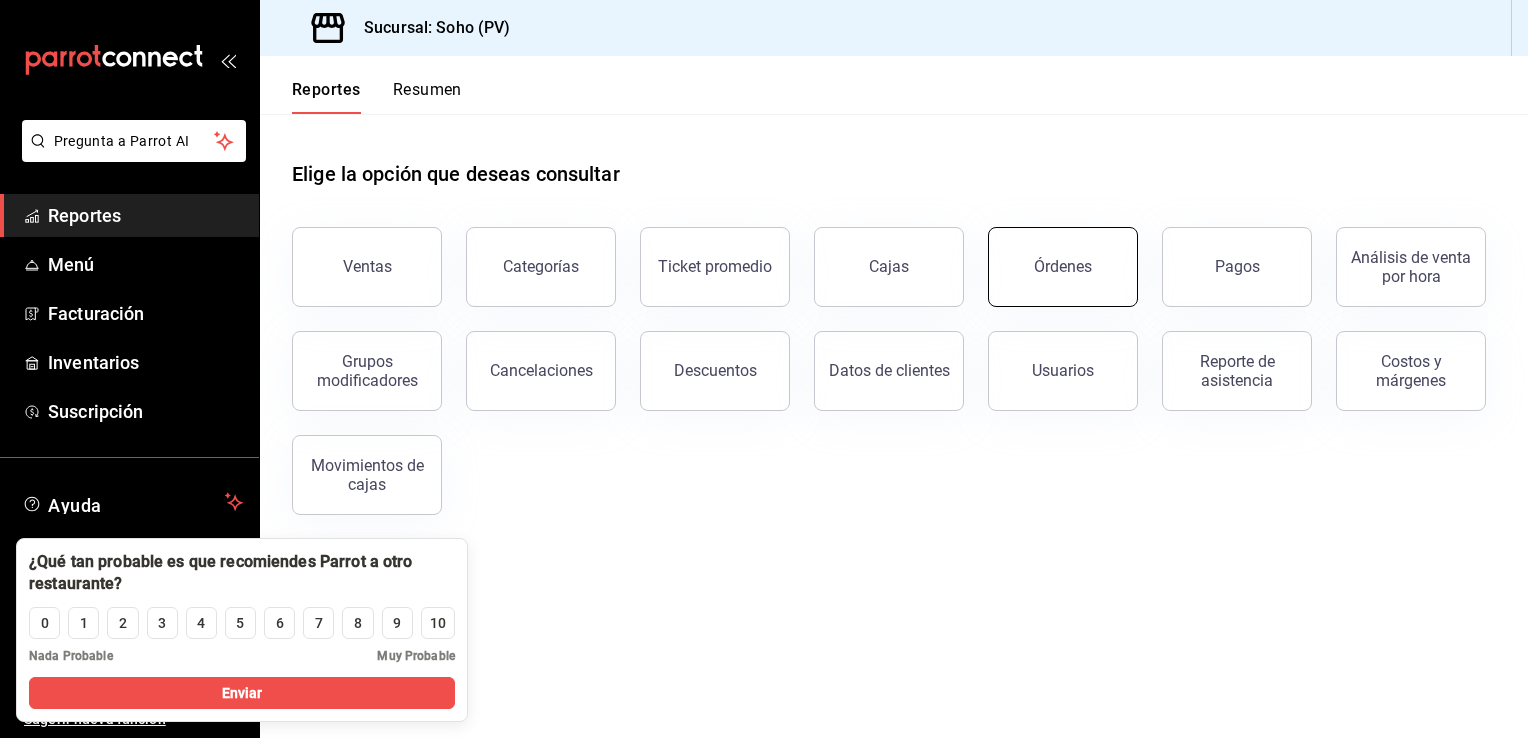 click on "Órdenes" at bounding box center (1063, 267) 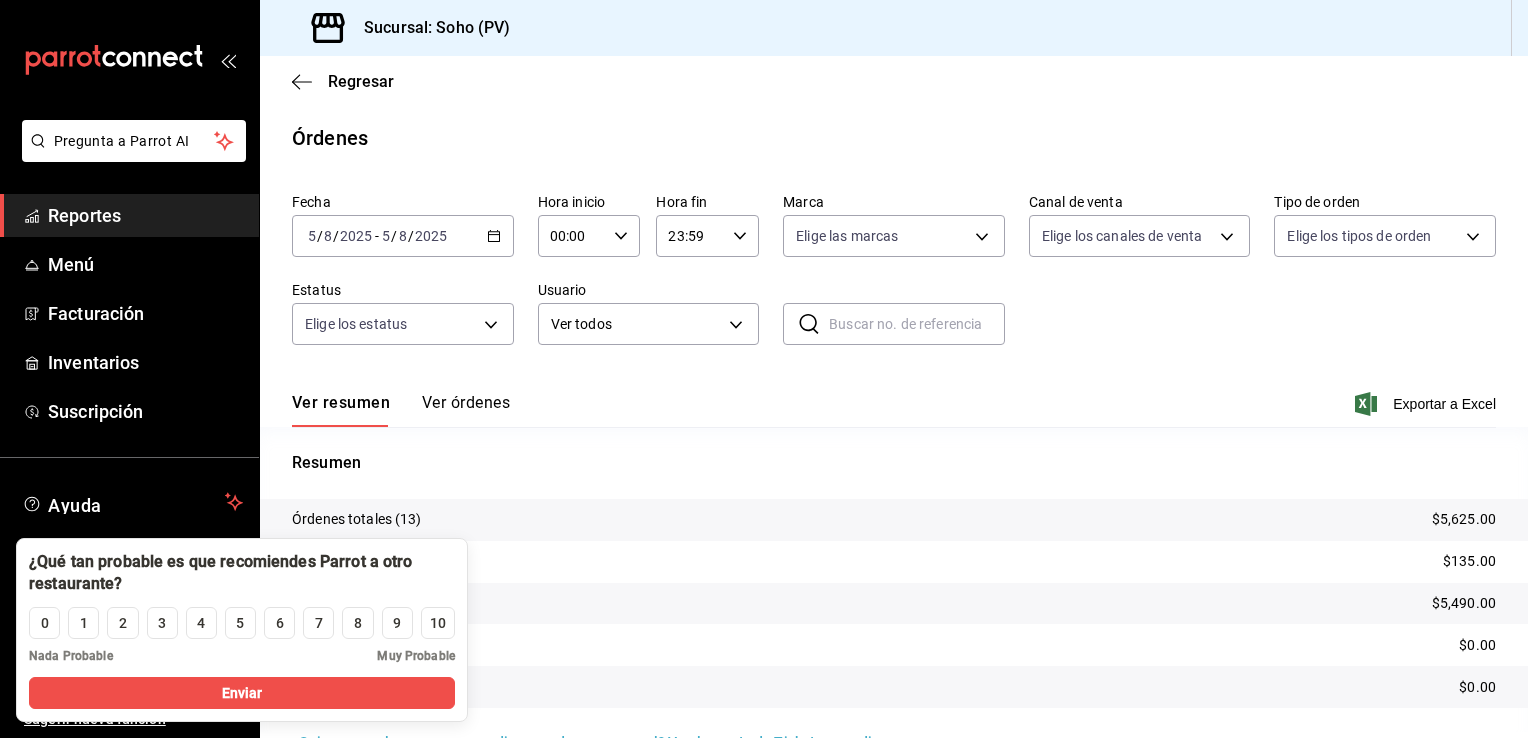 click on "2025-08-05 5 / 8 / 2025 - 2025-08-05 5 / 8 / 2025" at bounding box center (403, 236) 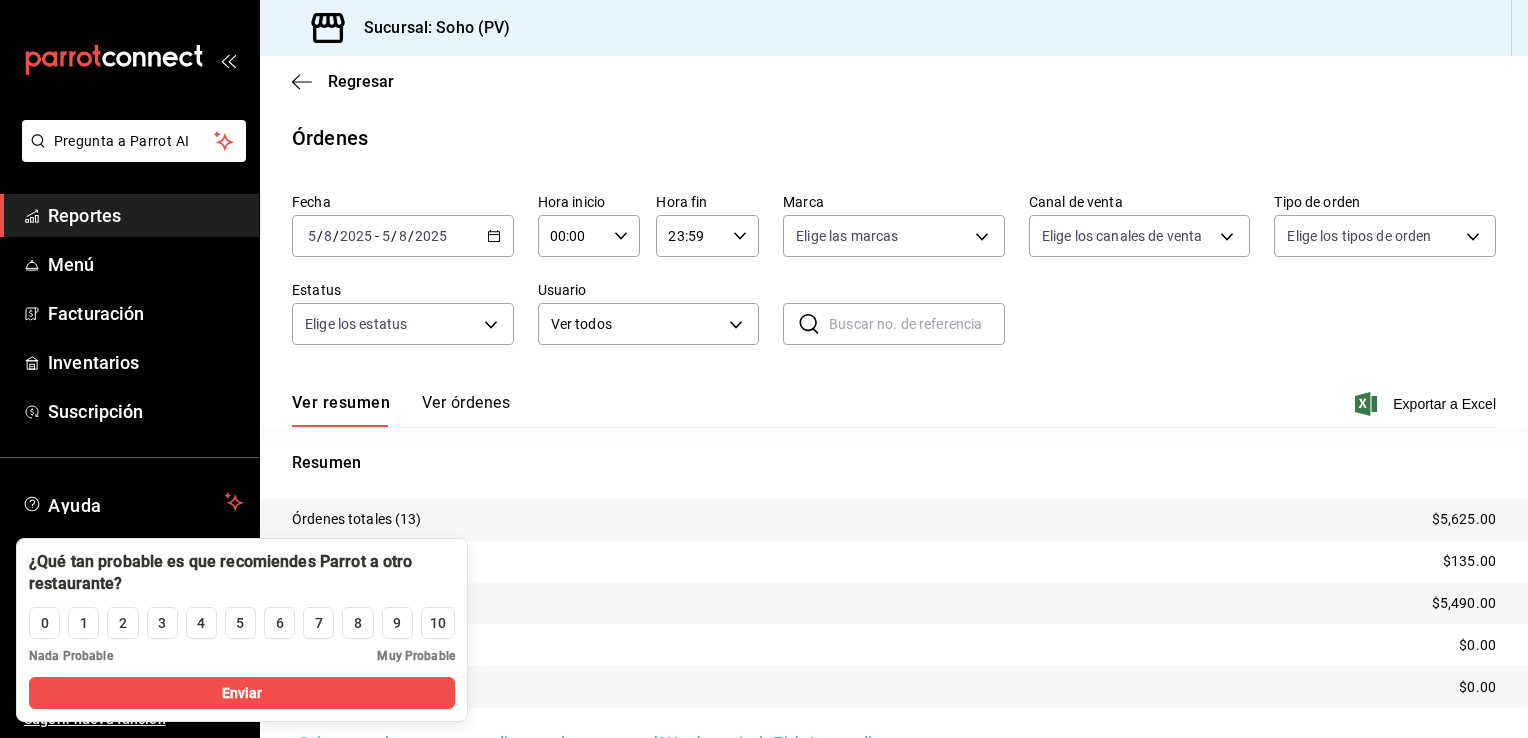 click on "2025-08-05 5 / 8 / 2025 - 2025-08-05 5 / 8 / 2025" at bounding box center (403, 236) 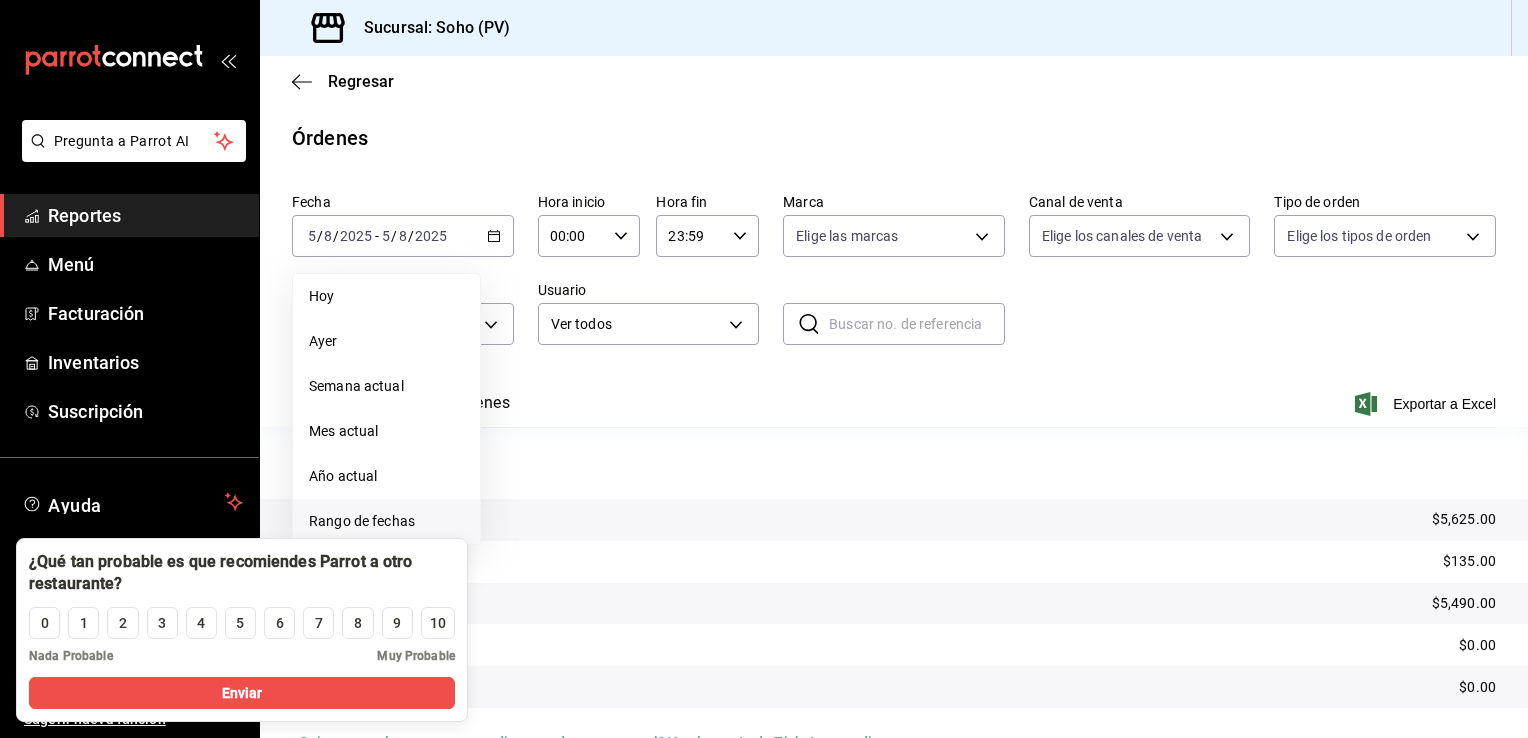 click on "Rango de fechas" at bounding box center [386, 521] 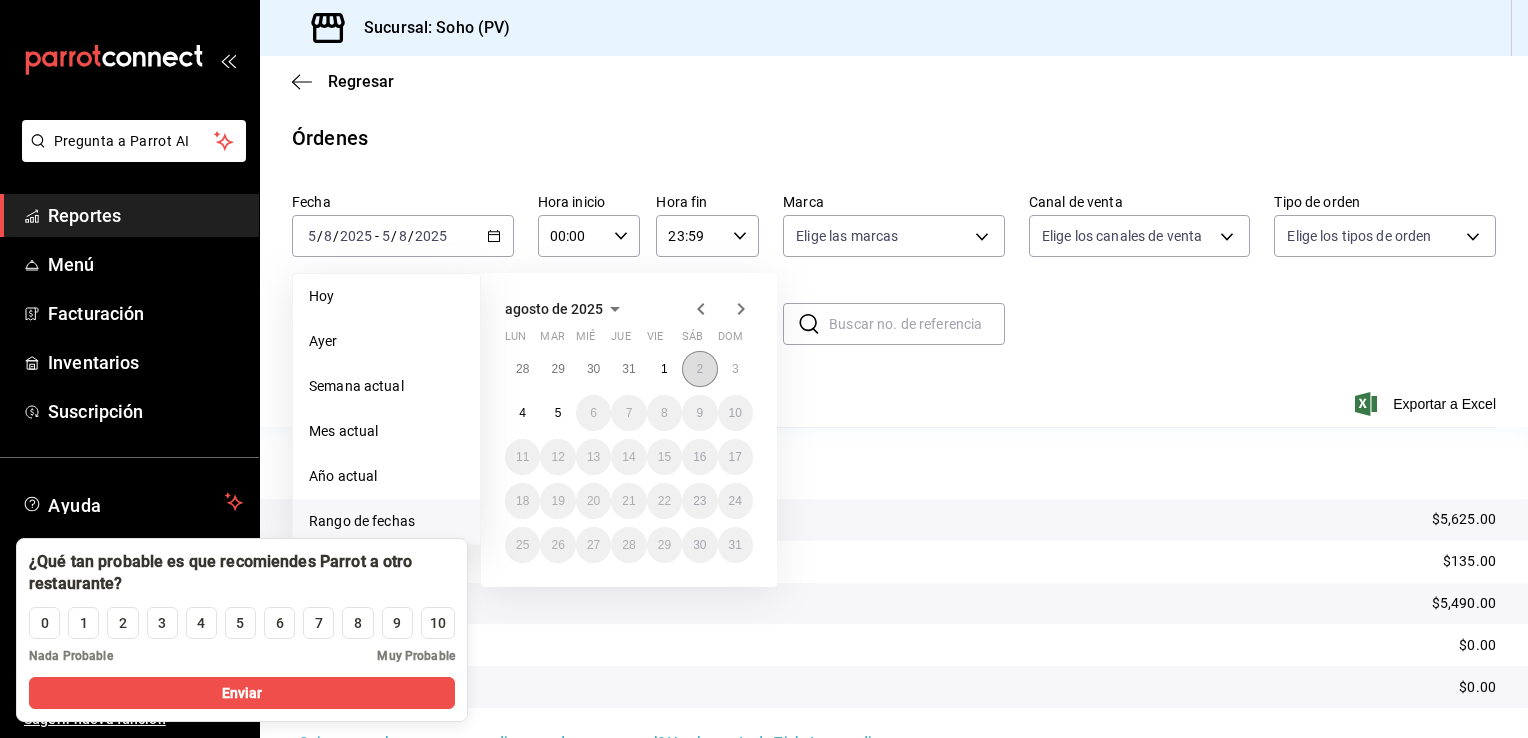 click on "2" at bounding box center (699, 369) 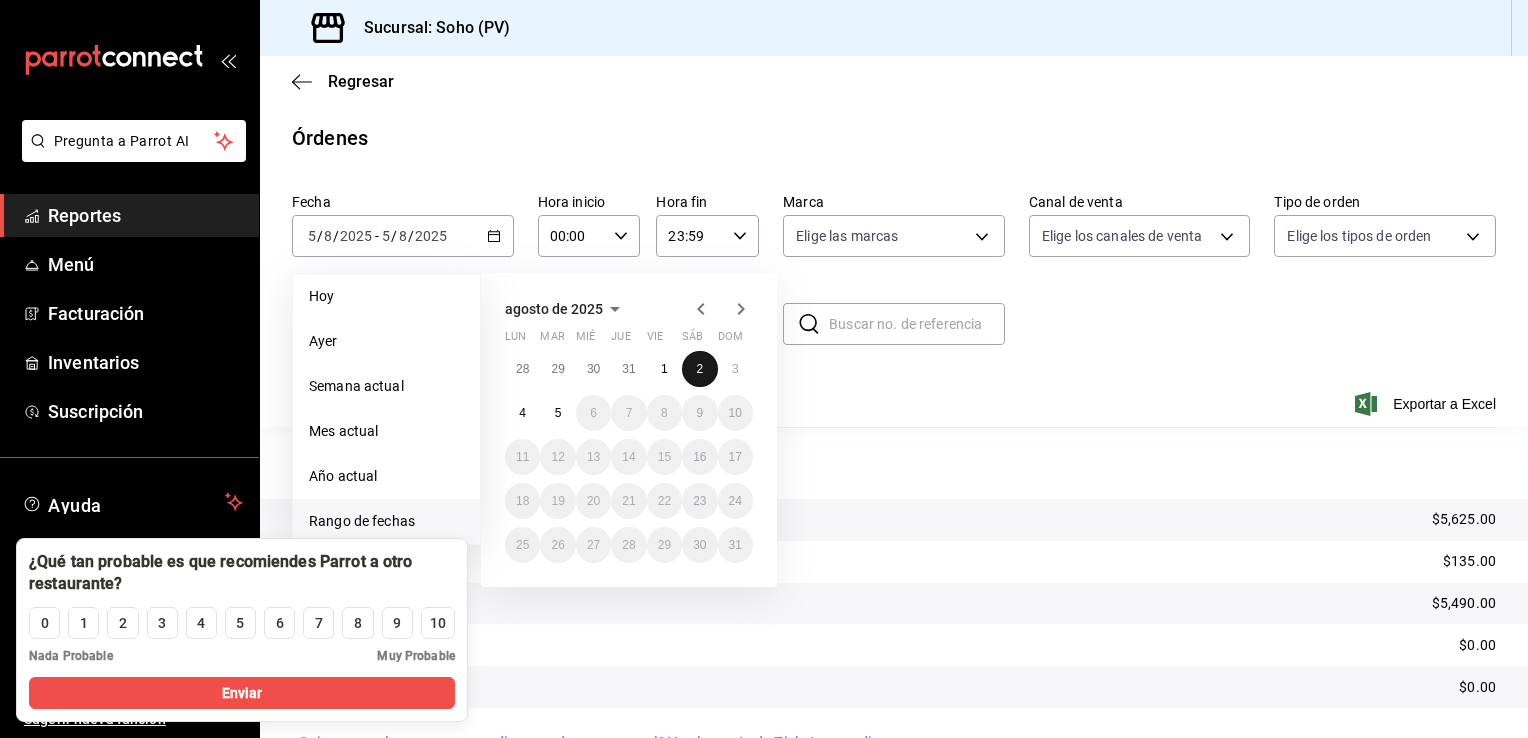 click on "2" at bounding box center (699, 369) 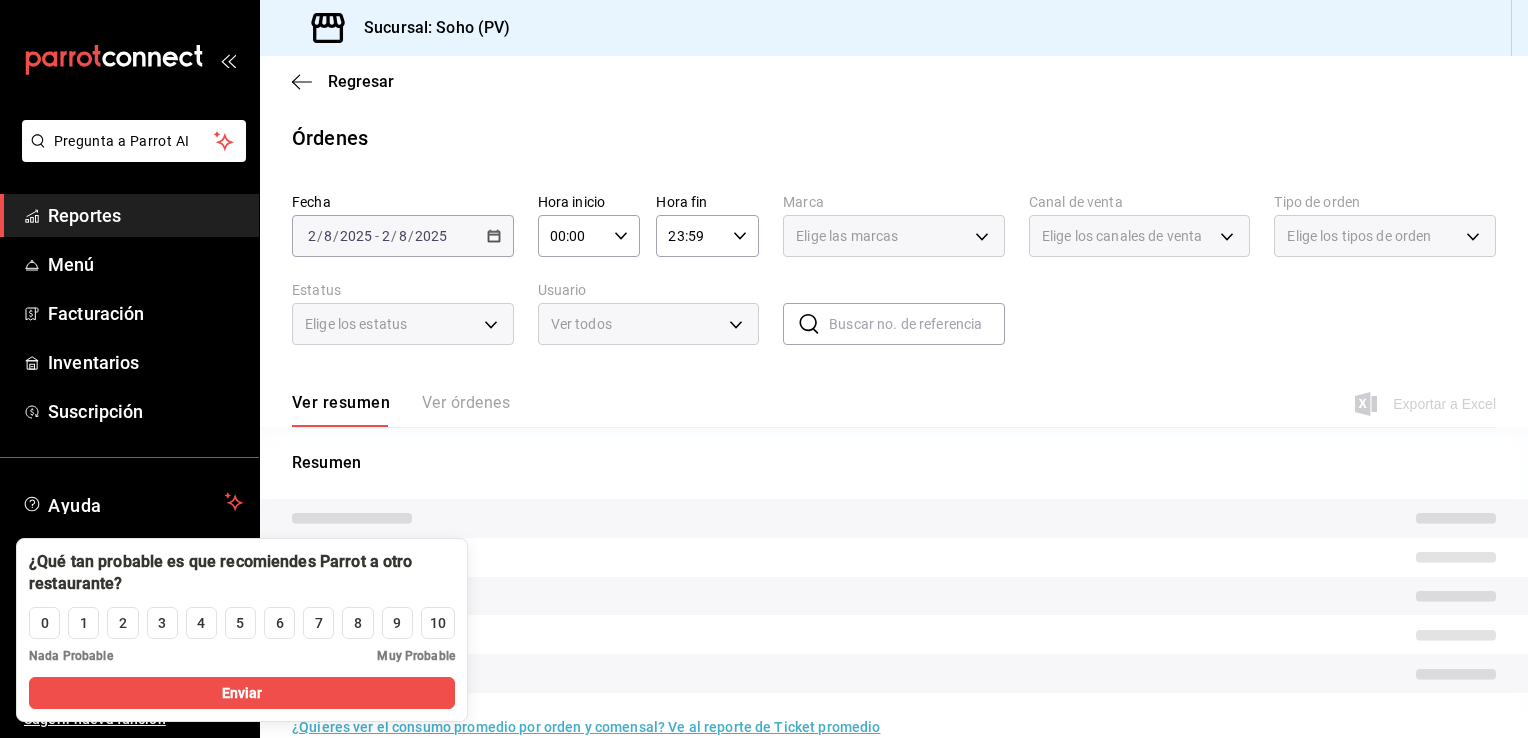 click on "Fecha 2025-08-02 2 / 8 / 2025 - 2025-08-02 2 / 8 / 2025 Hora inicio 00:00 Hora inicio Hora fin 23:59 Hora fin Marca Elige las marcas Canal de venta Elige los canales de venta Tipo de orden Elige los tipos de orden Estatus Elige los estatus Usuario Ver todos ALL ​ ​" at bounding box center [894, 277] 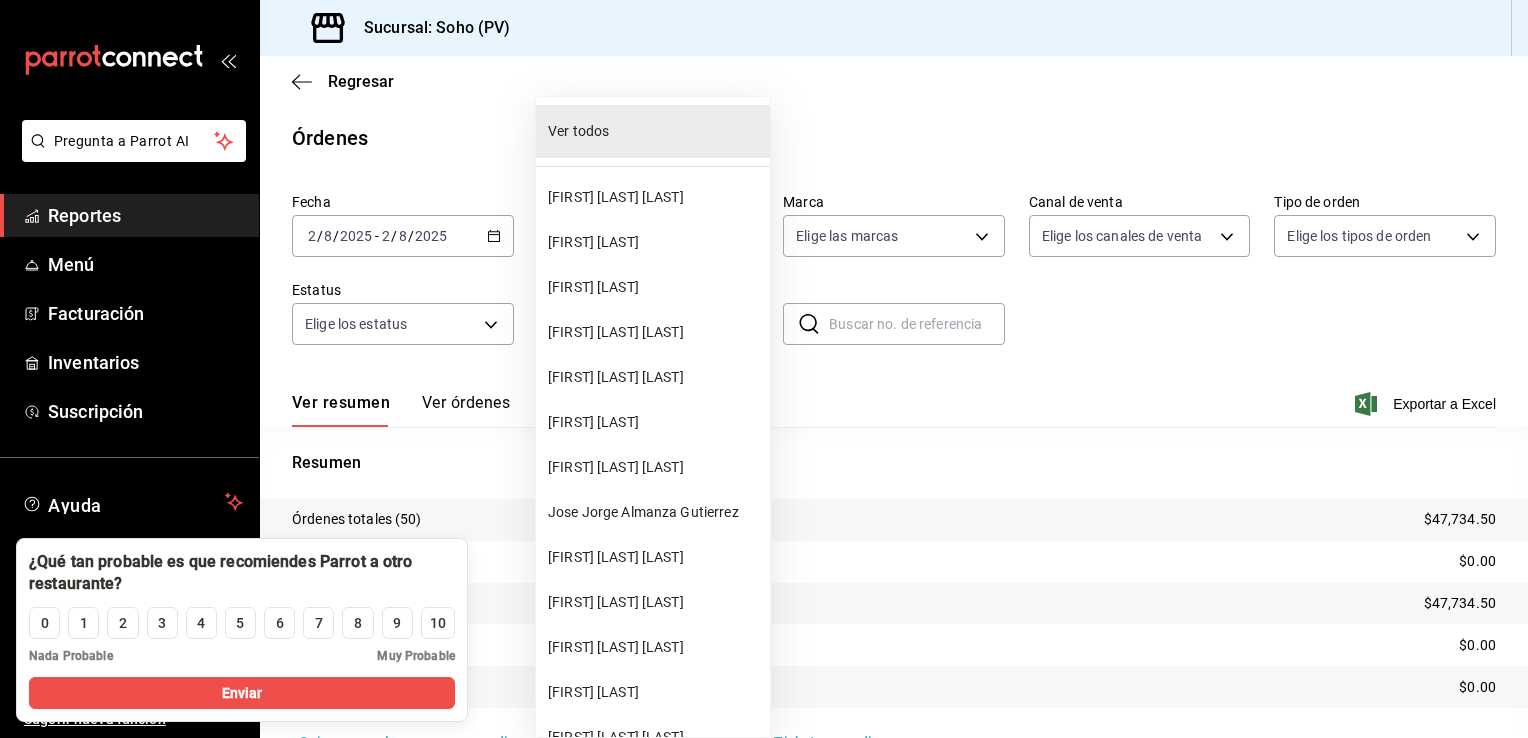 click on "Pregunta a Parrot AI Reportes   Menú   Facturación   Inventarios   Suscripción   Ayuda Recomienda Parrot   [FIRST] [LAST]   Sugerir nueva función   Sucursal: Soho (PV) Regresar Órdenes Fecha 2025-08-02 2 / 8 / 2025 - 2025-08-02 2 / 8 / 2025 Hora inicio 00:00 Hora inicio Hora fin 23:59 Hora fin Marca Elige las marcas Canal de venta Elige los canales de venta Tipo de orden Elige los tipos de orden Estatus Elige los estatus Usuario Ver todos ALL ​ ​ Ver resumen Ver órdenes Exportar a Excel Resumen Órdenes totales (50) $47,734.50 Órdenes abiertas (0) $0.00 Órdenes cerradas (50) $47,734.50 Órdenes canceladas (0) $0.00 Órdenes negadas (0) $0.00 ¿Quieres ver el consumo promedio por orden y comensal? Ve al reporte de Ticket promedio Pregunta a Parrot AI Reportes   Menú   Facturación   Inventarios   Suscripción   Ayuda Recomienda Parrot   [FIRST] [LAST]   Sugerir nueva función   GANA 1 MES GRATIS EN TU SUSCRIPCIÓN AQUÍ ¿Qué tan probable es que recomiendes Parrot a otro restaurante? 0 1 2 3 4 5" at bounding box center (764, 369) 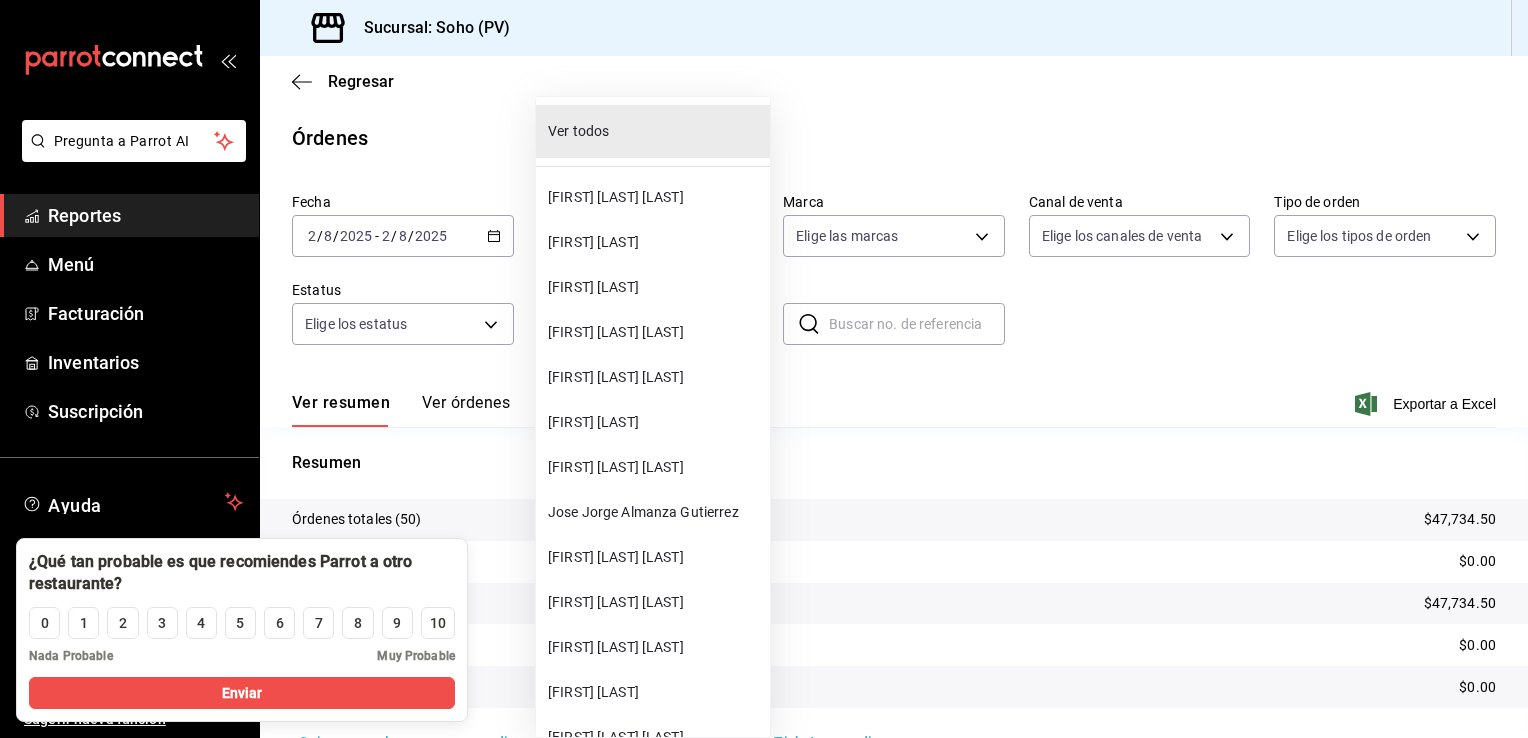 click on "[FIRST] [LAST] [LAST]" at bounding box center [655, 377] 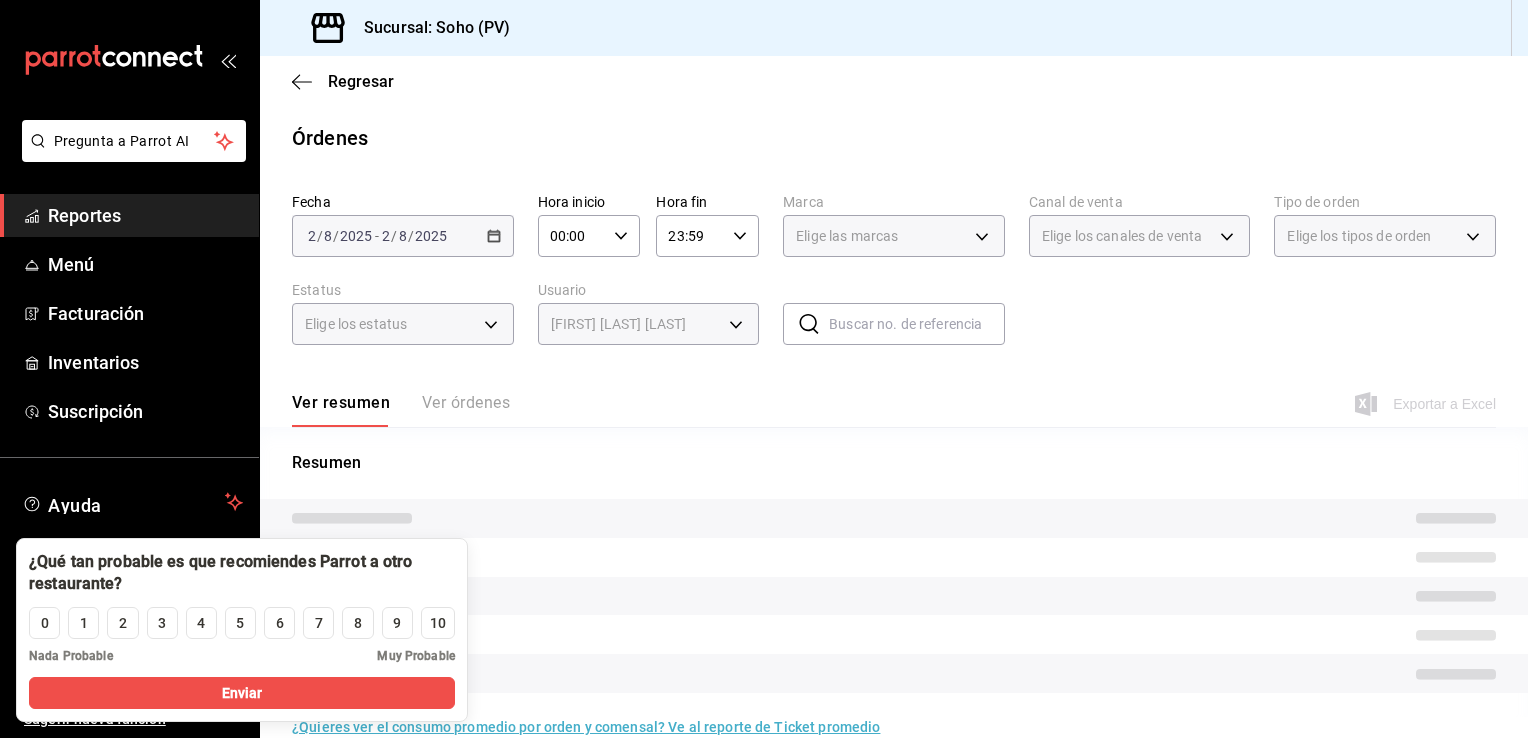 type on "28609ca3-6ac6-4c9f-b792-812c965fe4d2" 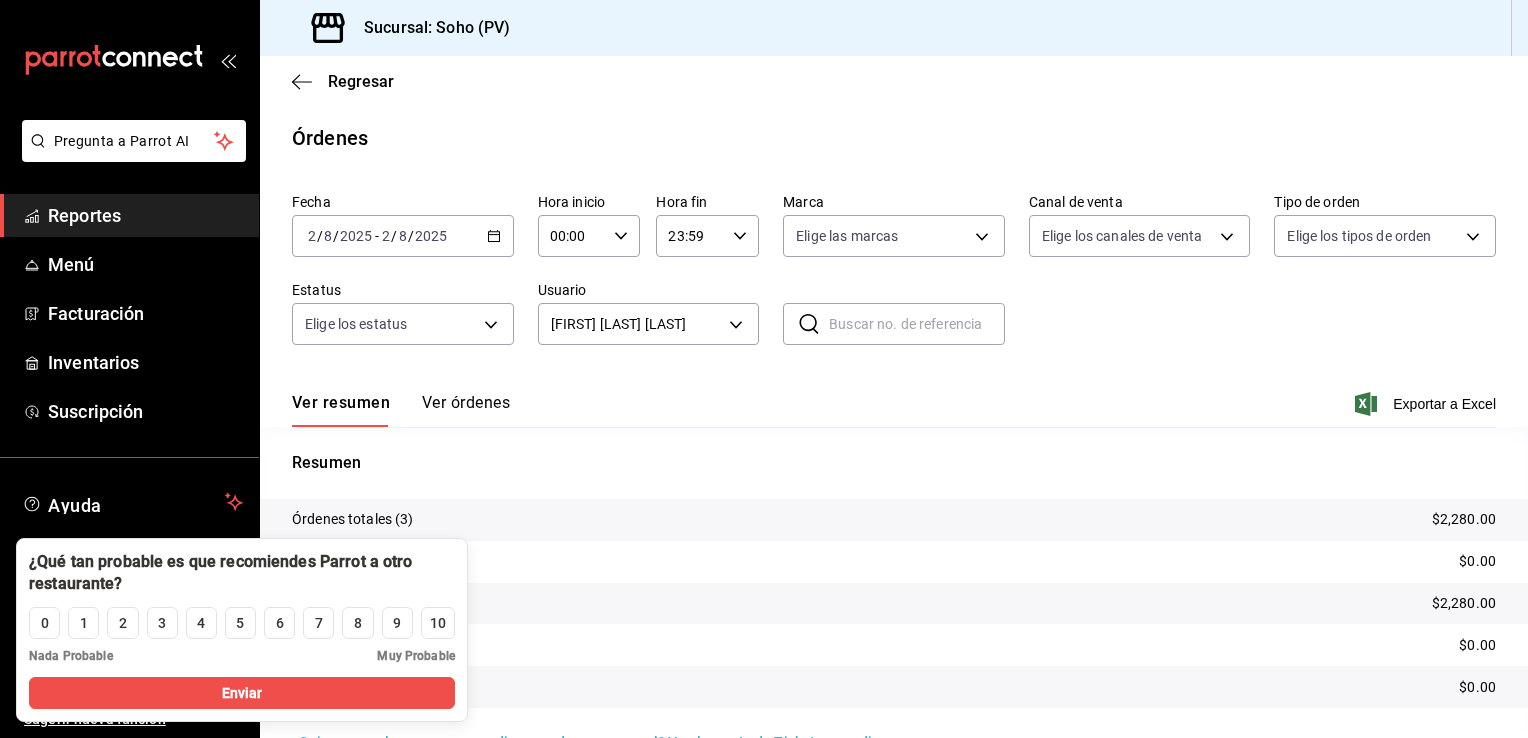 click on "Ver resumen Ver órdenes Exportar a Excel" at bounding box center [894, 398] 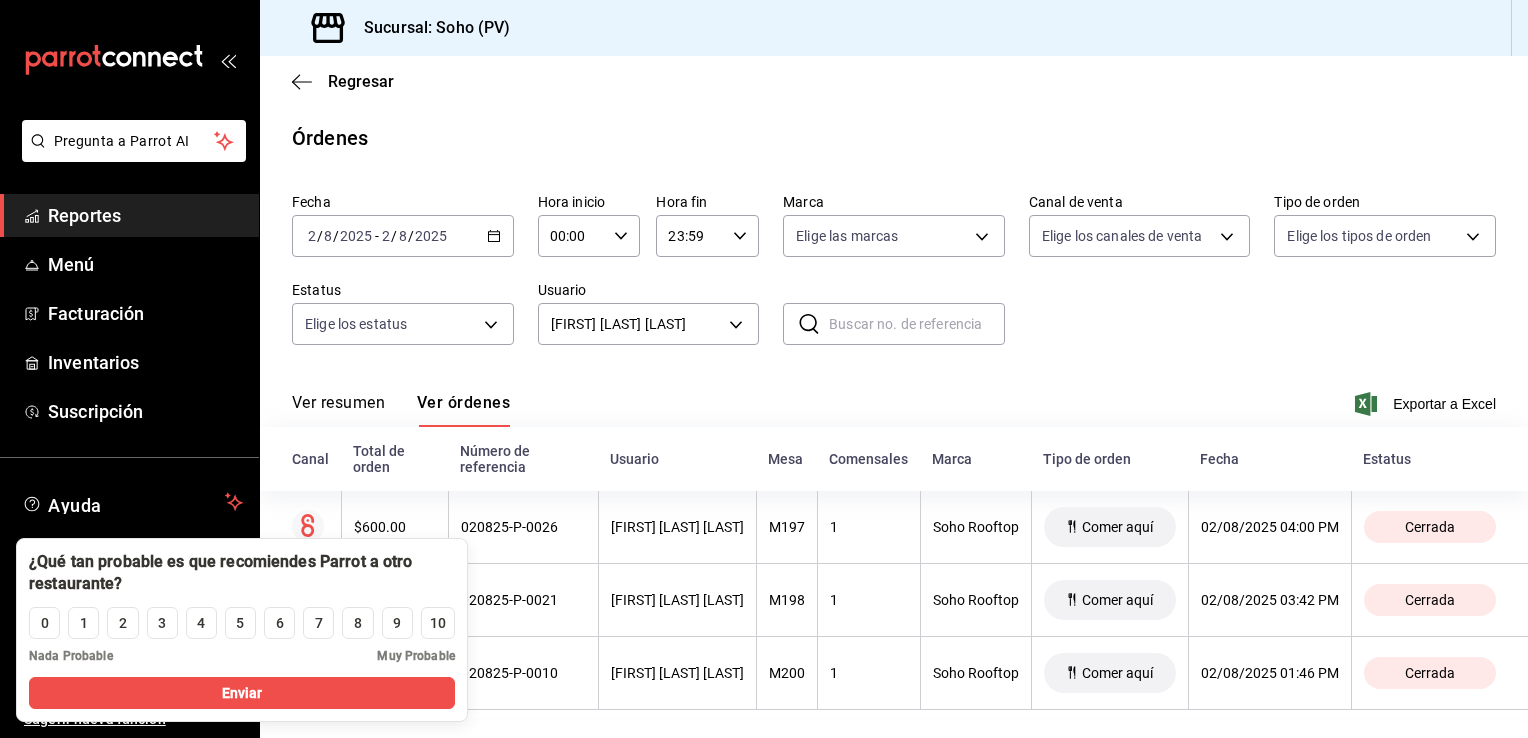scroll, scrollTop: 28, scrollLeft: 0, axis: vertical 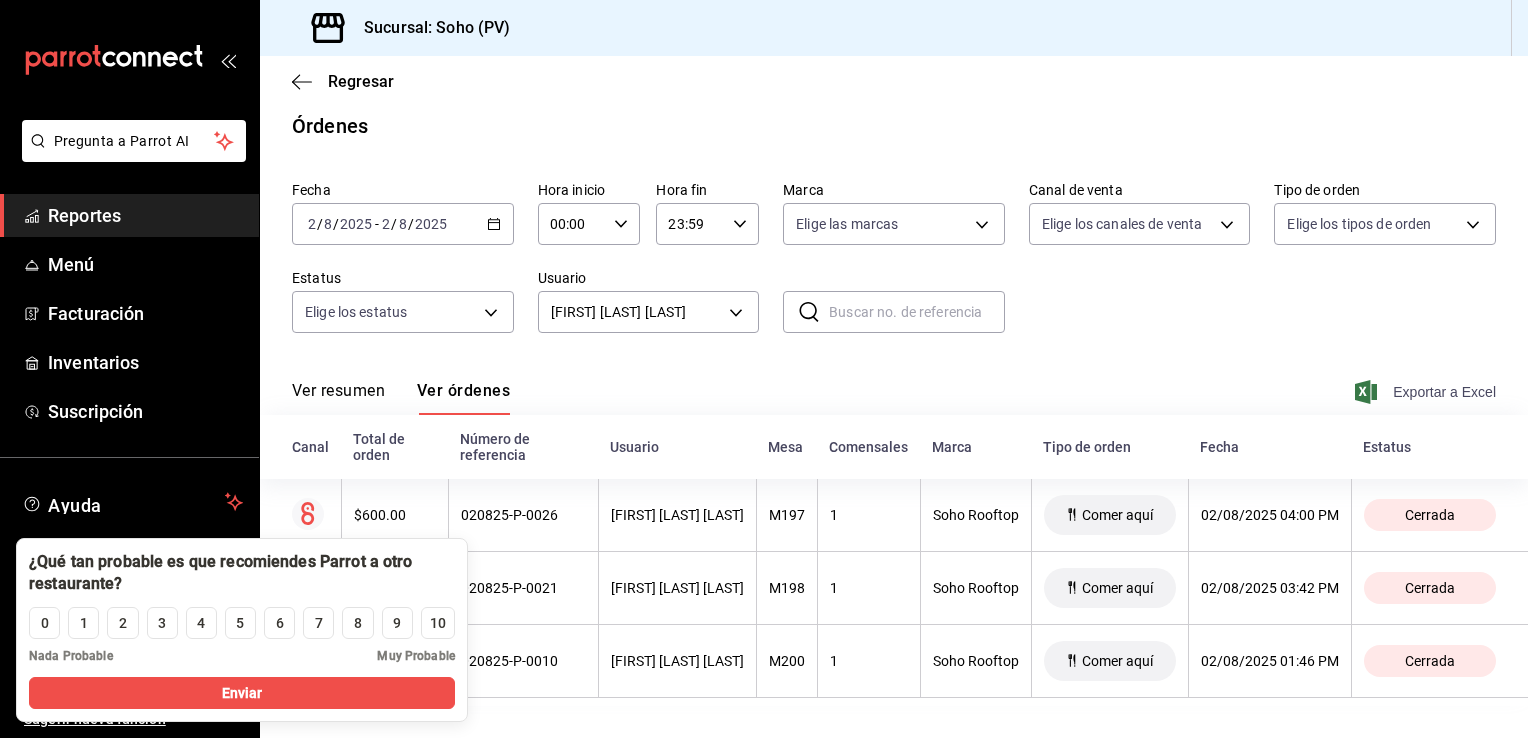 click on "Exportar a Excel" at bounding box center [1427, 392] 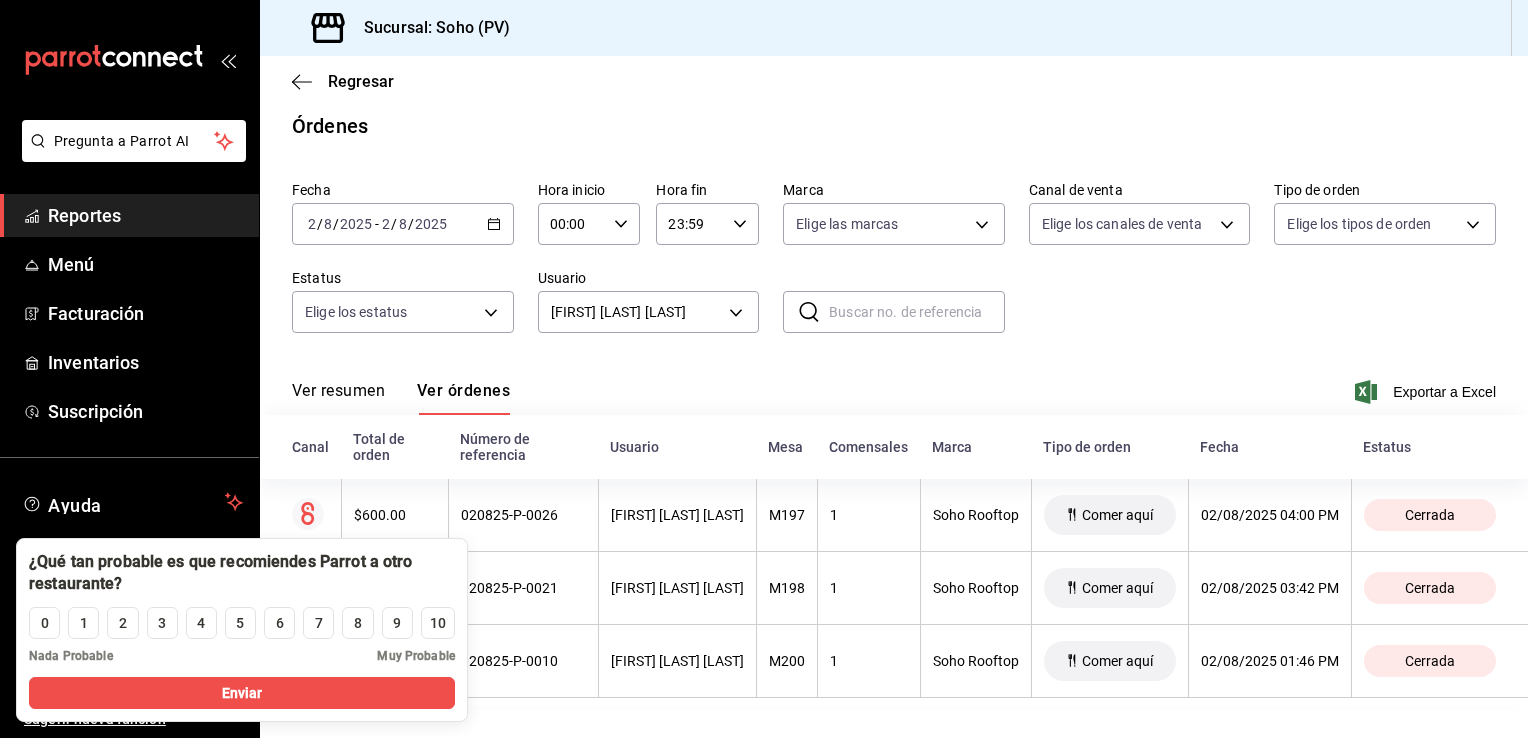 click 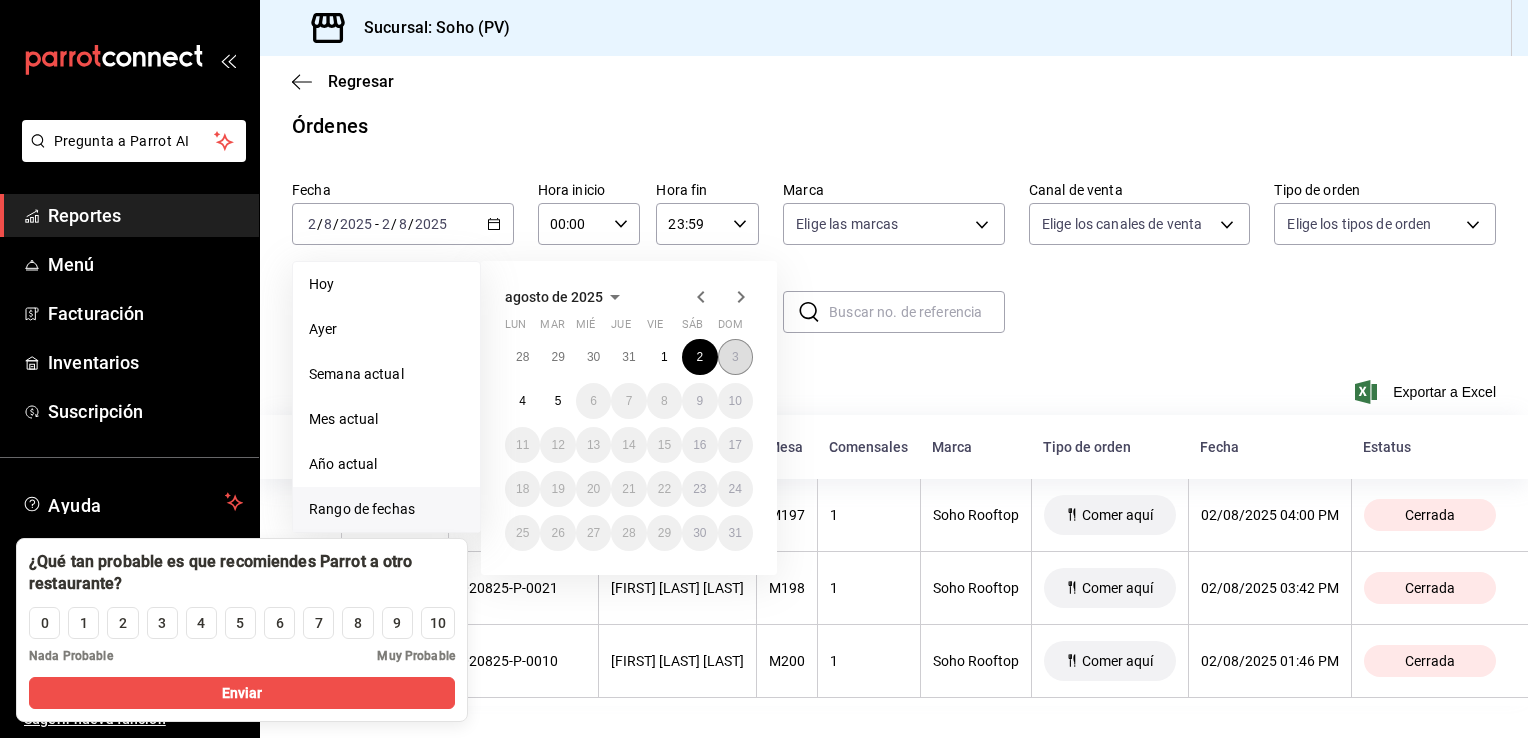 click on "3" at bounding box center (735, 357) 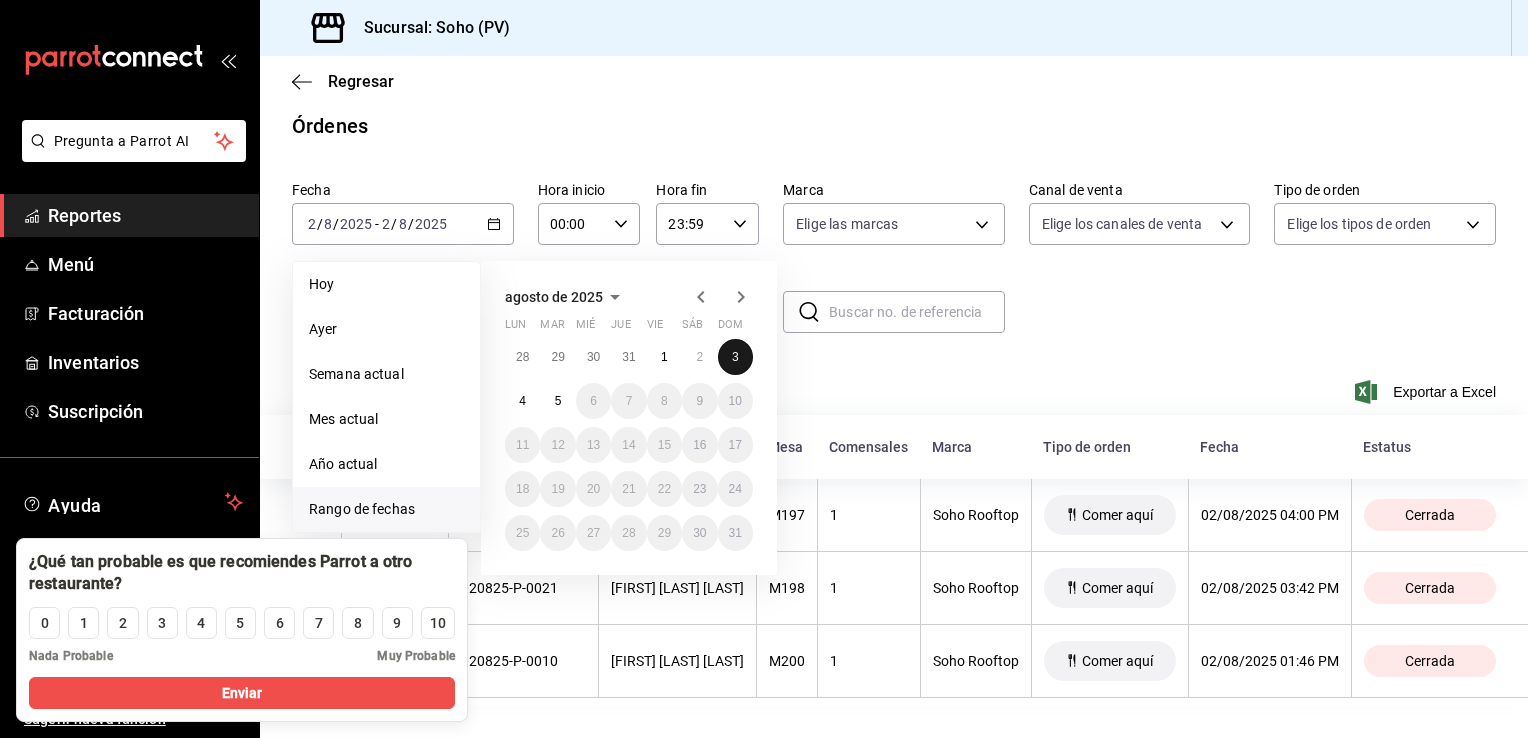 click on "3" at bounding box center (735, 357) 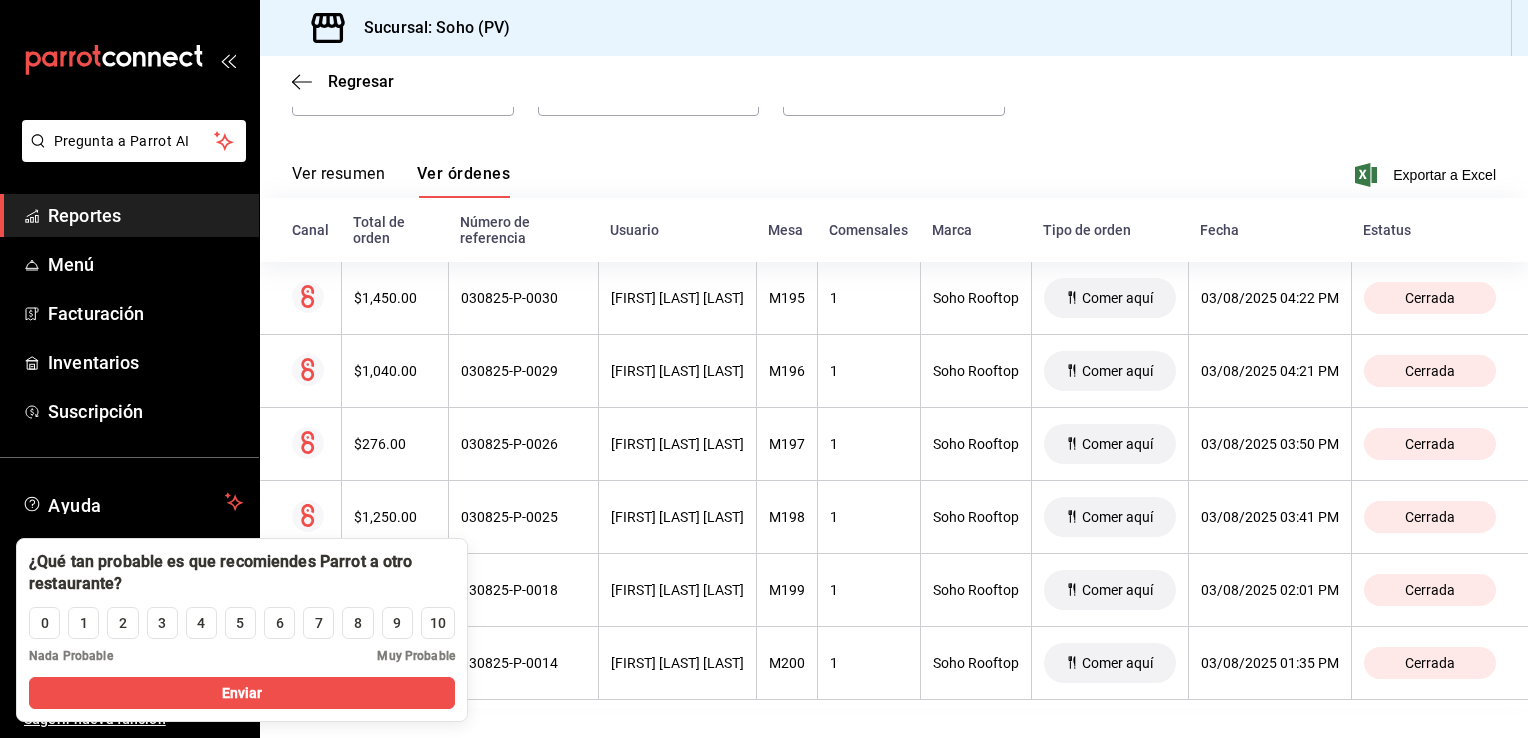 scroll, scrollTop: 246, scrollLeft: 0, axis: vertical 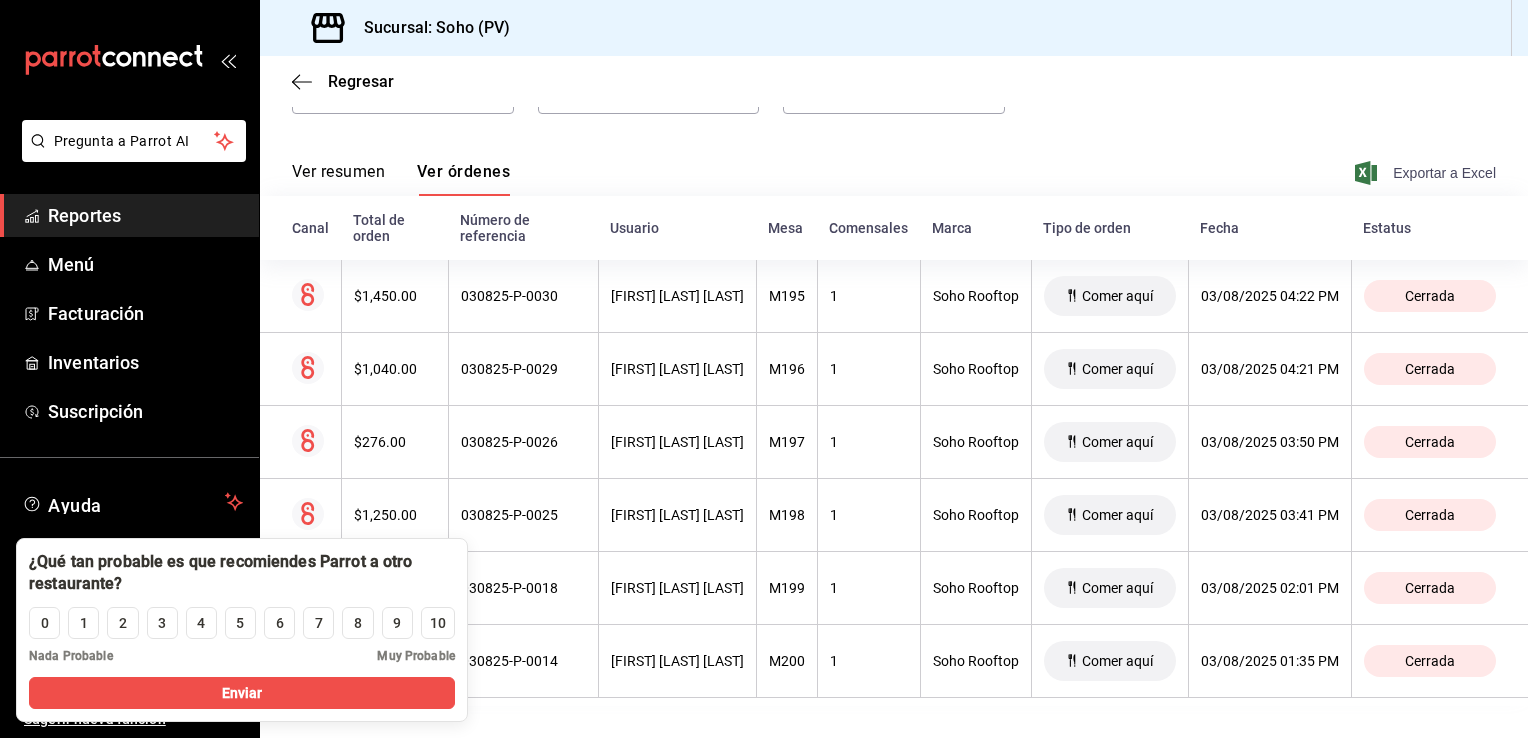 click on "Exportar a Excel" at bounding box center (1427, 173) 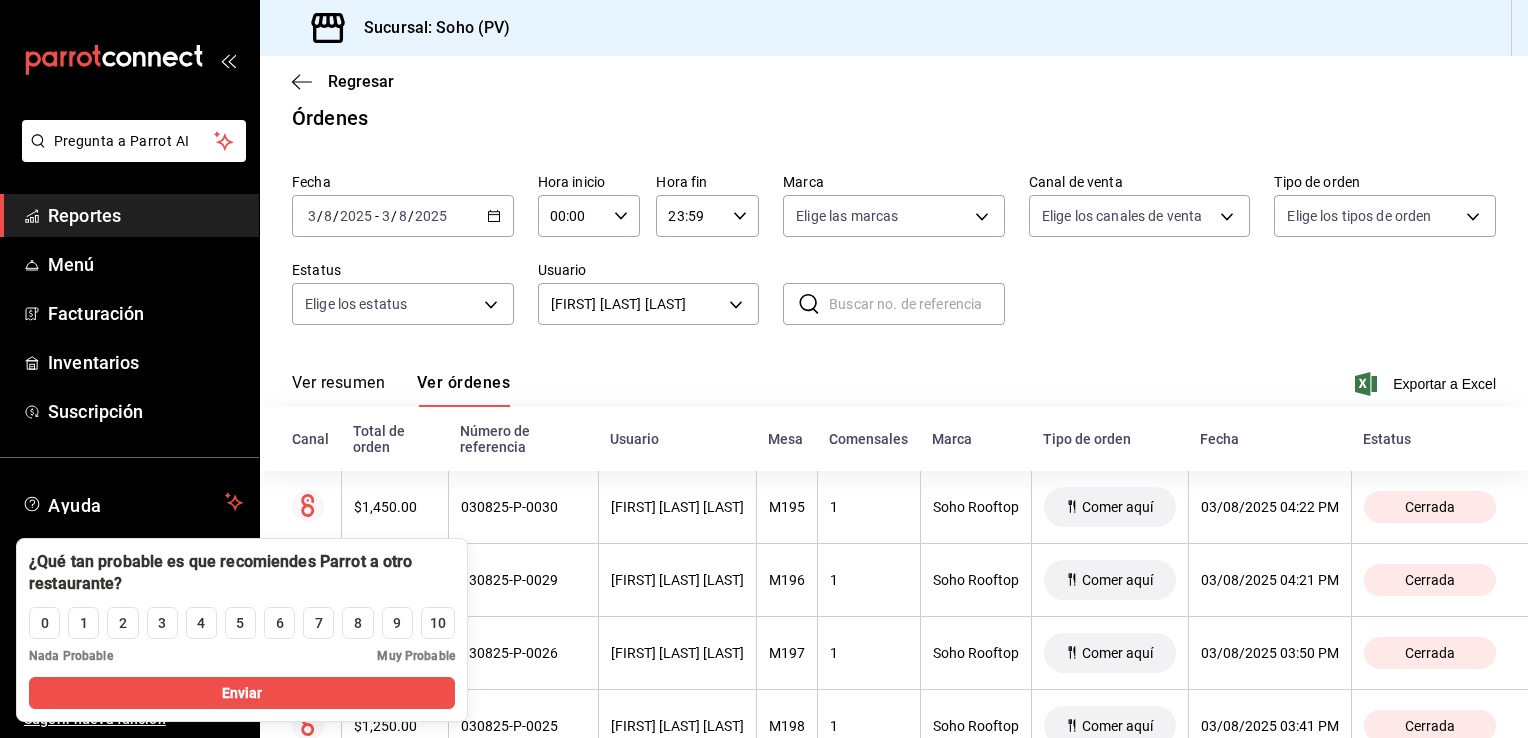 scroll, scrollTop: 0, scrollLeft: 0, axis: both 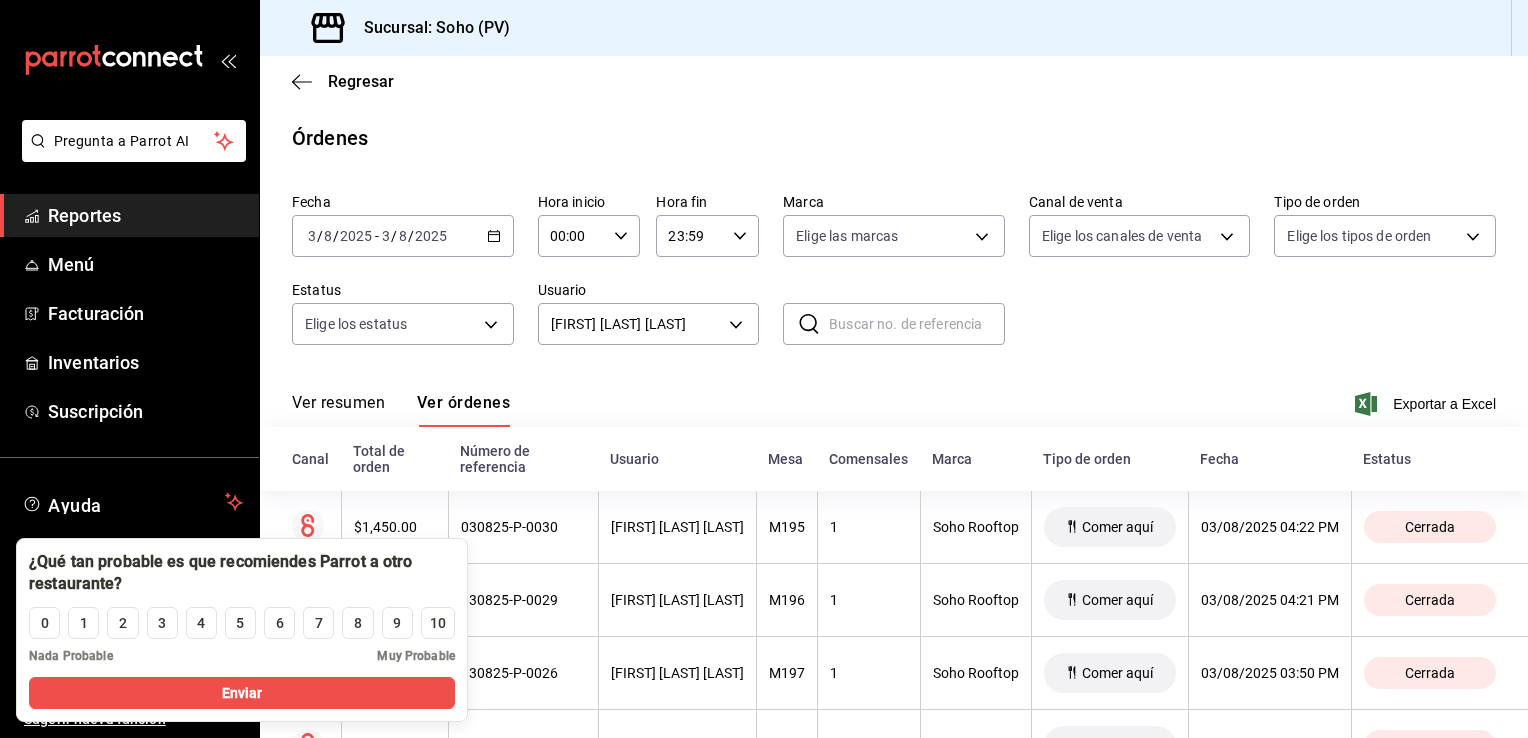 click 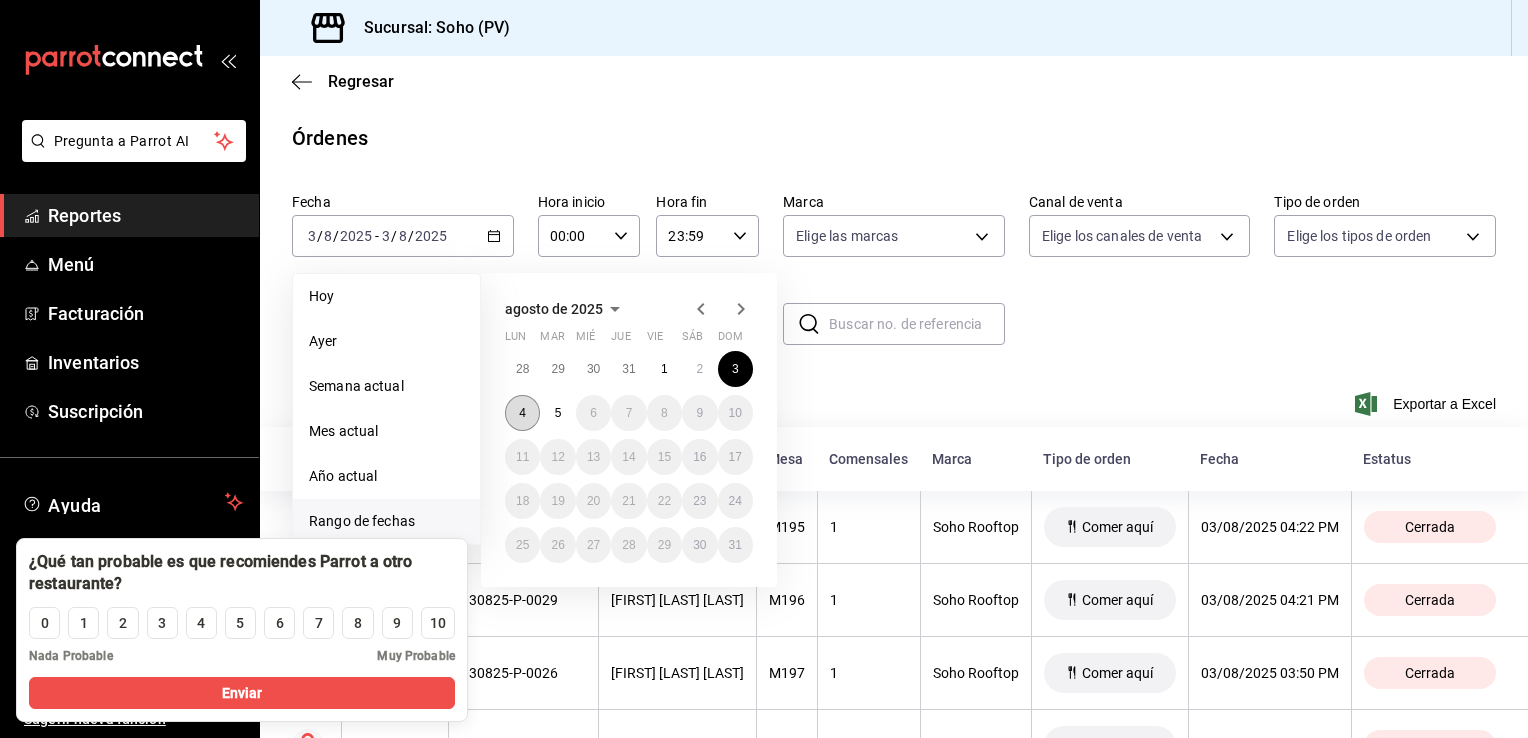 click on "4" at bounding box center [522, 413] 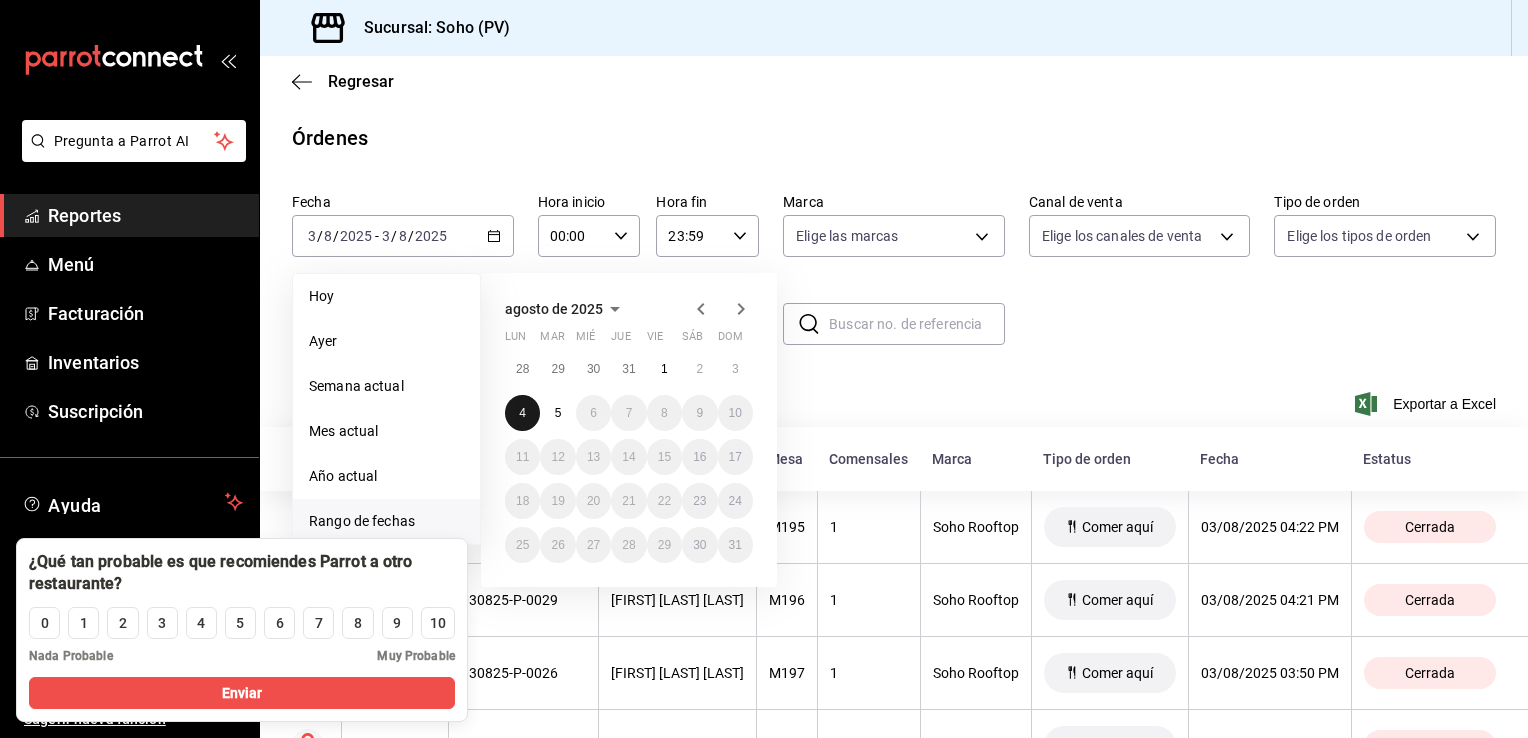 click on "4" at bounding box center (522, 413) 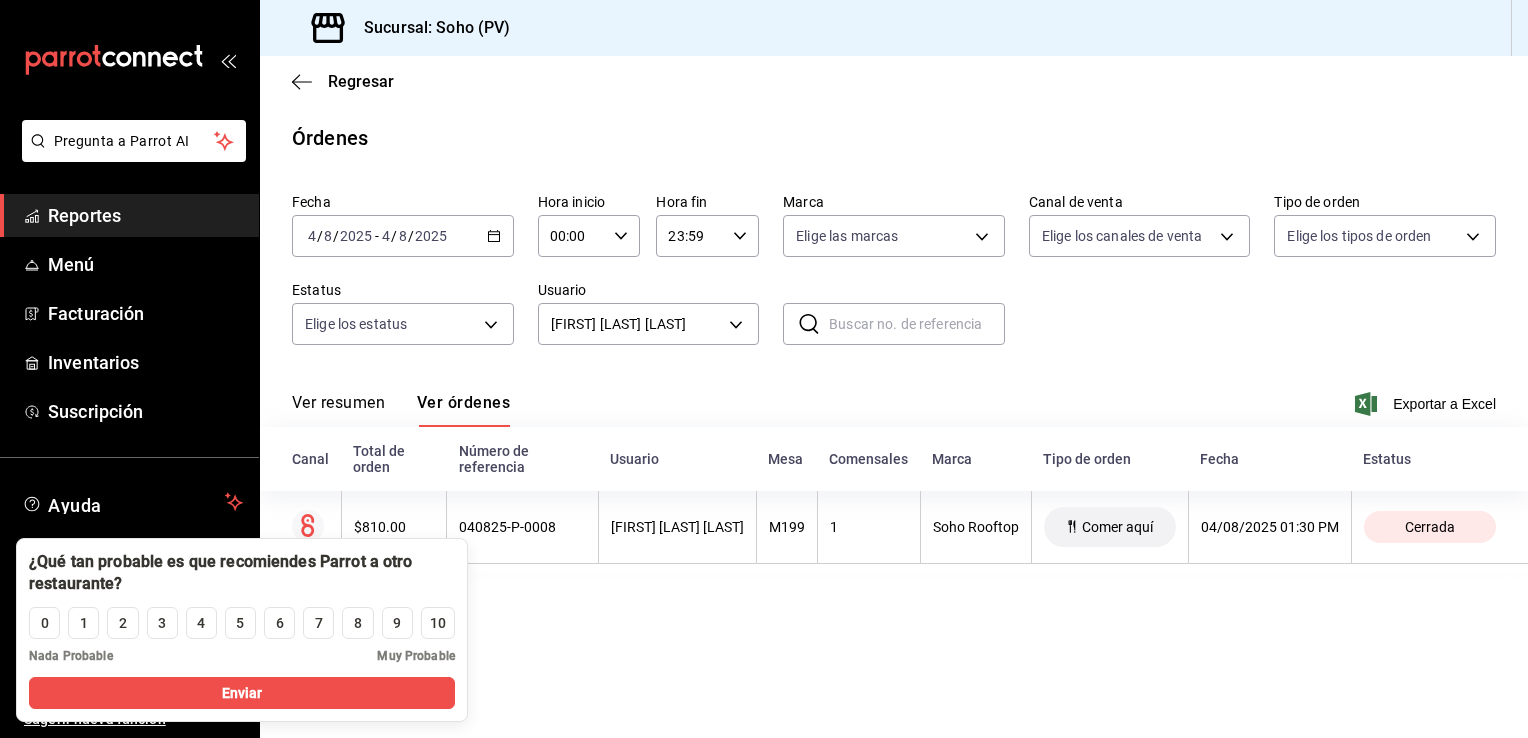 click 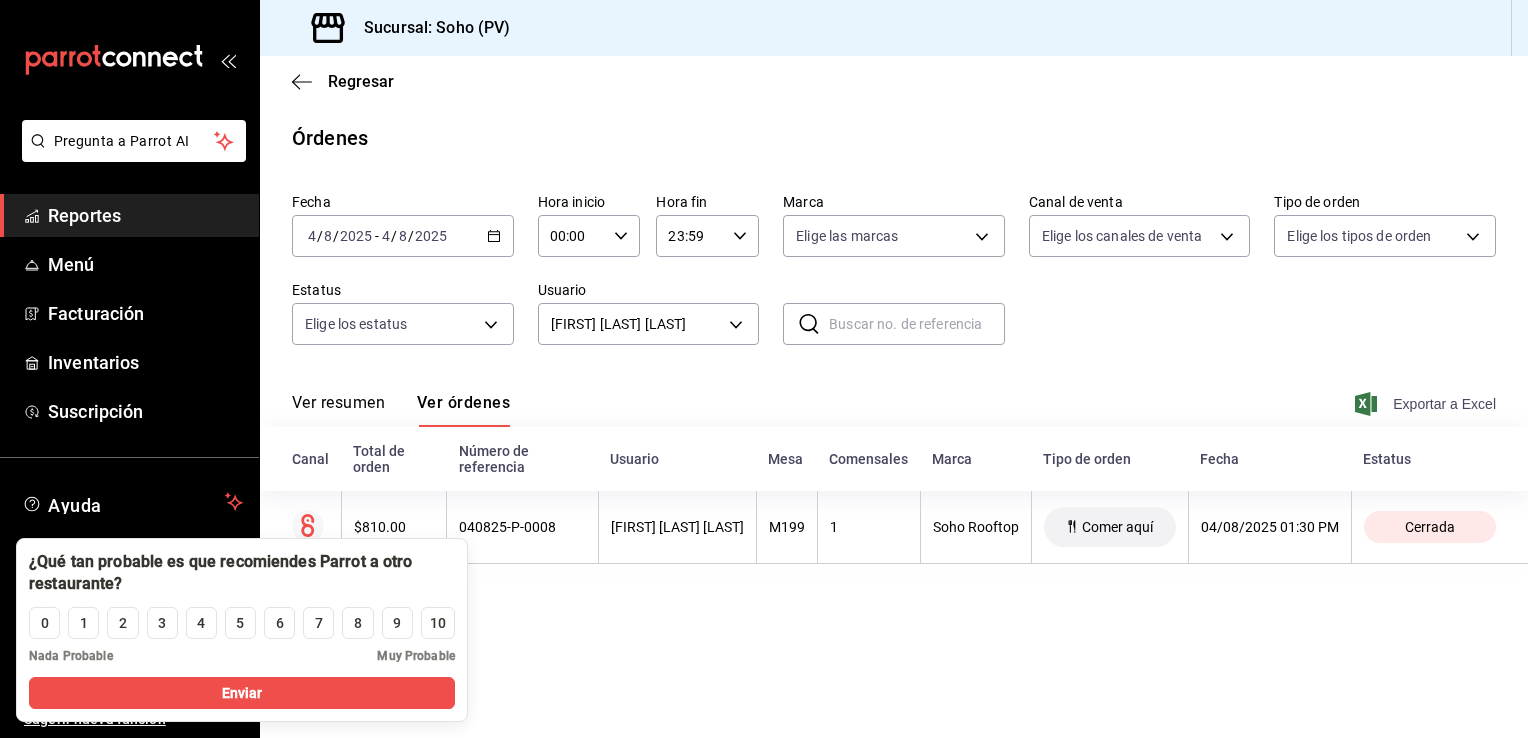 click on "Exportar a Excel" at bounding box center (1427, 404) 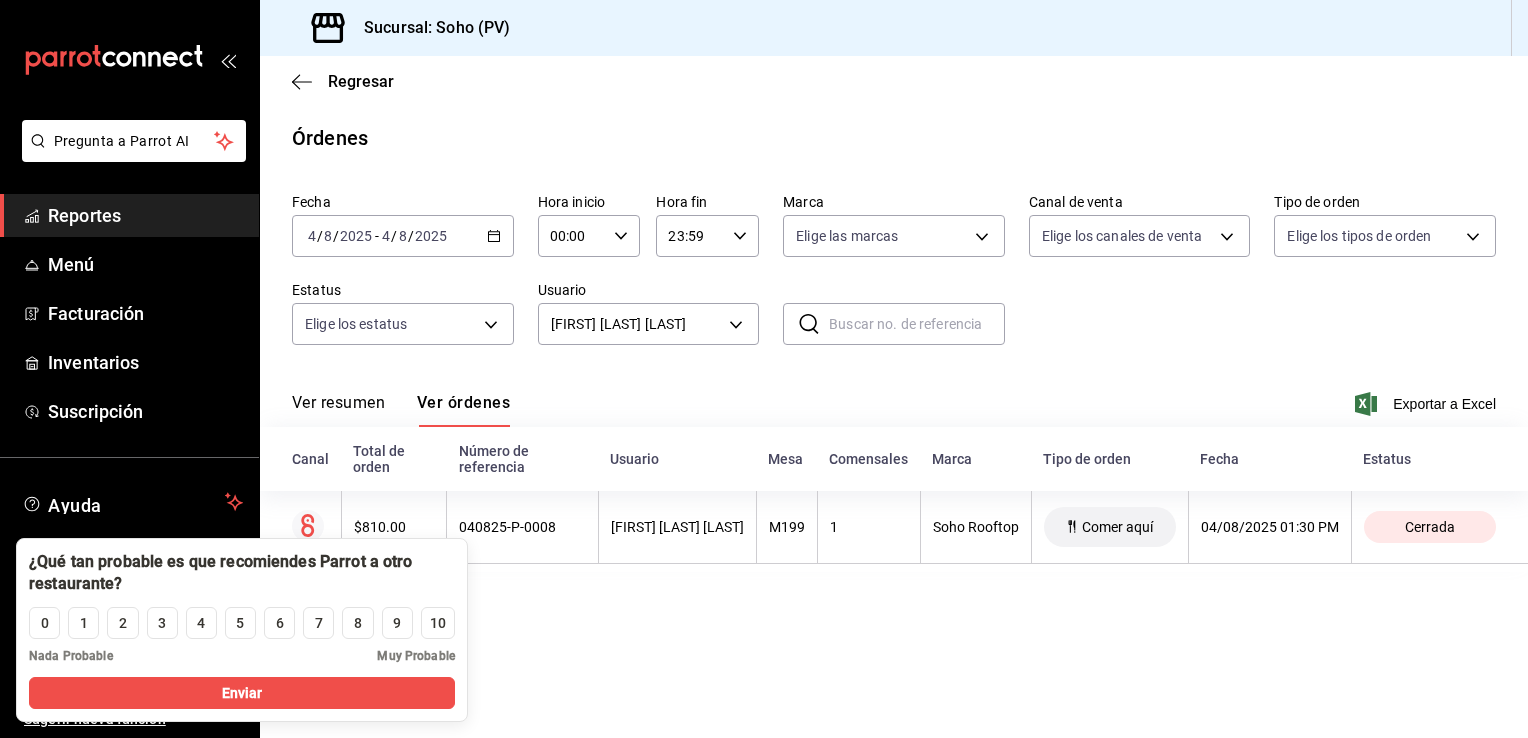 click 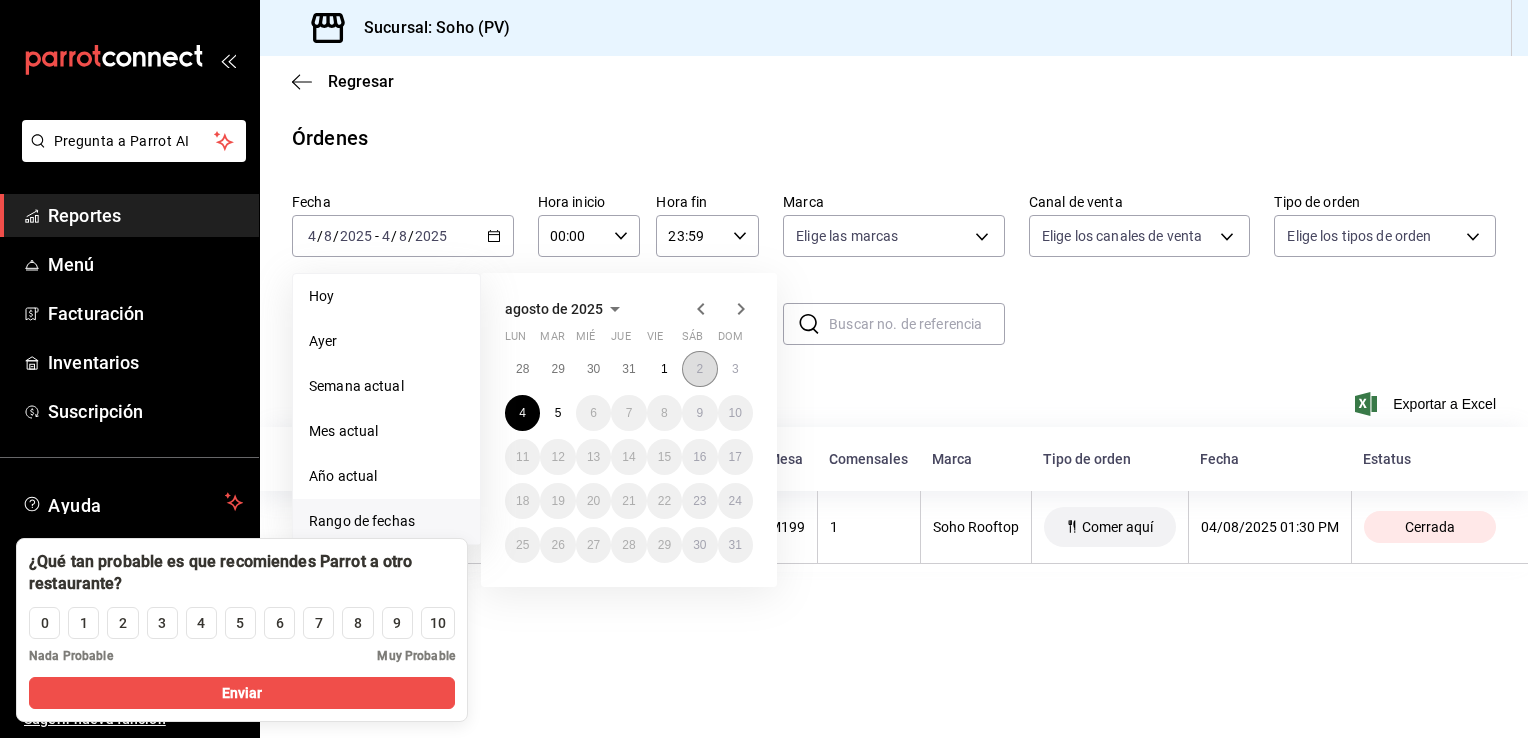 click on "2" at bounding box center [699, 369] 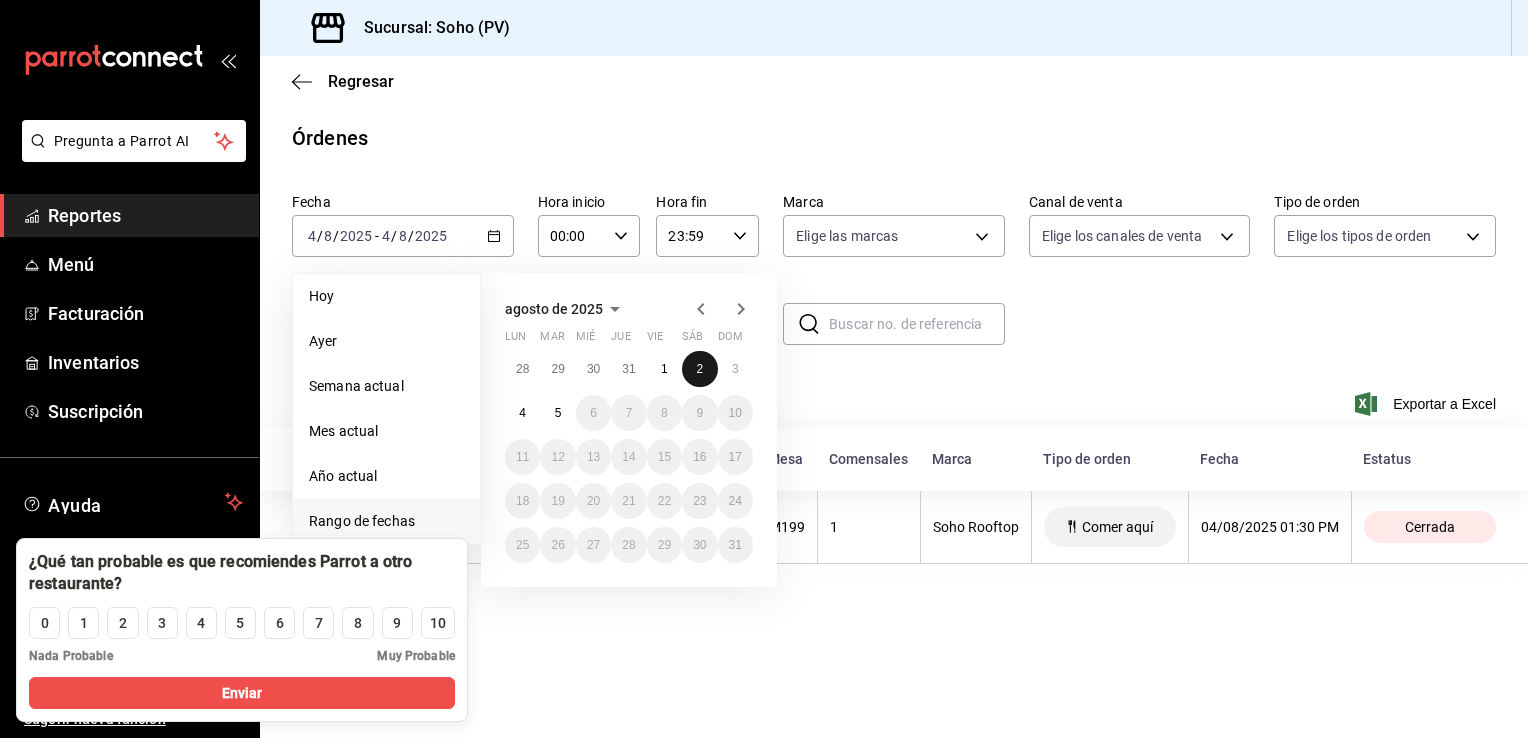 click on "2" at bounding box center [699, 369] 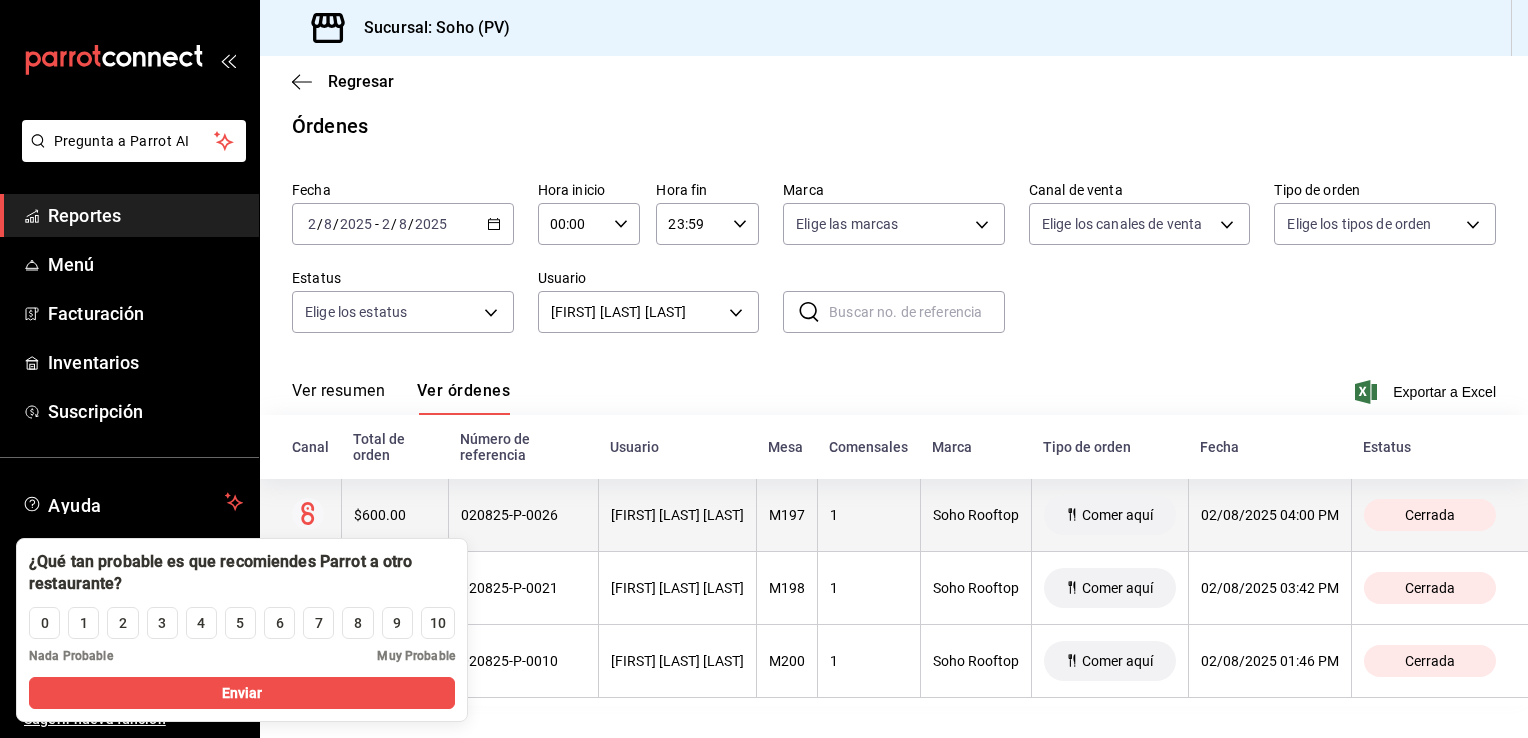 scroll, scrollTop: 28, scrollLeft: 0, axis: vertical 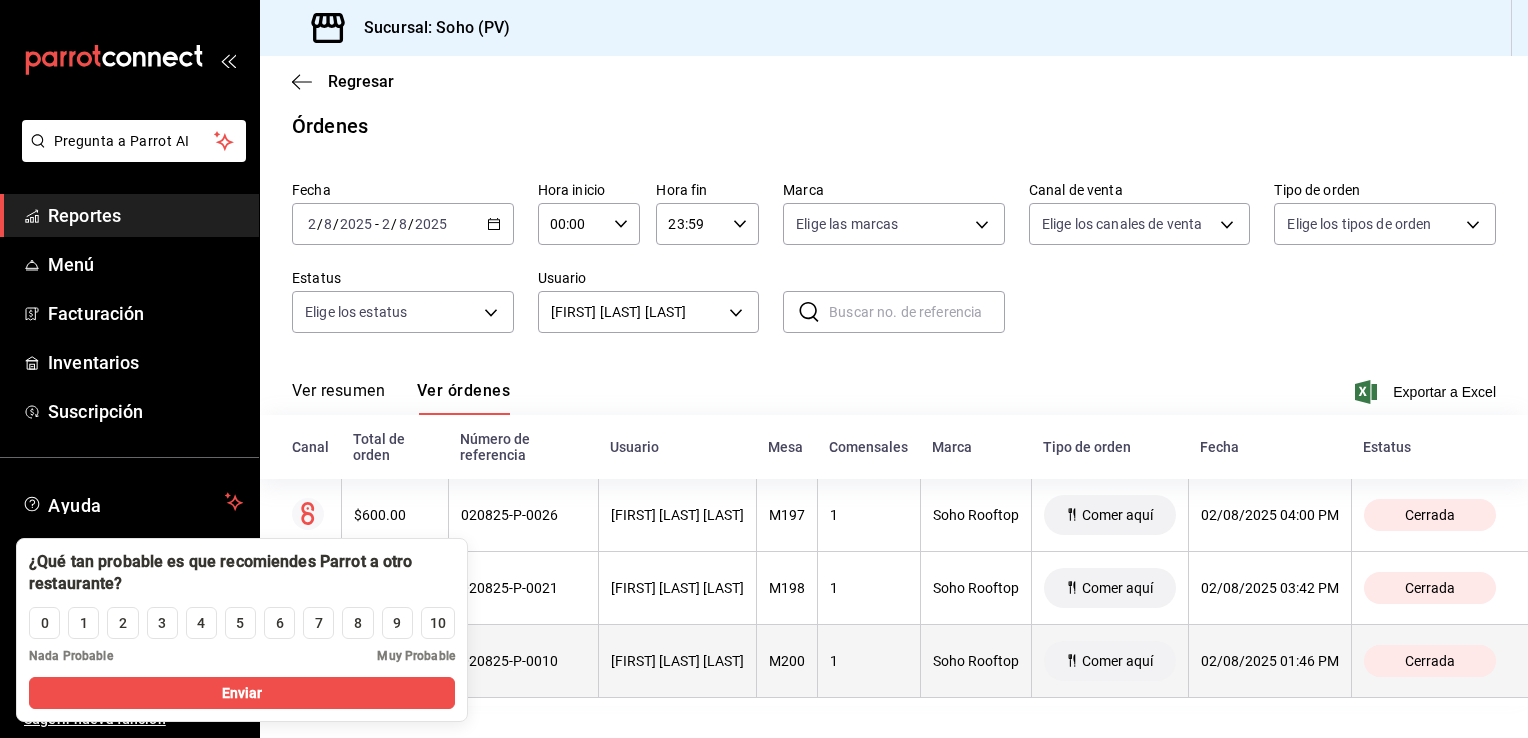 click on "[FIRST] [LAST] [LAST]" at bounding box center [677, 661] 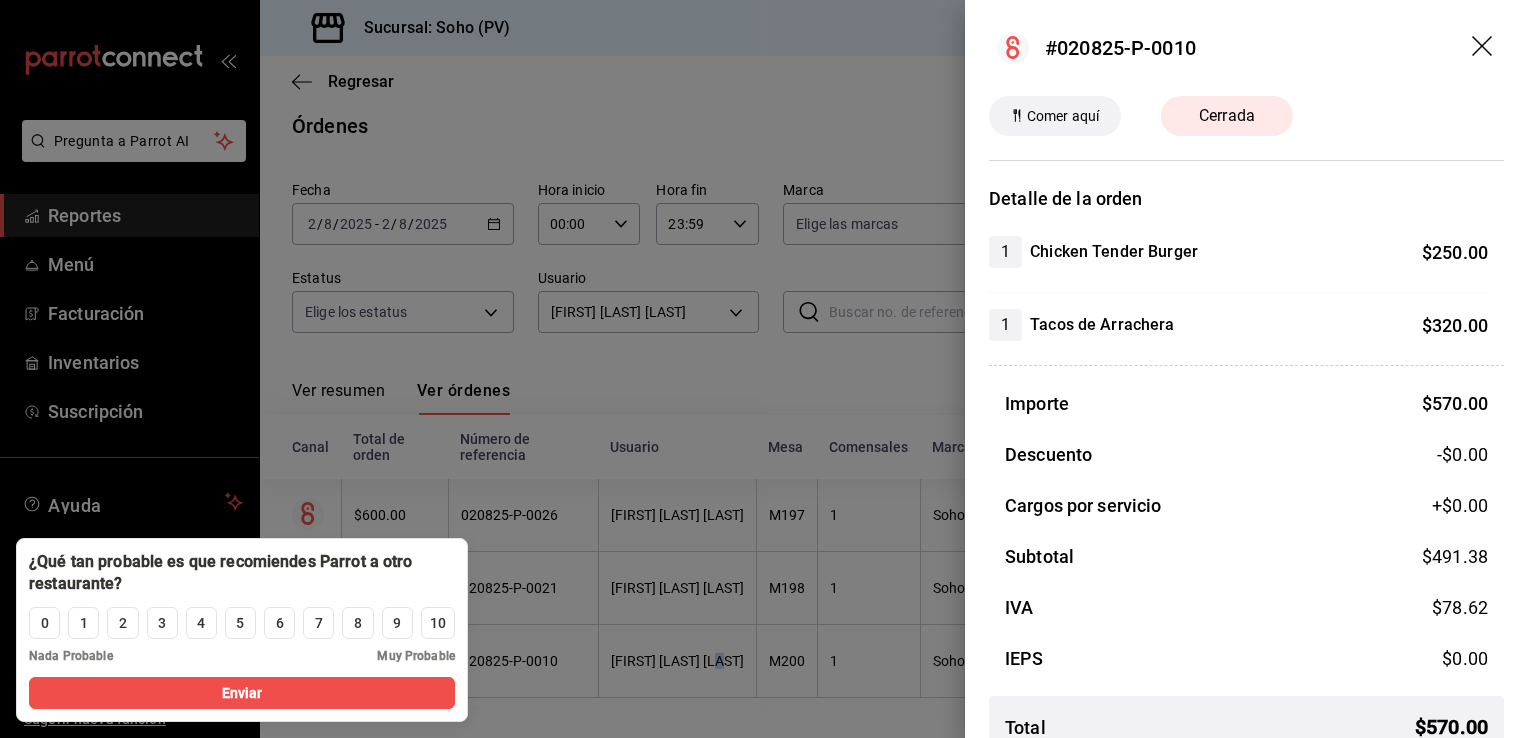 click 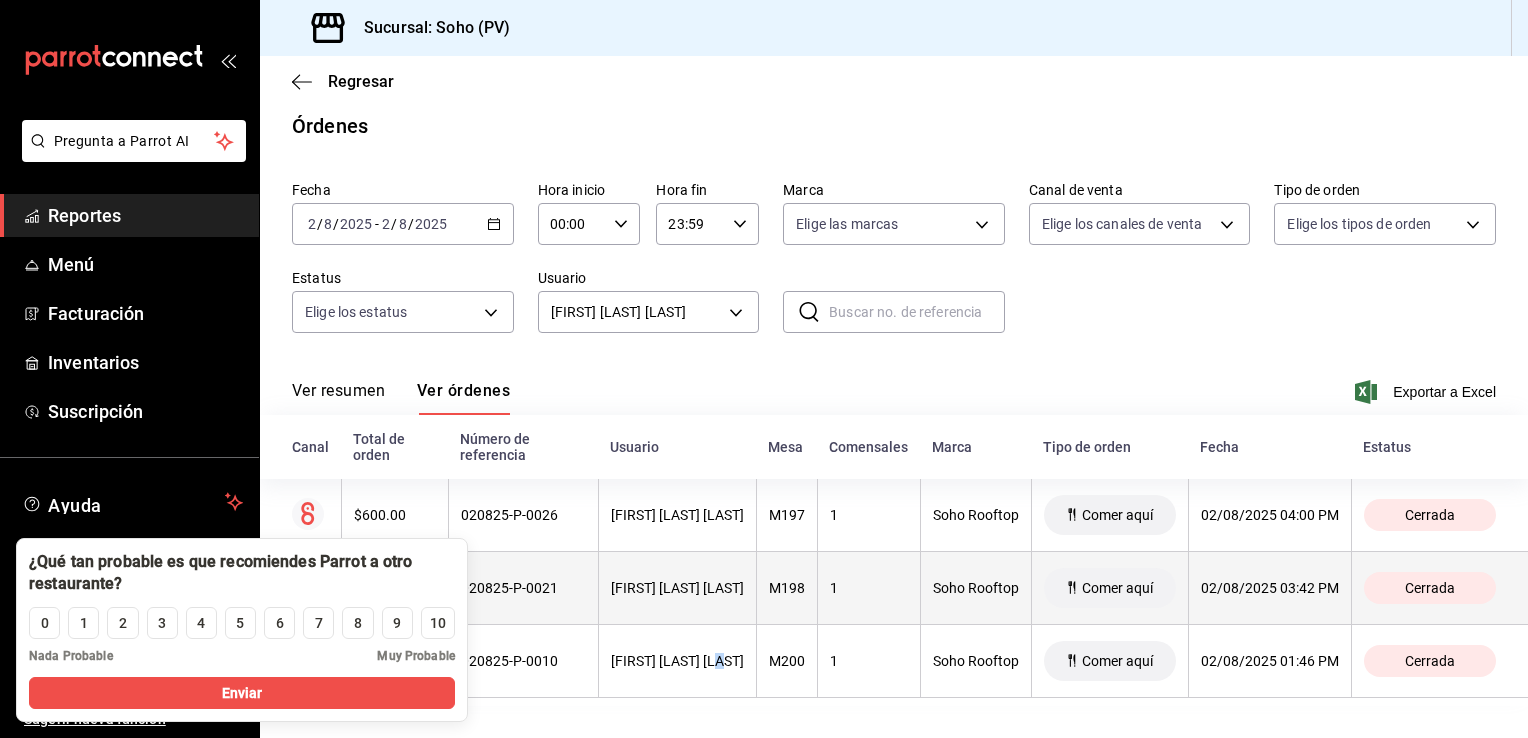 scroll, scrollTop: 28, scrollLeft: 0, axis: vertical 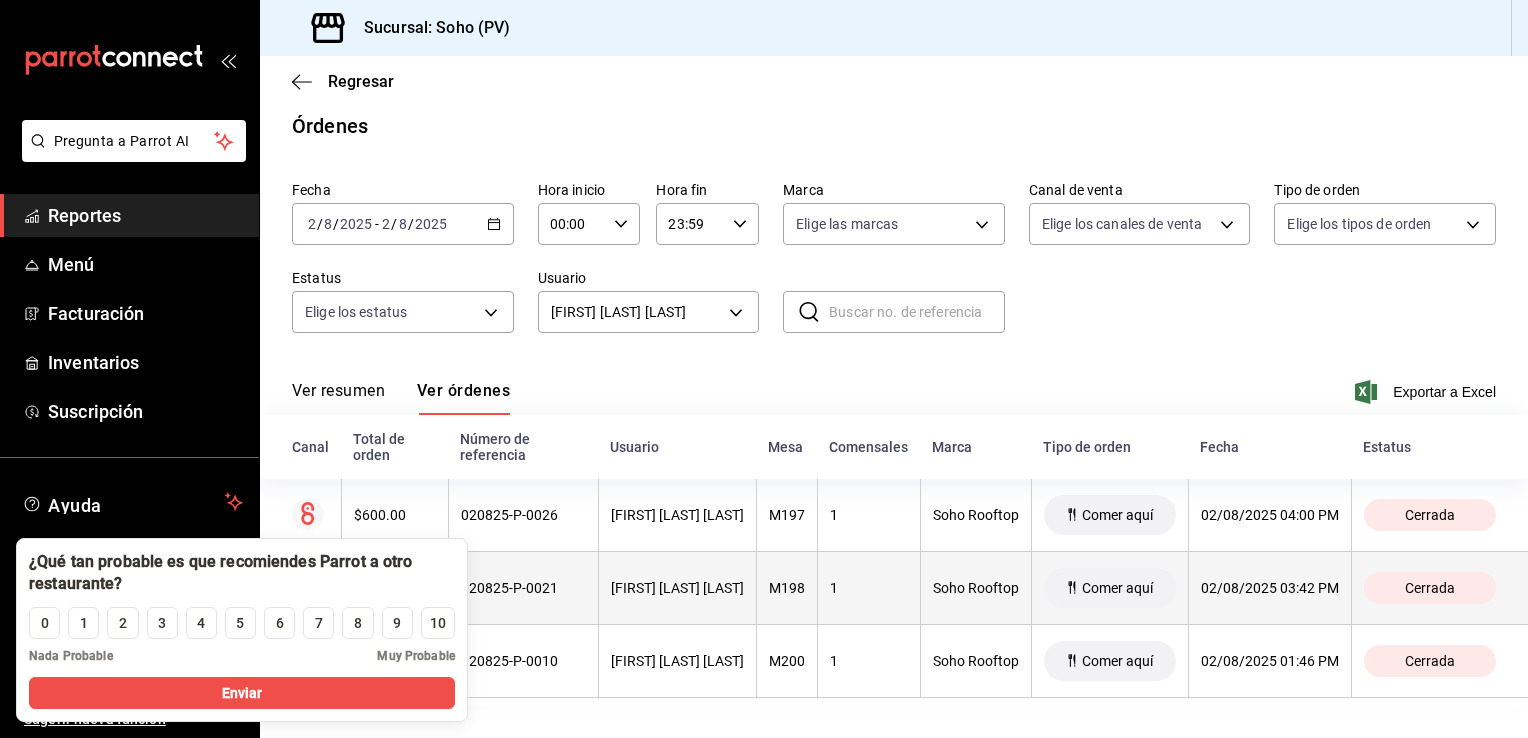 click on "M198" at bounding box center [786, 588] 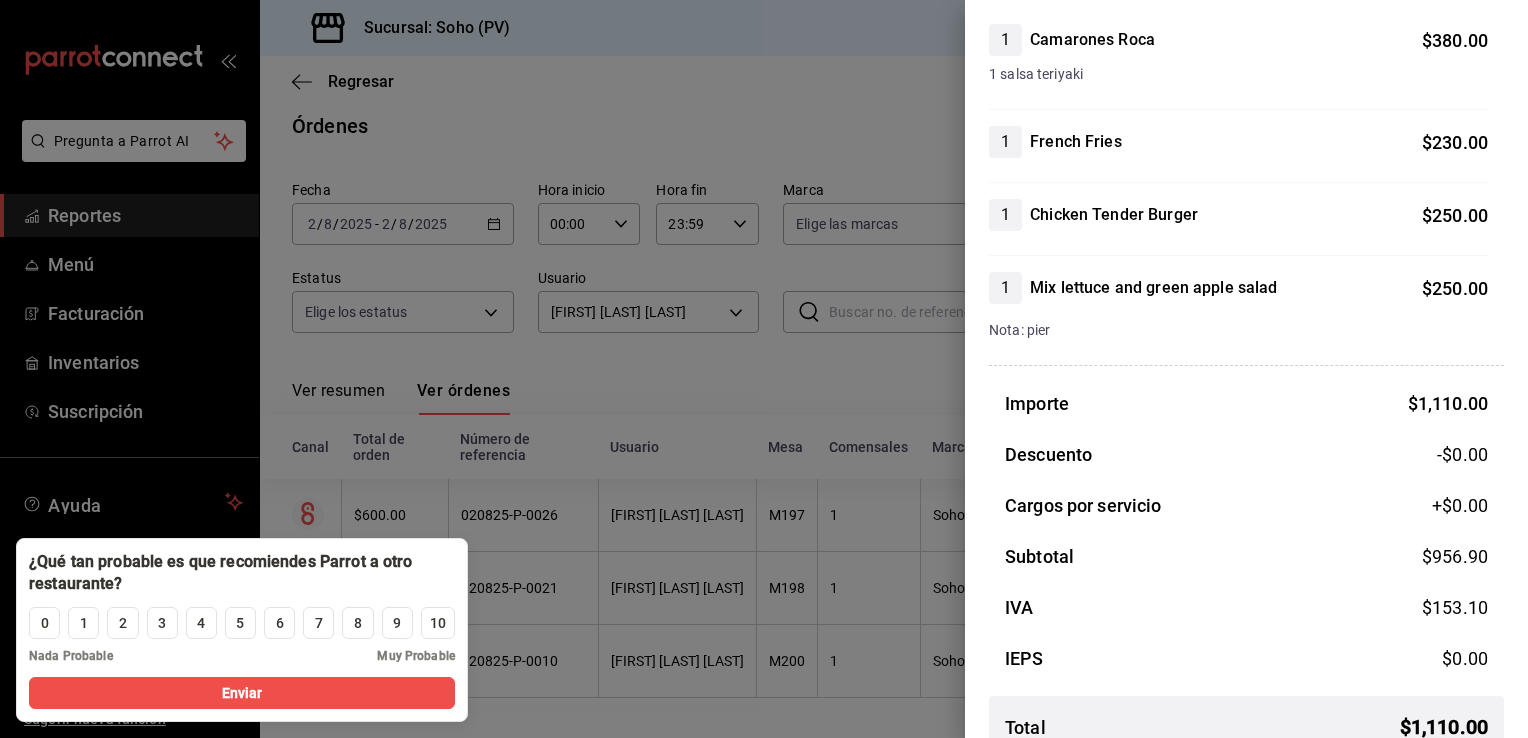 scroll, scrollTop: 246, scrollLeft: 0, axis: vertical 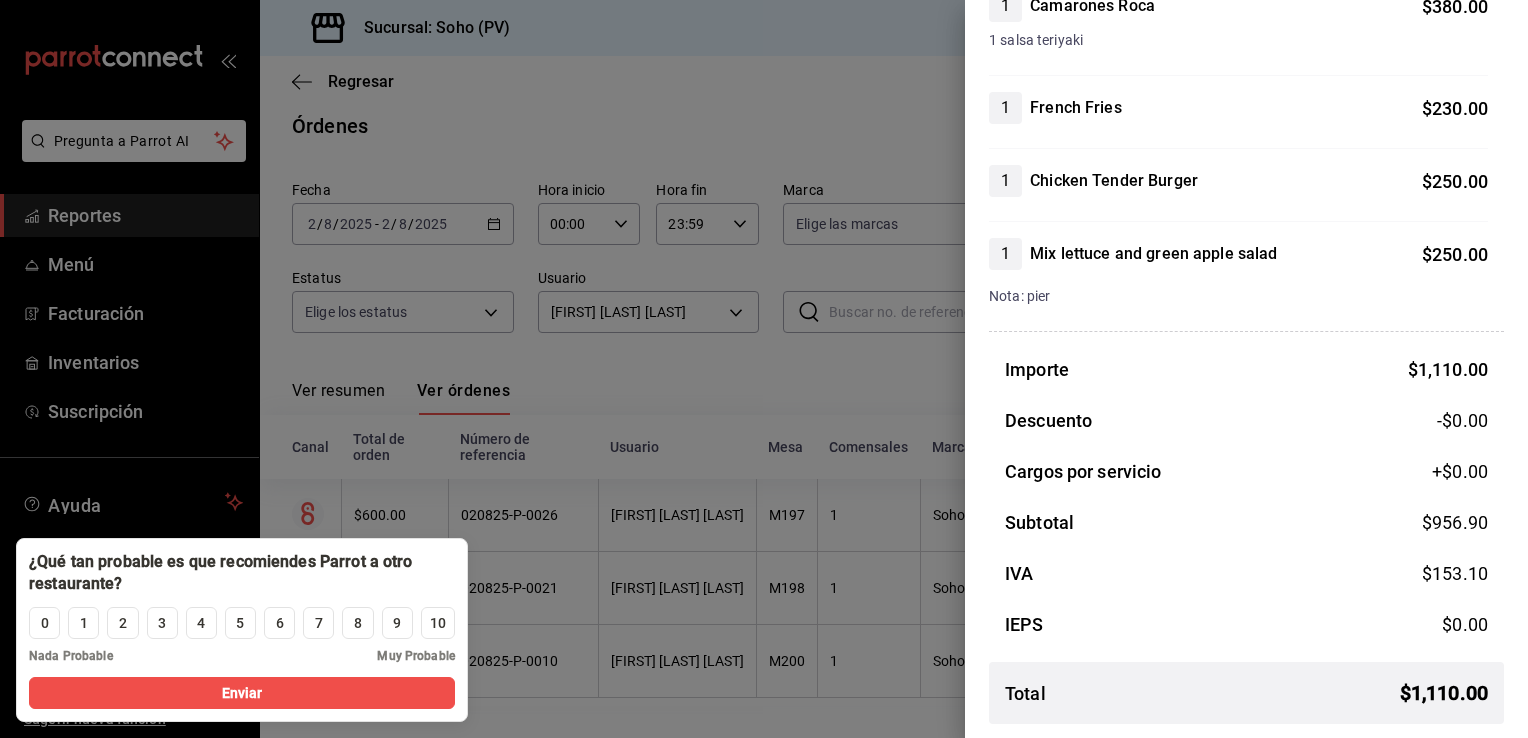 click at bounding box center [764, 369] 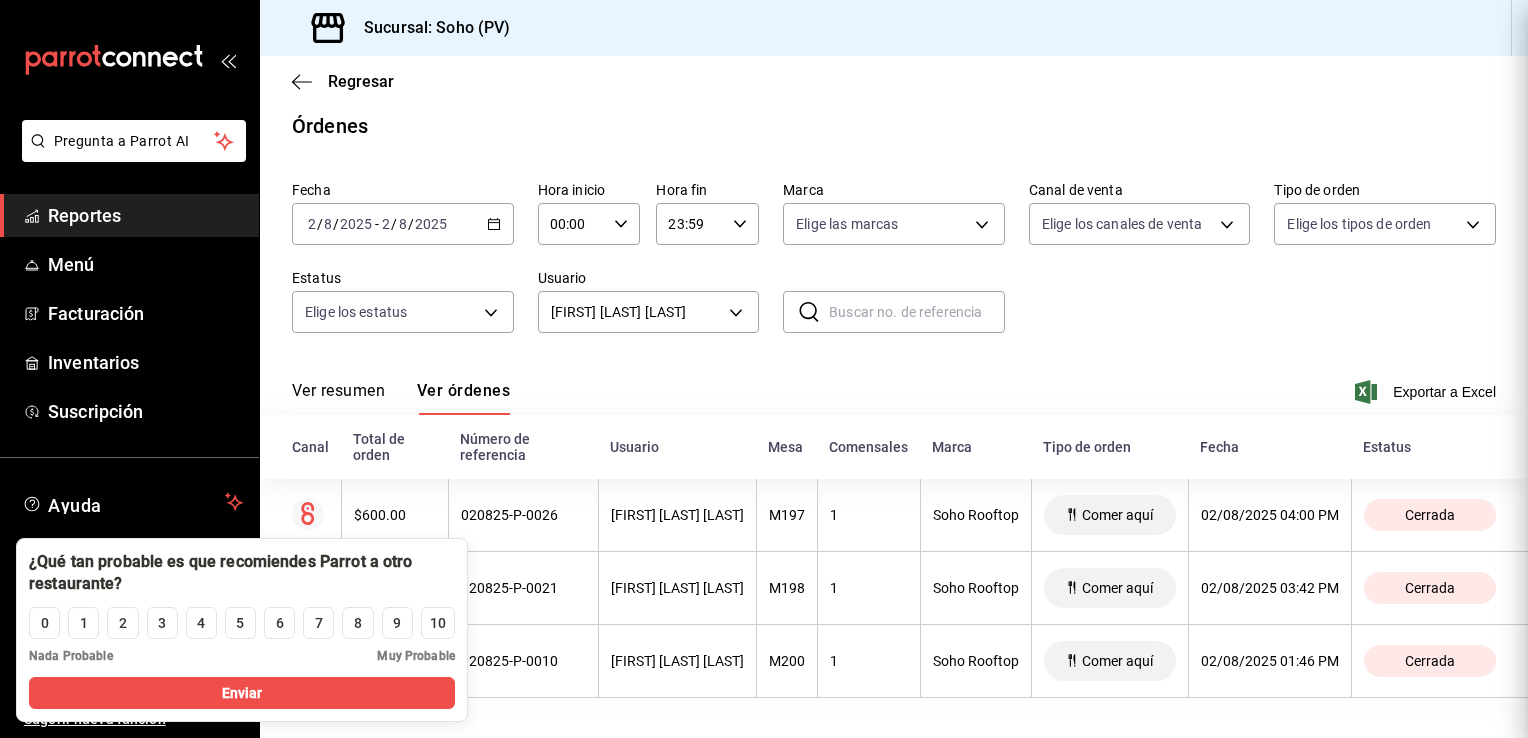 scroll, scrollTop: 0, scrollLeft: 0, axis: both 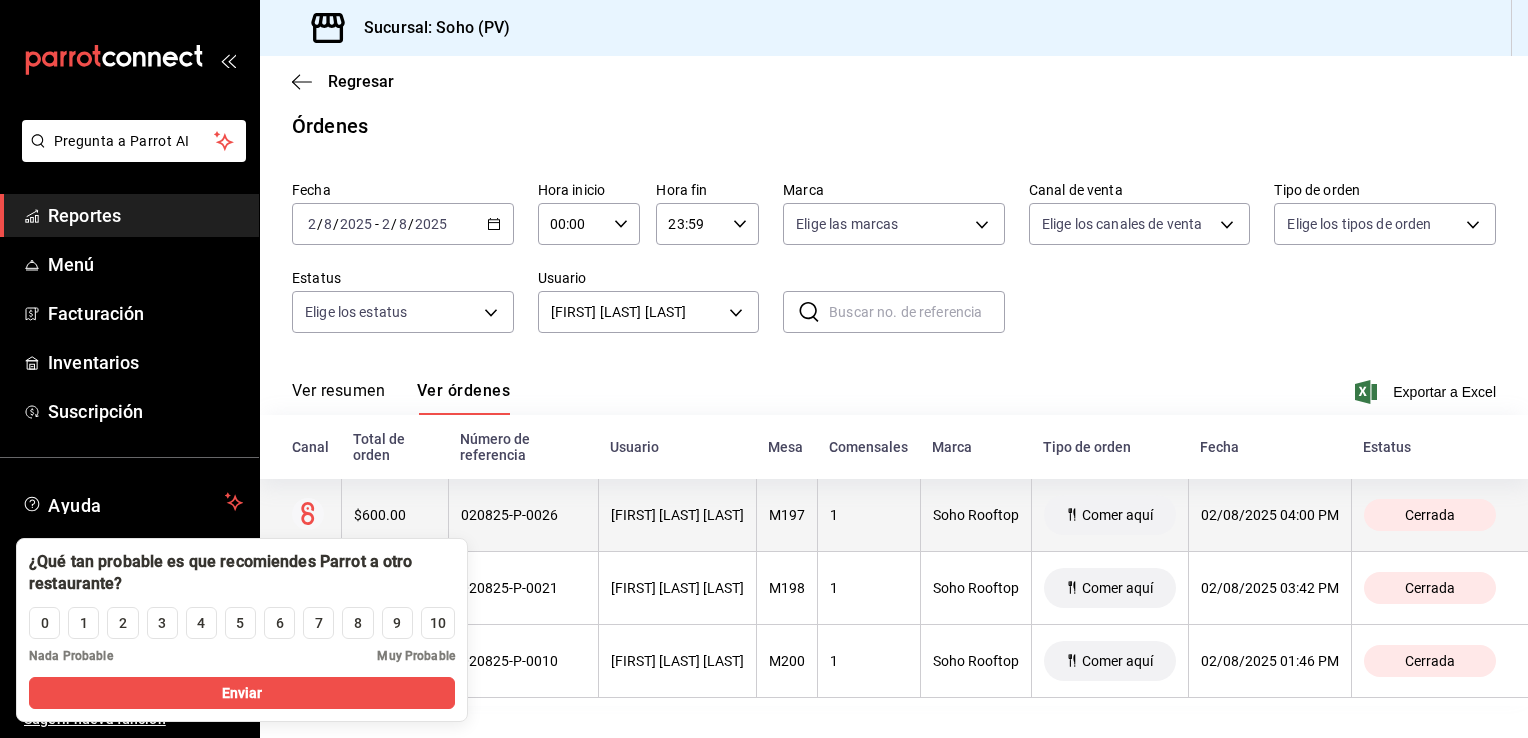 click on "[FIRST] [LAST] [LAST]" at bounding box center (677, 515) 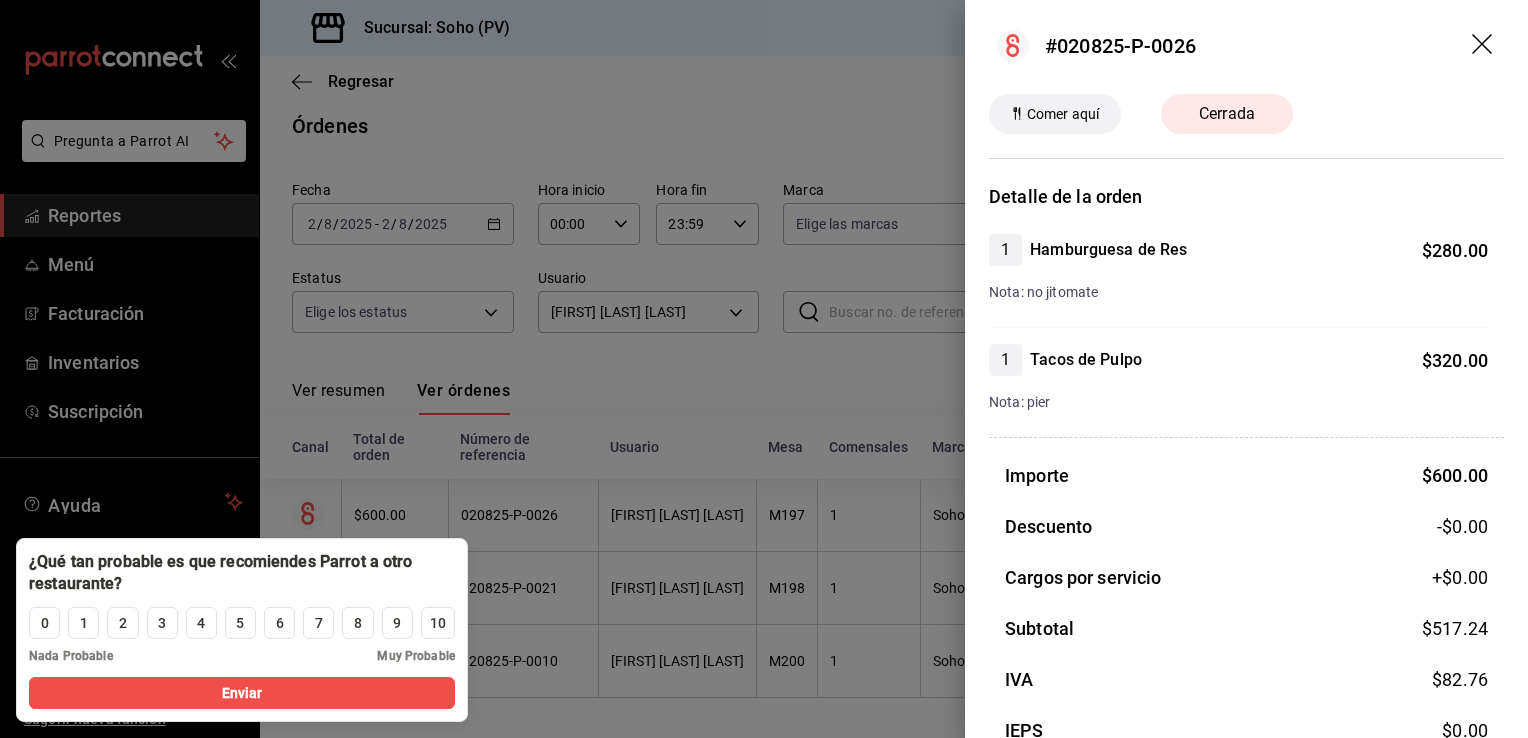 scroll, scrollTop: 0, scrollLeft: 0, axis: both 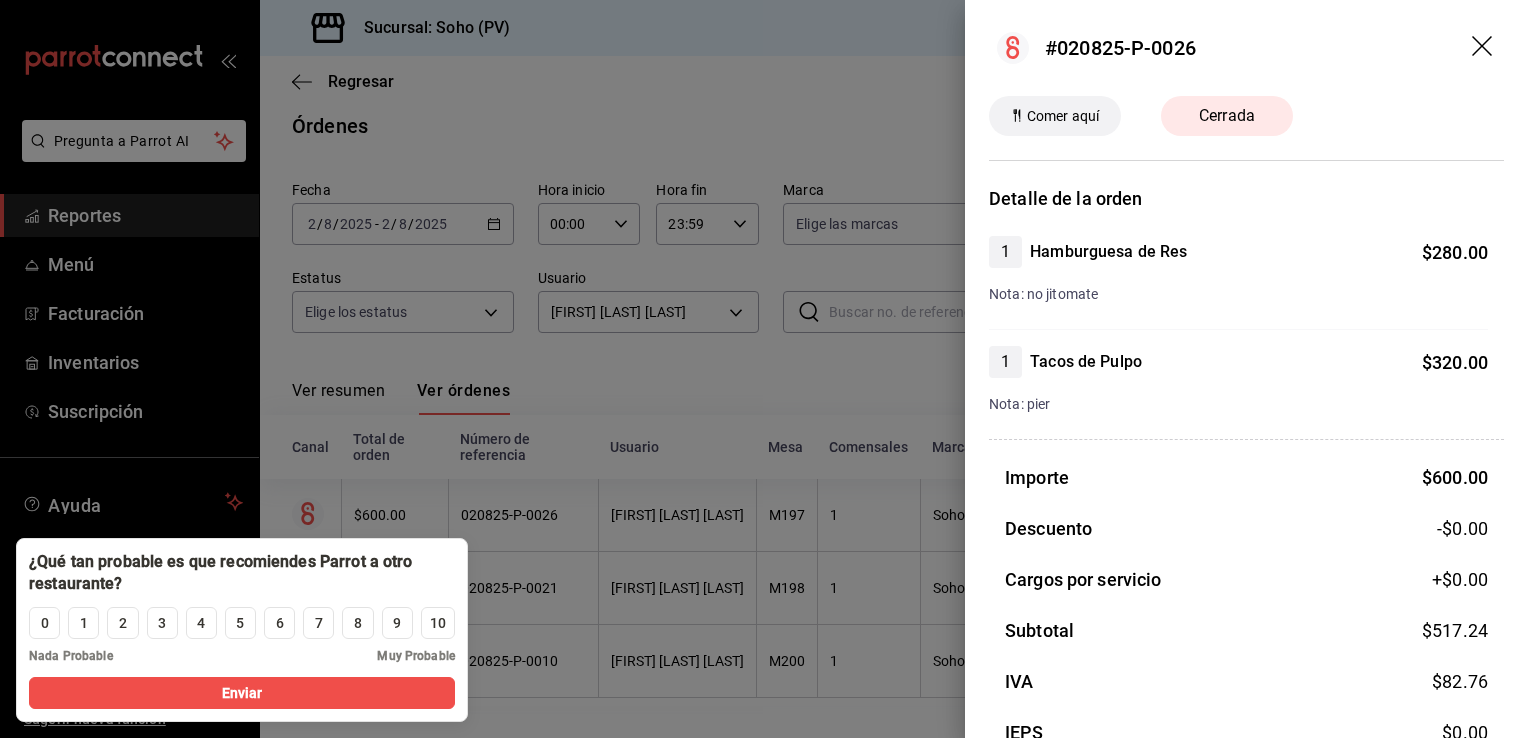 click 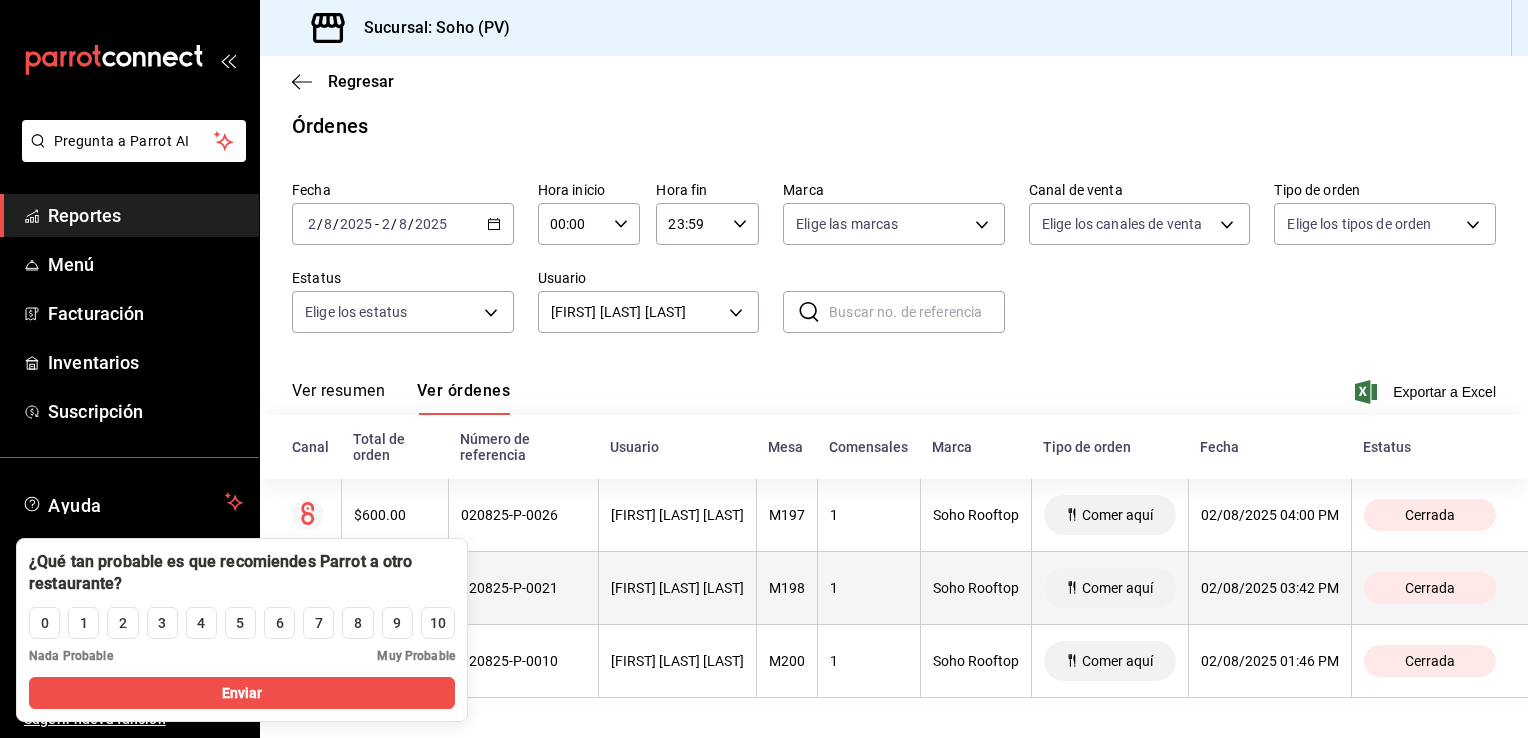 scroll, scrollTop: 28, scrollLeft: 0, axis: vertical 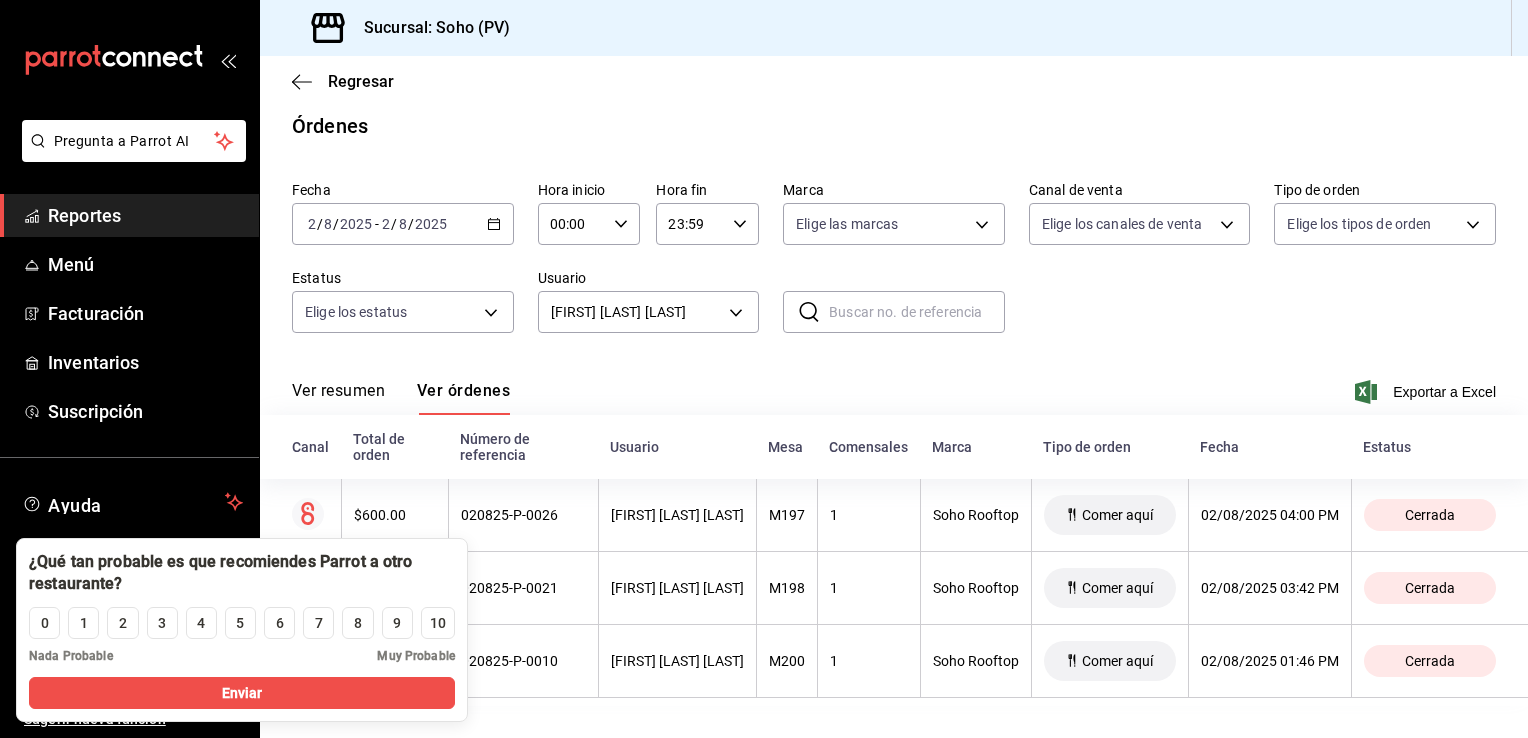 click 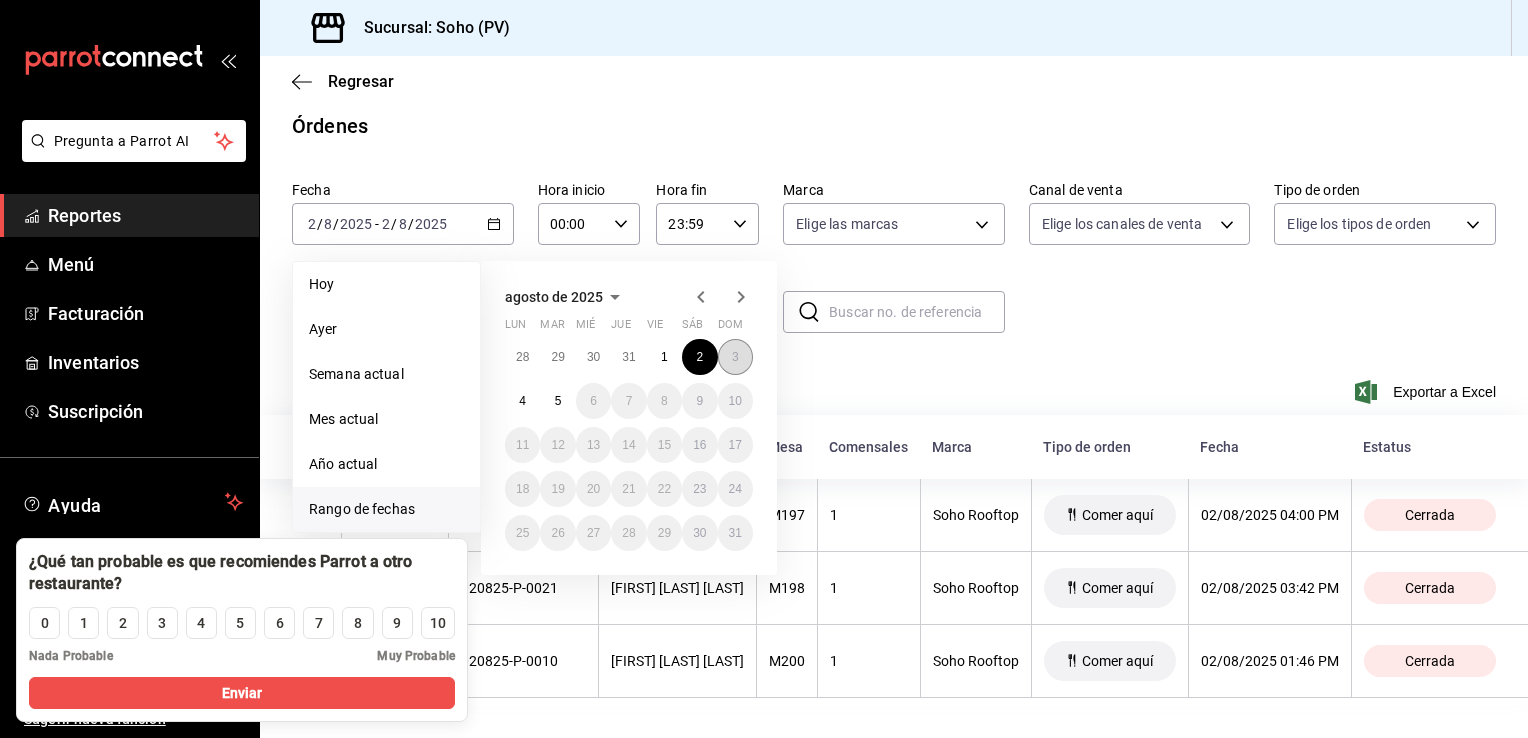 click on "3" at bounding box center [735, 357] 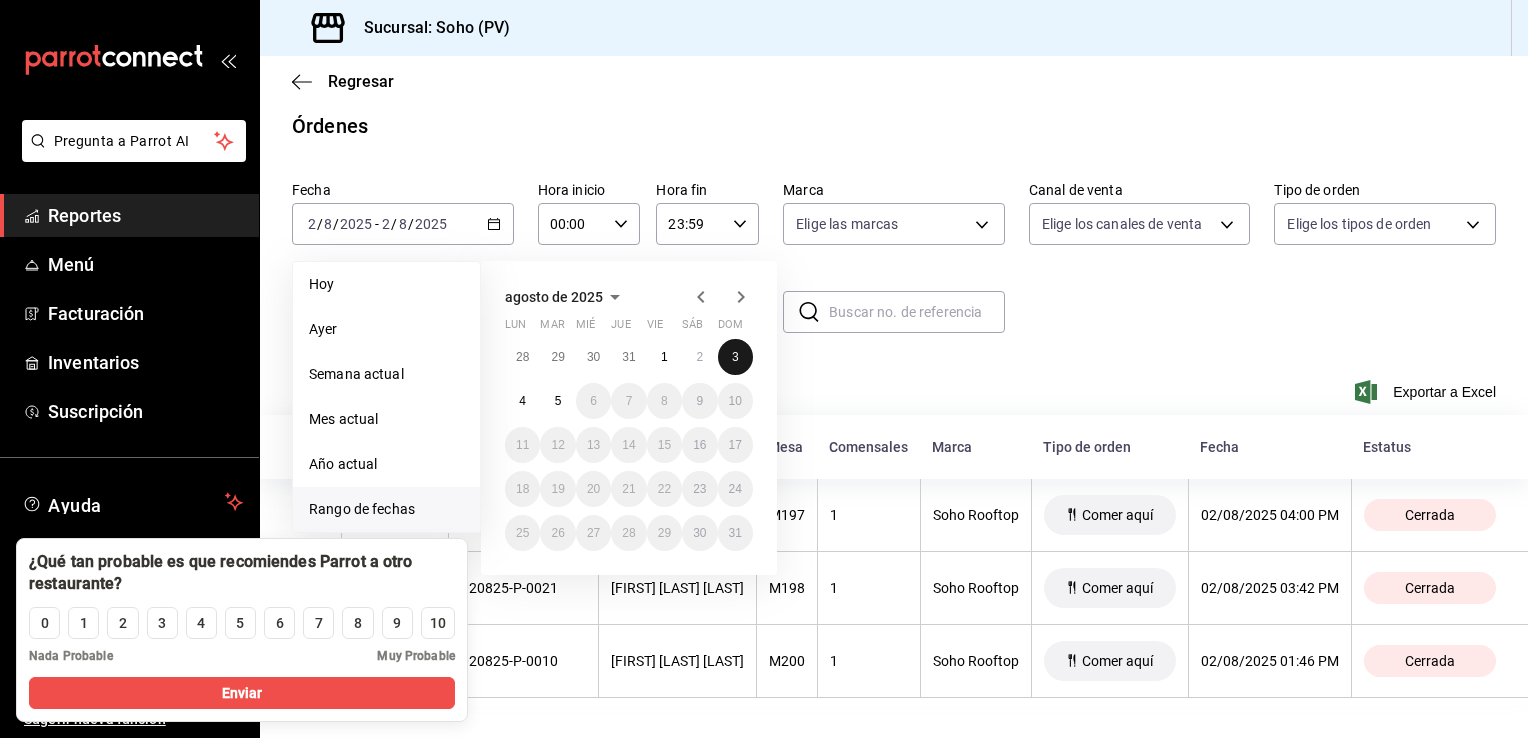 click on "3" at bounding box center [735, 357] 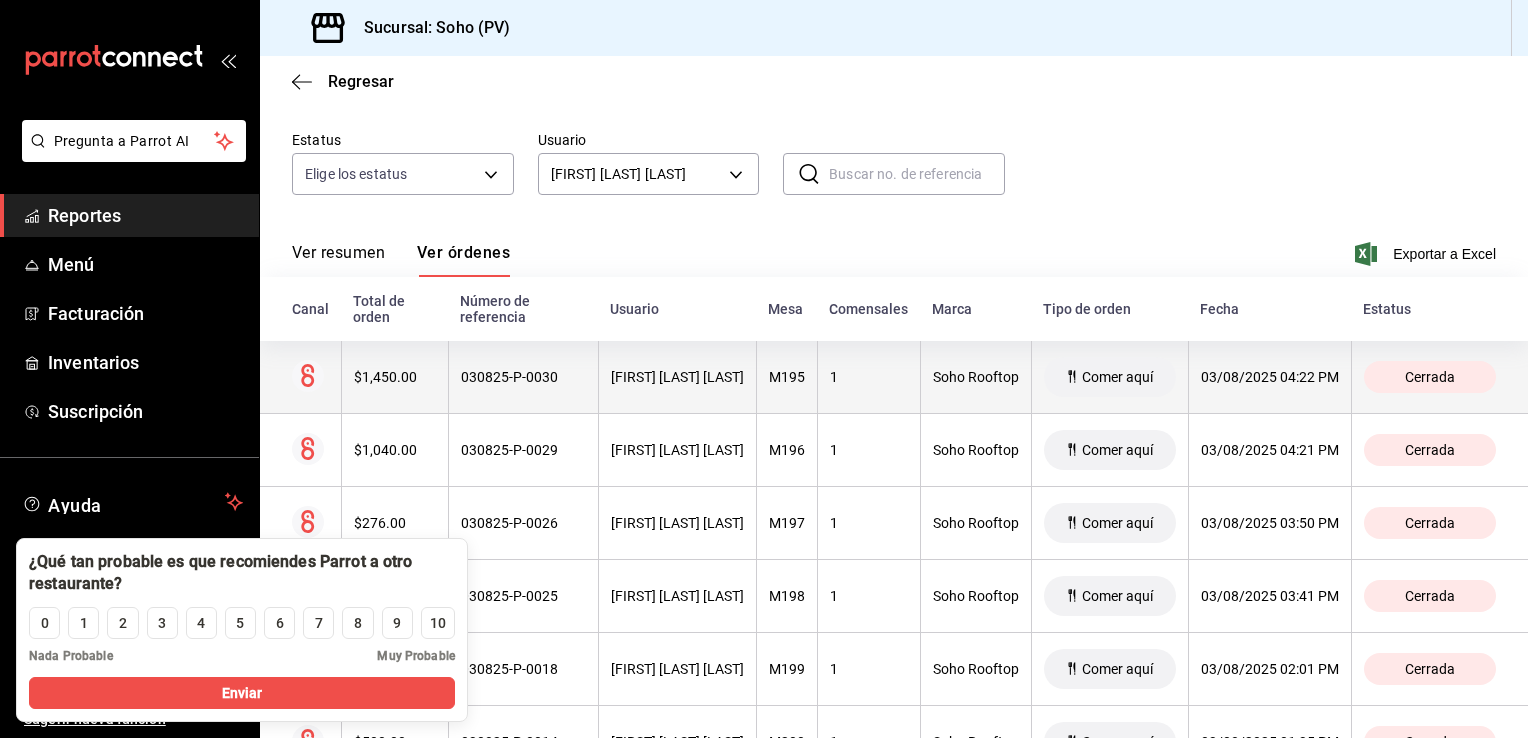 scroll, scrollTop: 246, scrollLeft: 0, axis: vertical 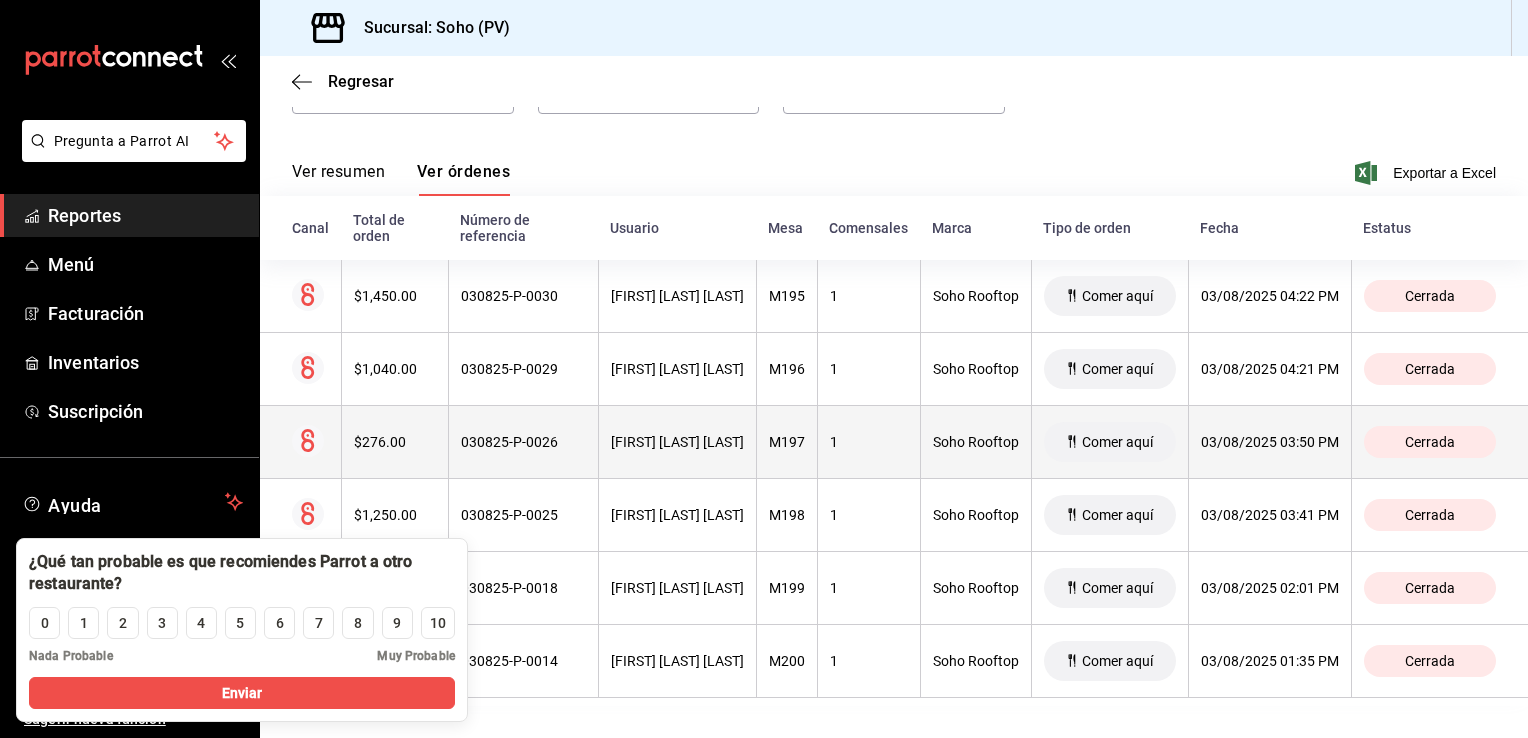 click on "$276.00" at bounding box center (395, 442) 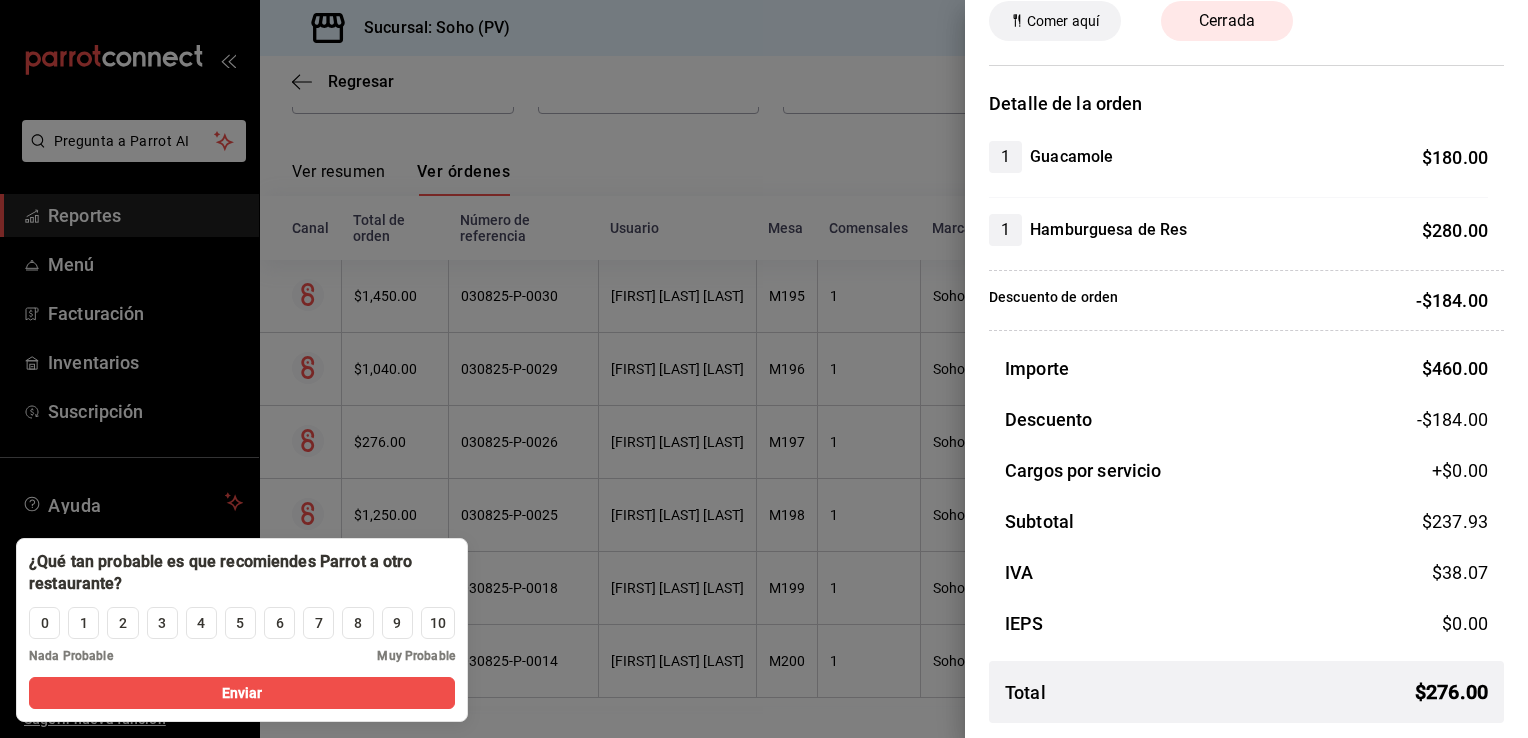 scroll, scrollTop: 0, scrollLeft: 0, axis: both 